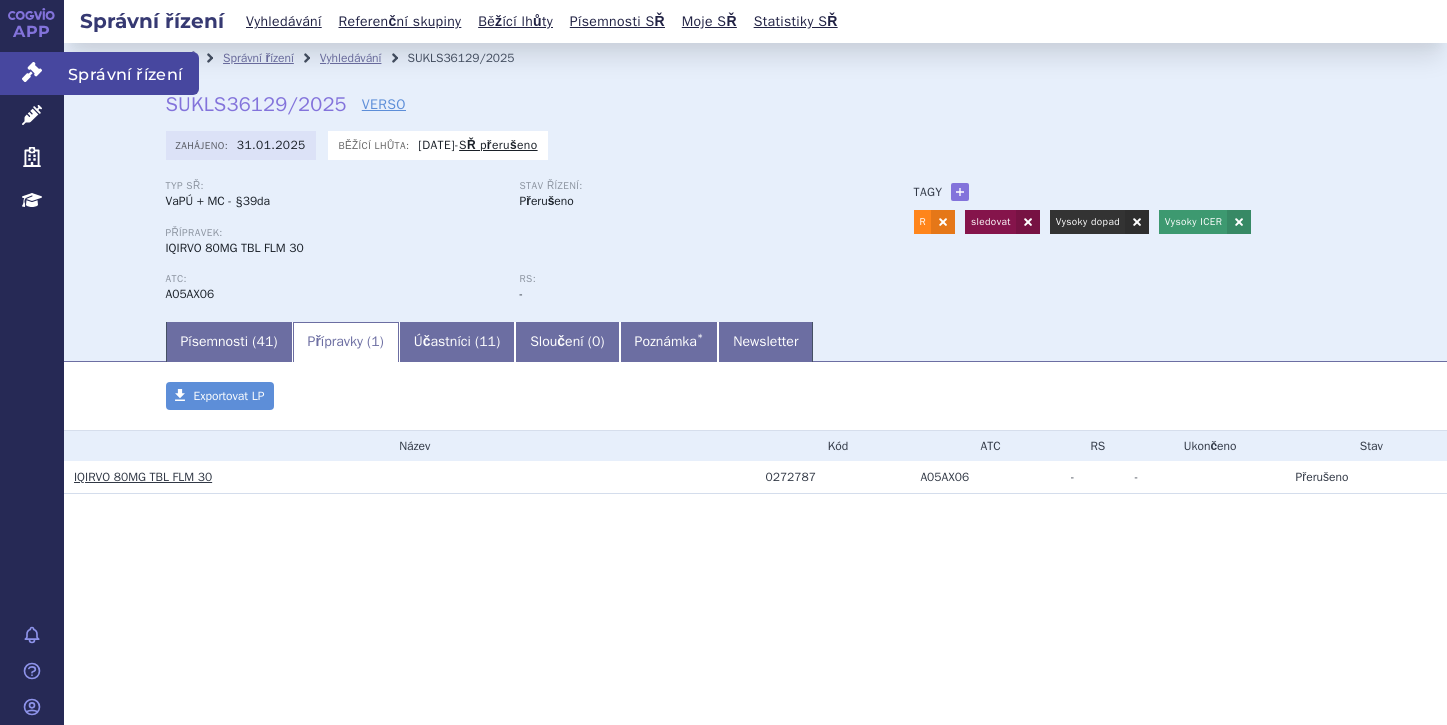 scroll, scrollTop: 0, scrollLeft: 0, axis: both 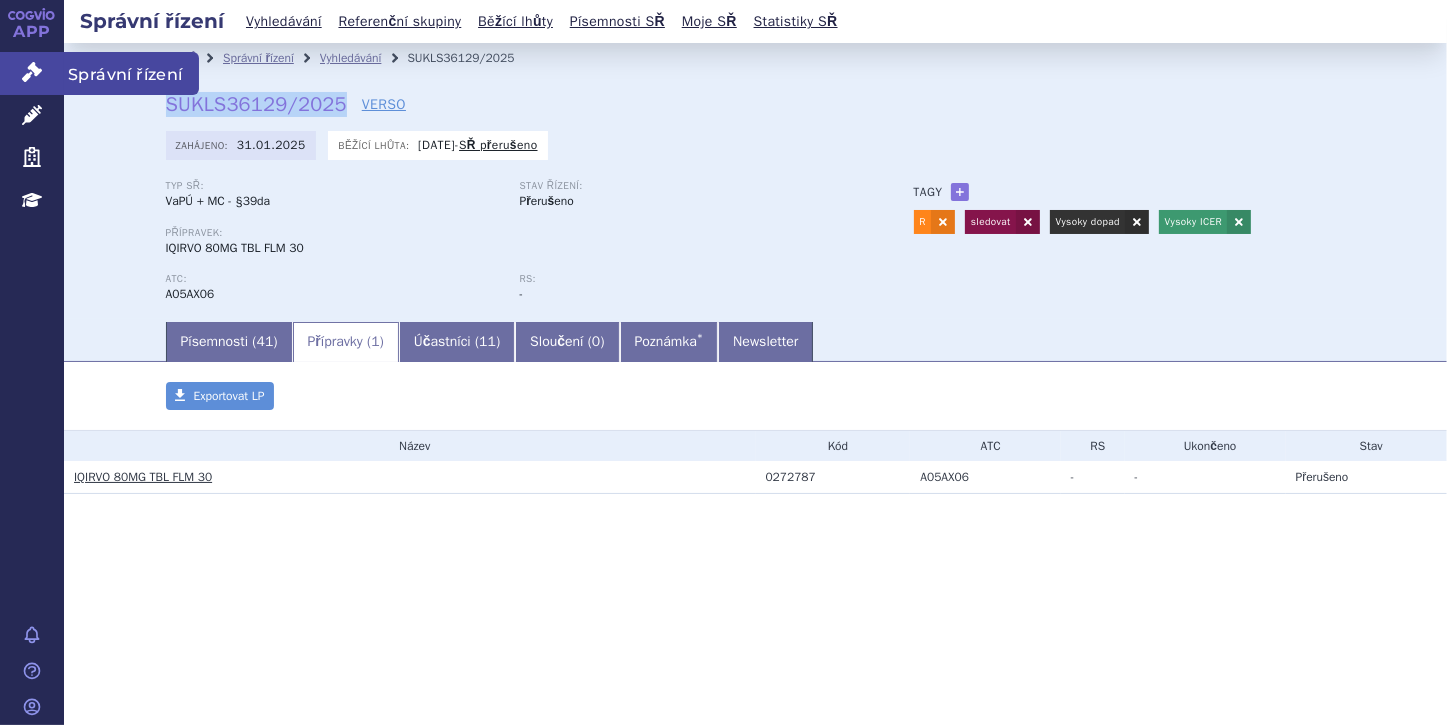 click 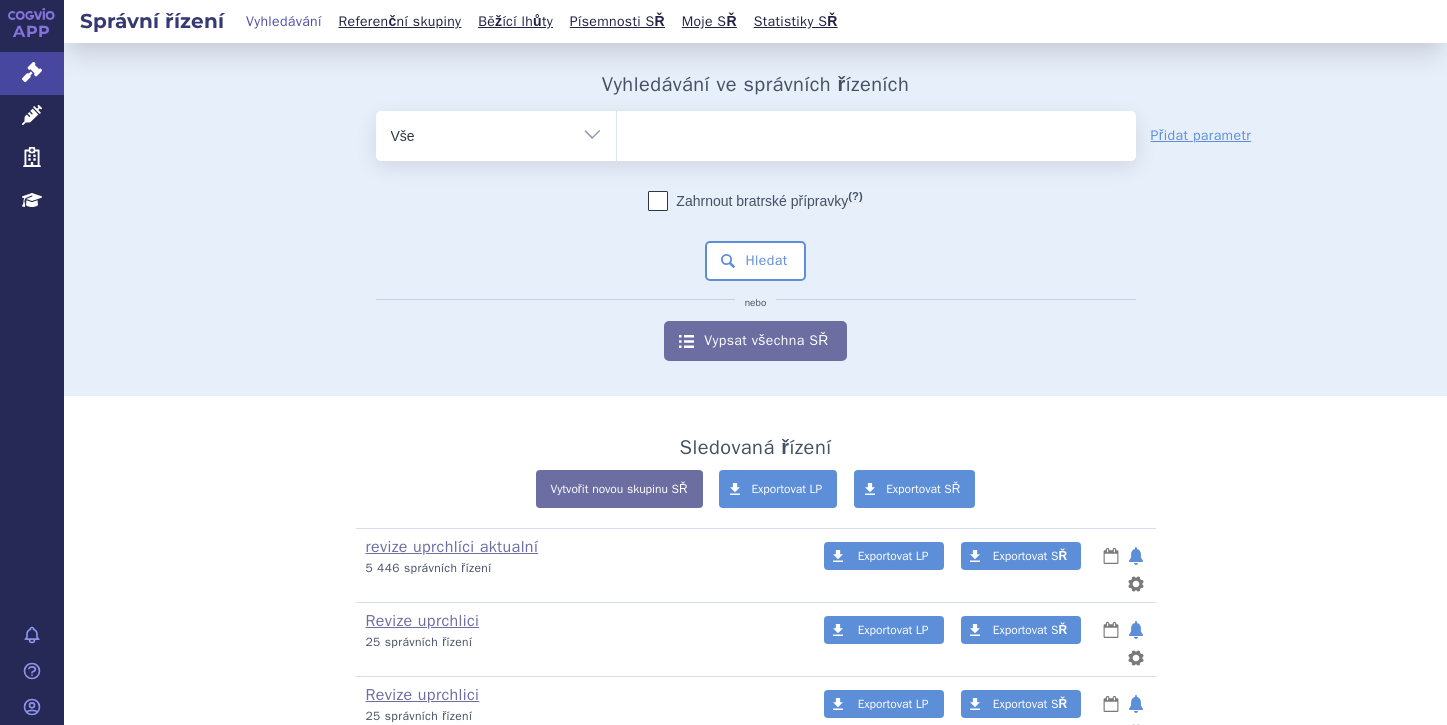 scroll, scrollTop: 0, scrollLeft: 0, axis: both 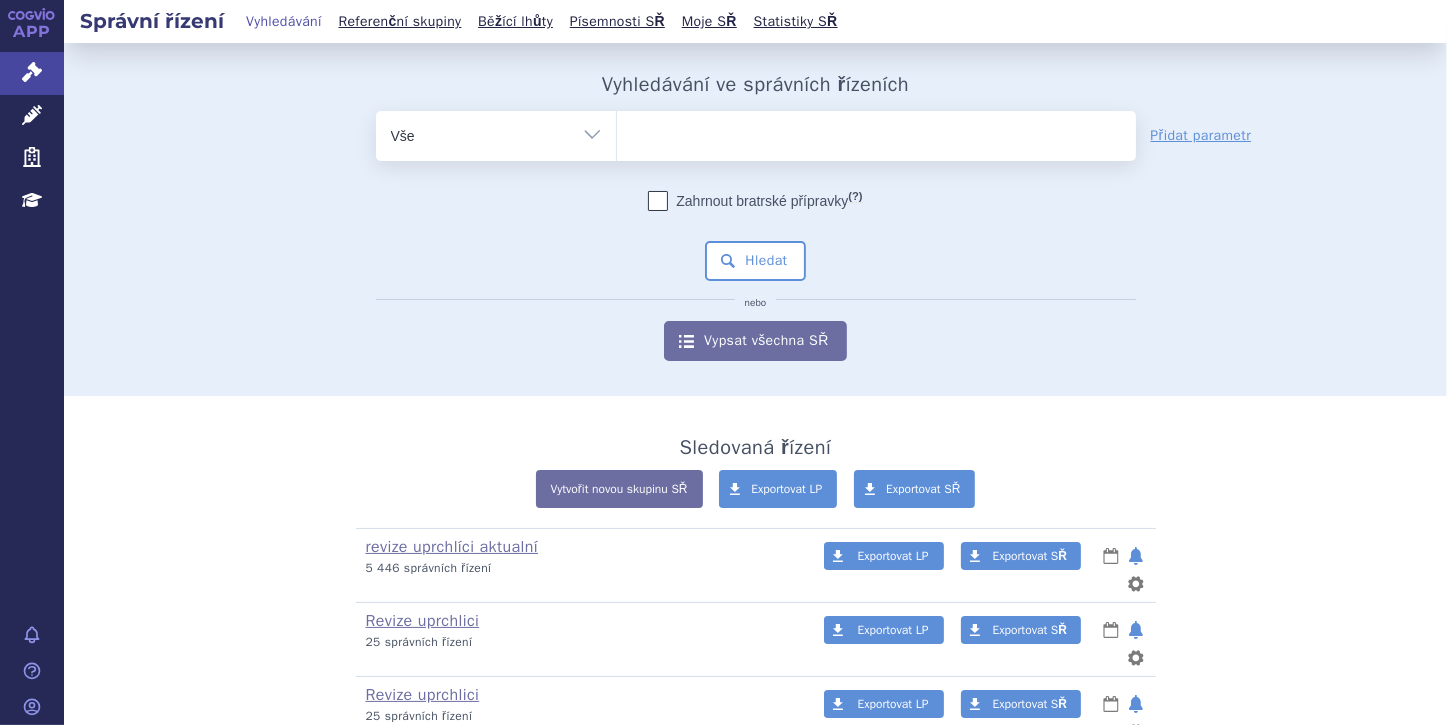 click at bounding box center (876, 132) 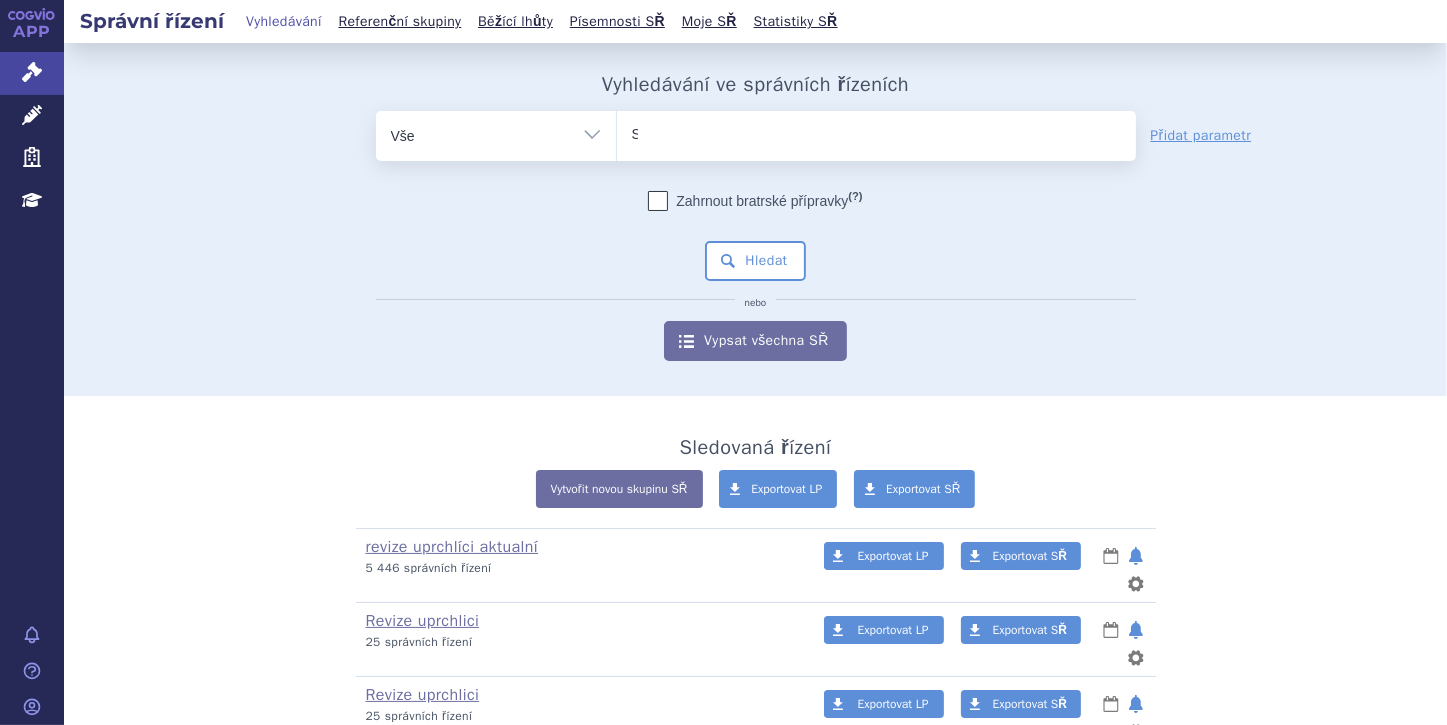 type 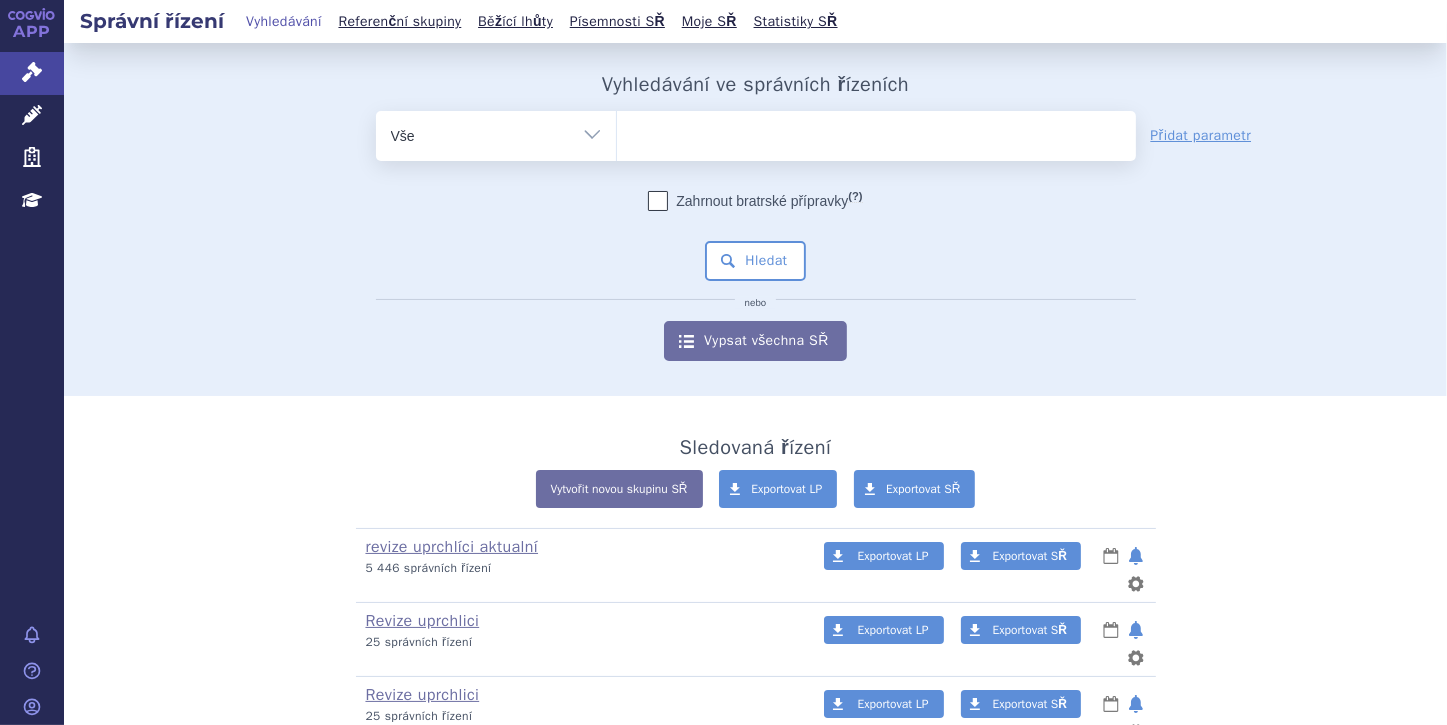 select on "SLENYTO" 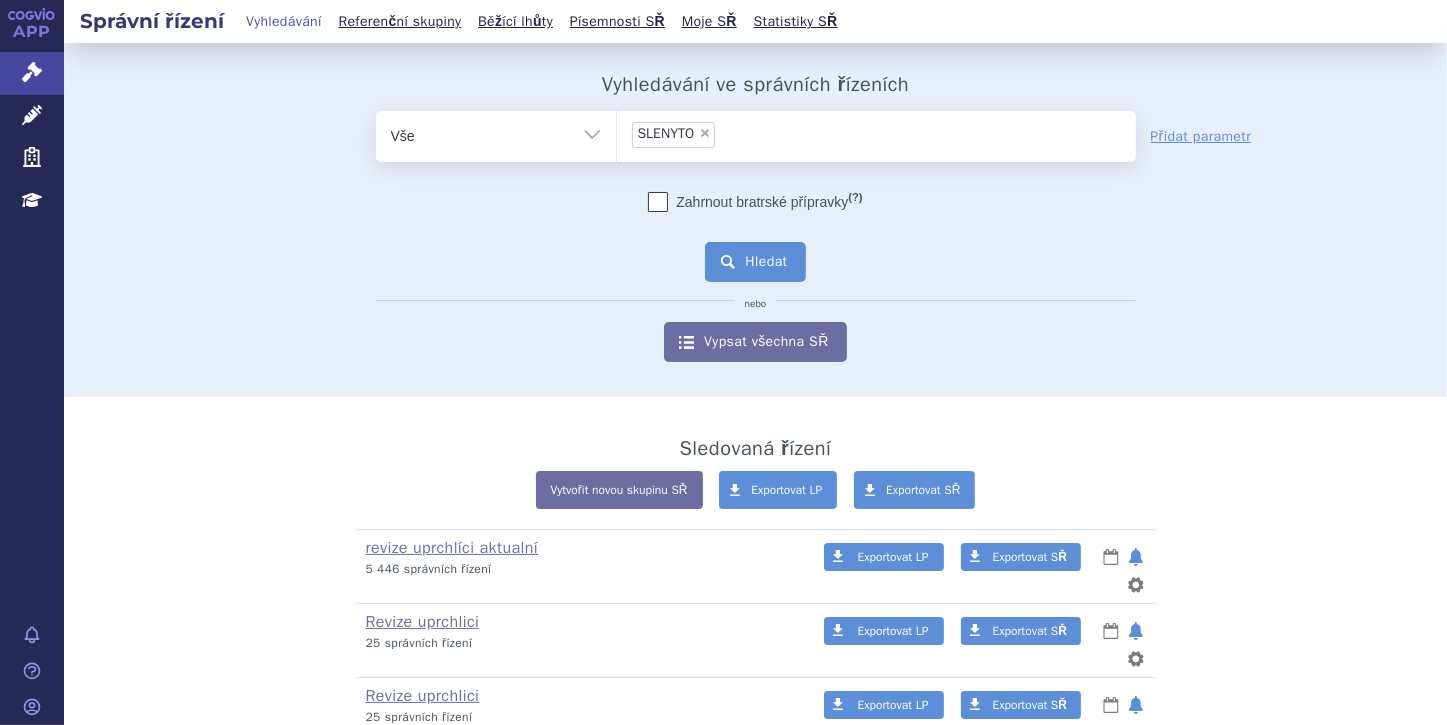 click on "Hledat" at bounding box center [755, 262] 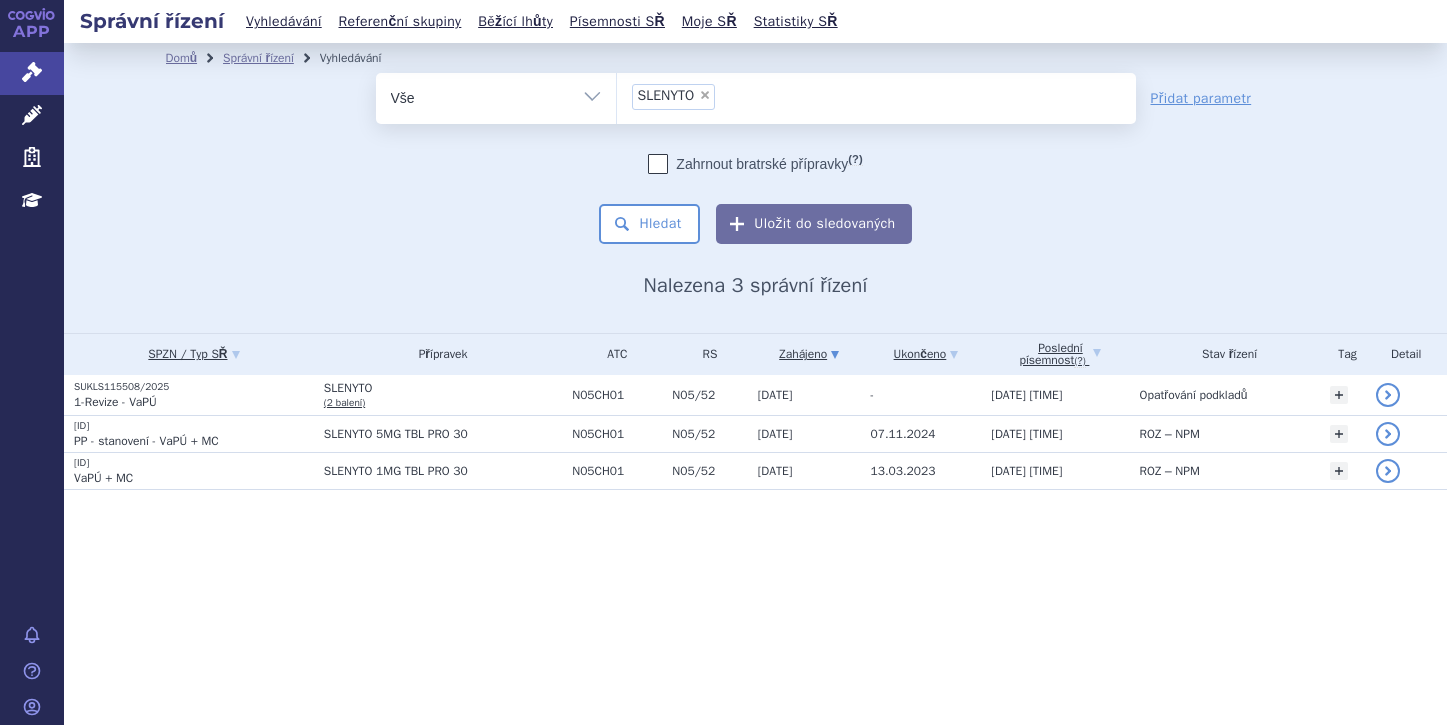 scroll, scrollTop: 0, scrollLeft: 0, axis: both 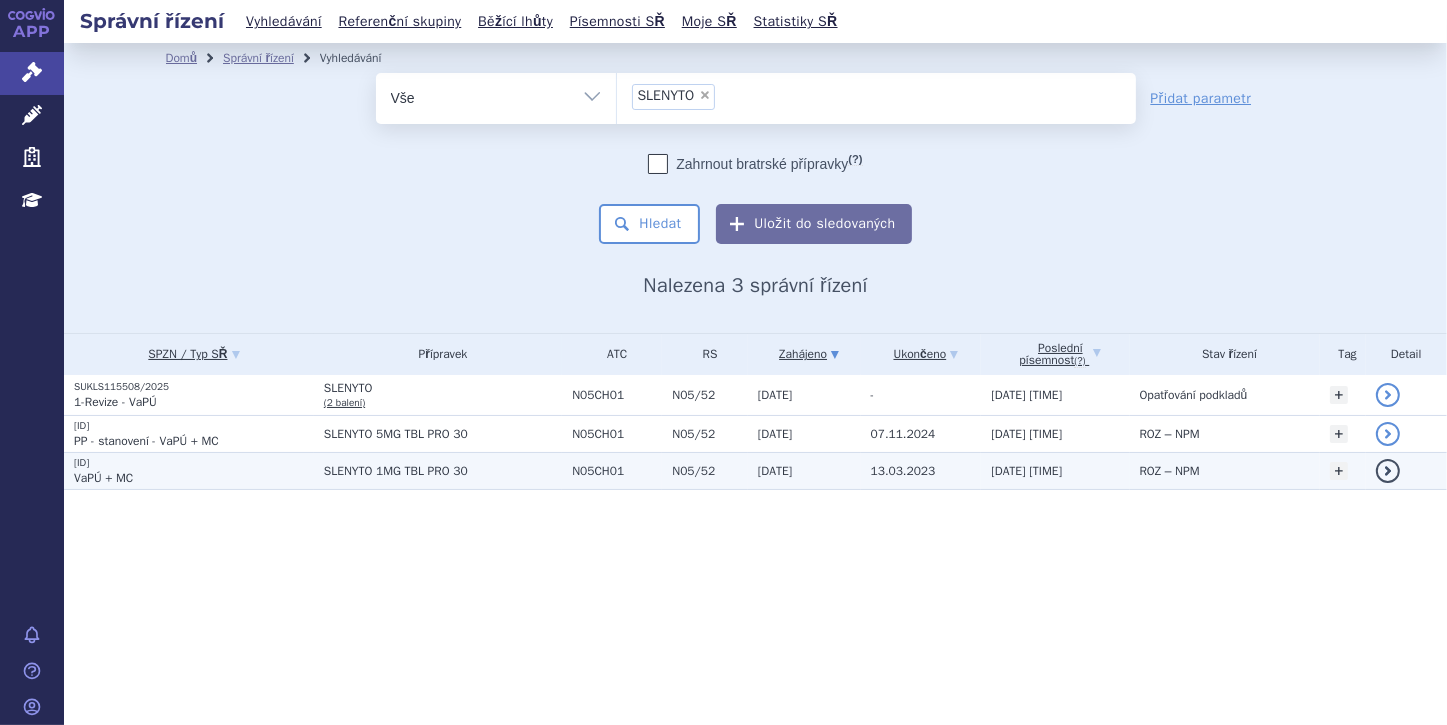 click on "VaPÚ + MC" at bounding box center [194, 478] 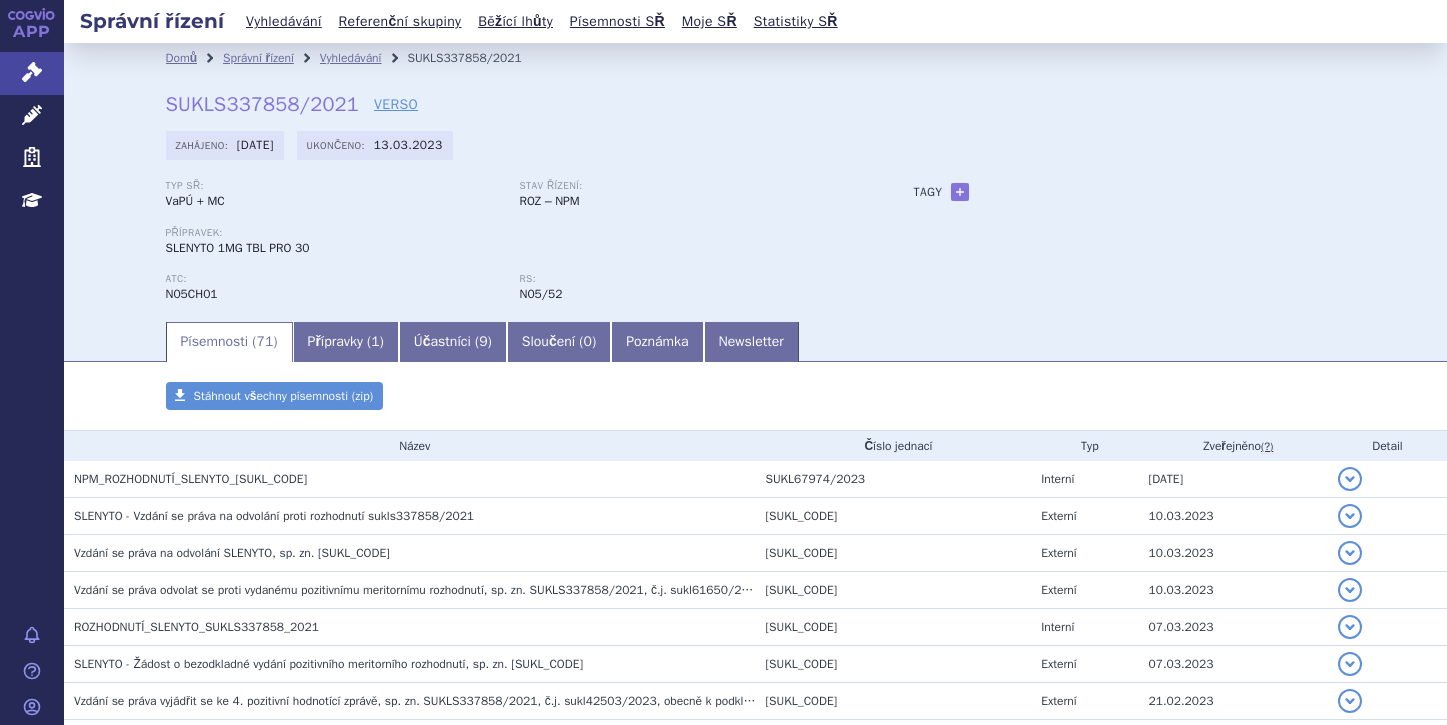 scroll, scrollTop: 0, scrollLeft: 0, axis: both 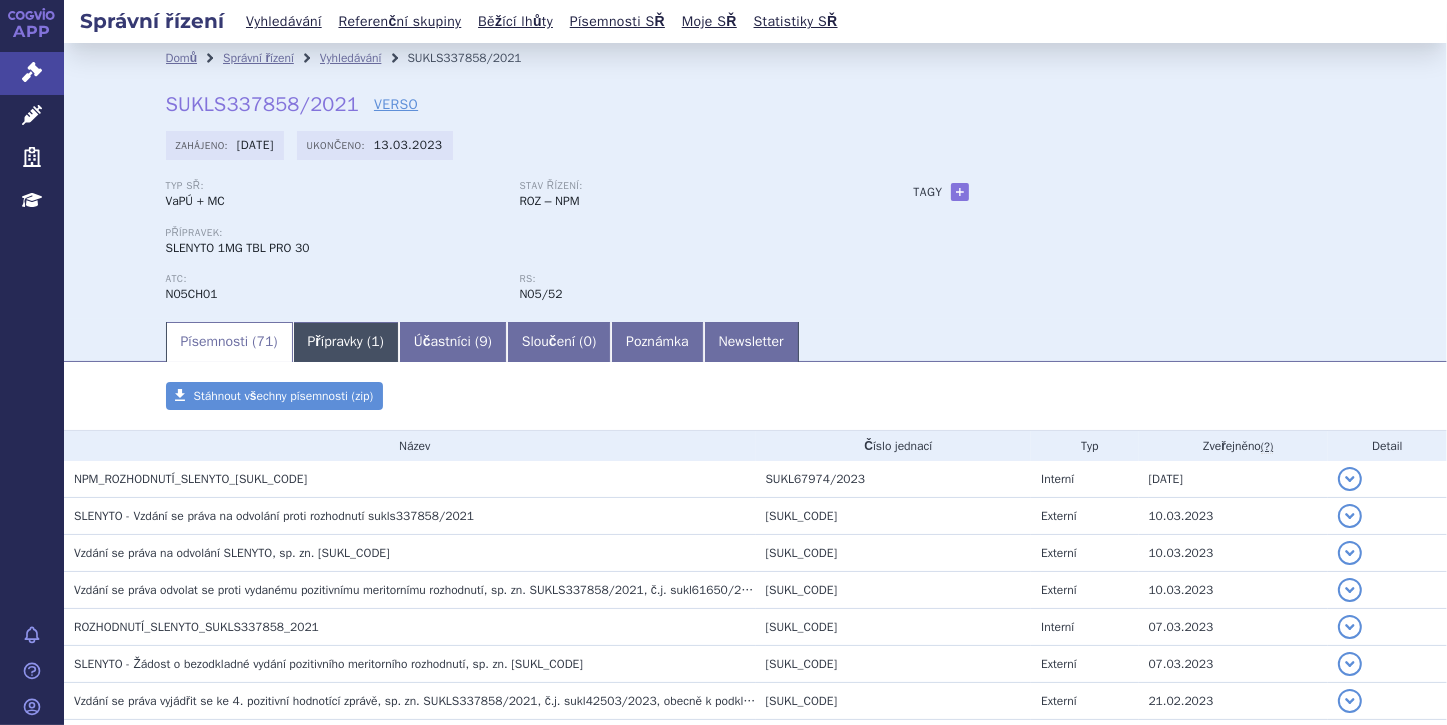 click on "Přípravky ( 1 )" at bounding box center [346, 342] 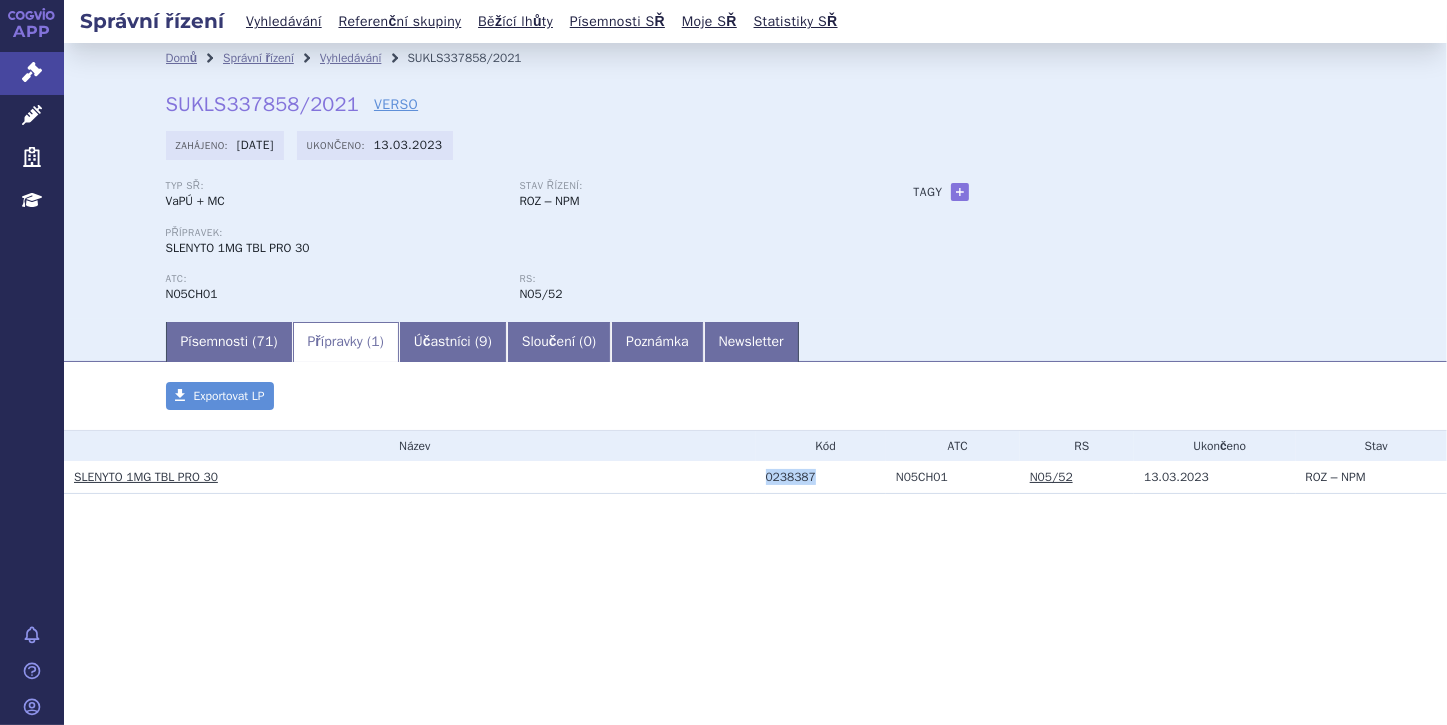 drag, startPoint x: 764, startPoint y: 482, endPoint x: 808, endPoint y: 474, distance: 44.72136 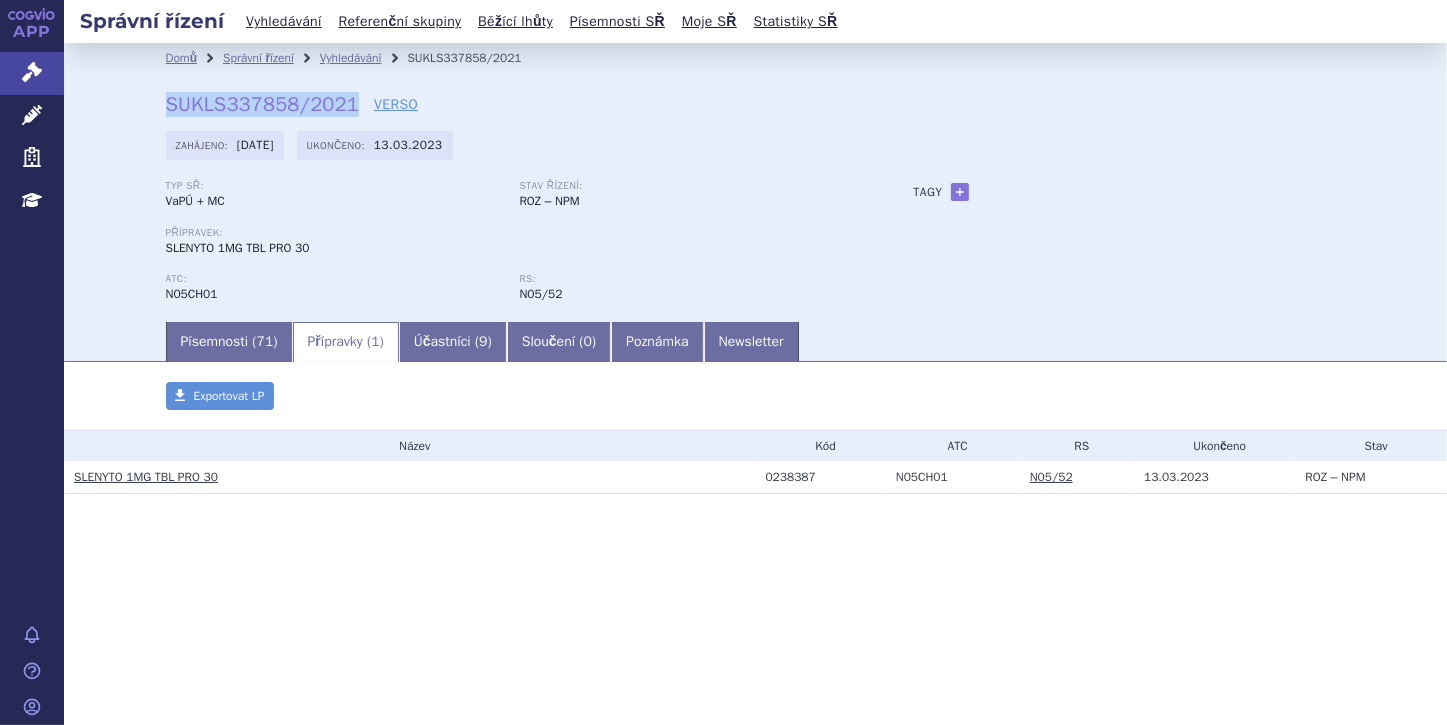 drag, startPoint x: 168, startPoint y: 103, endPoint x: 347, endPoint y: 103, distance: 179 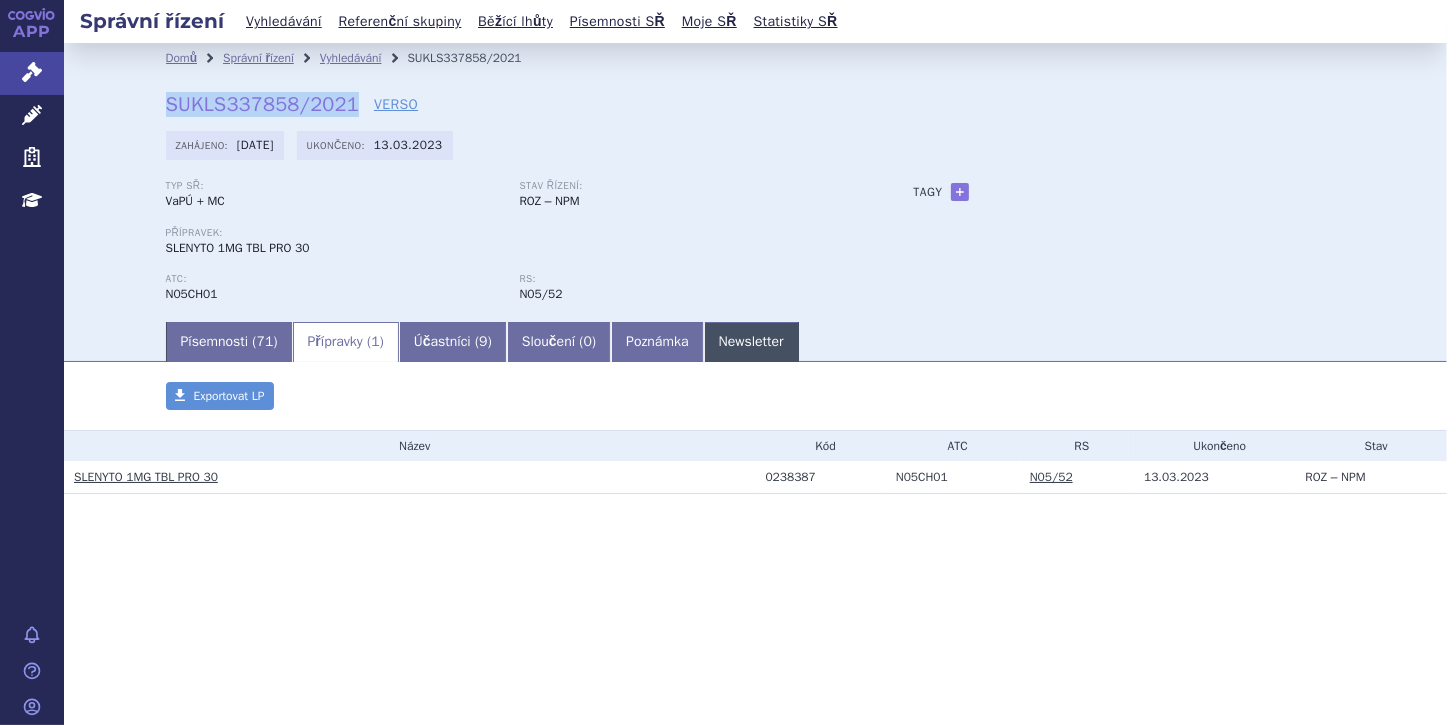 click on "Newsletter" at bounding box center (751, 342) 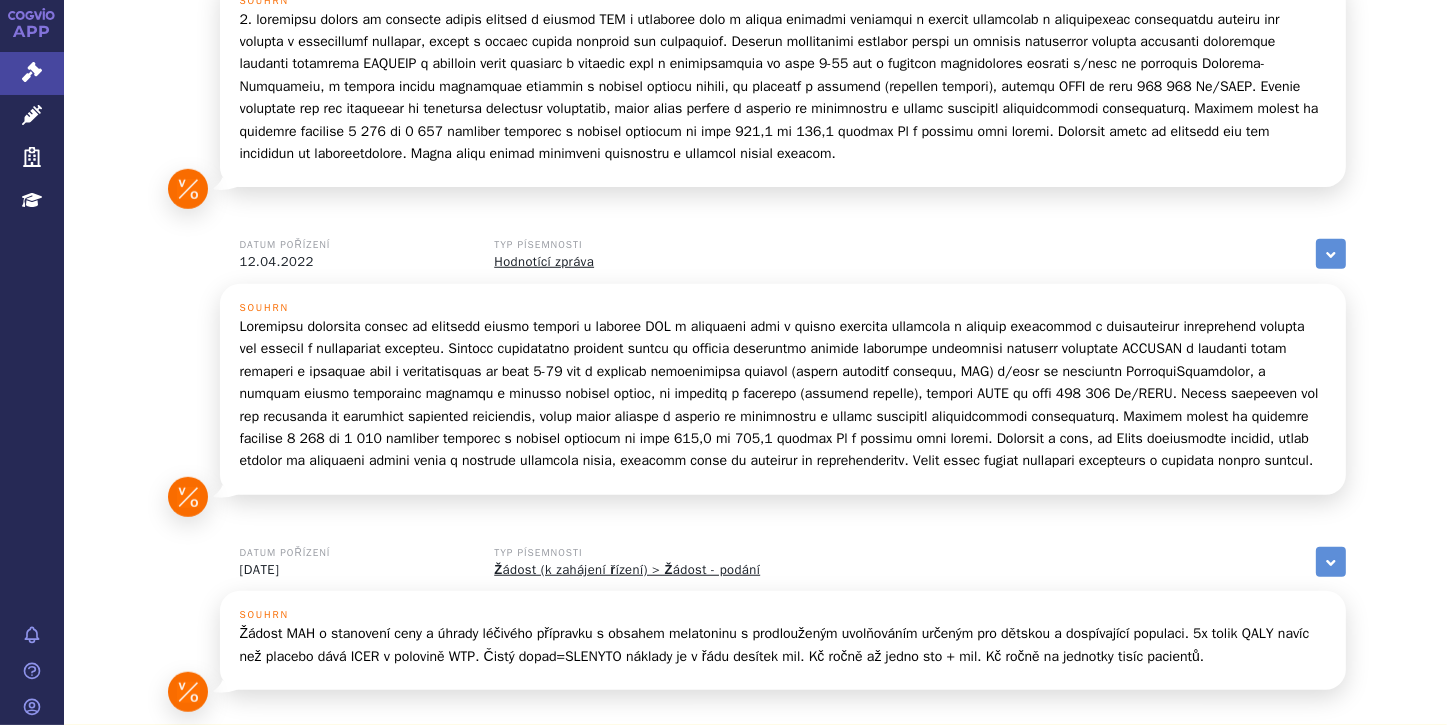 scroll, scrollTop: 1544, scrollLeft: 0, axis: vertical 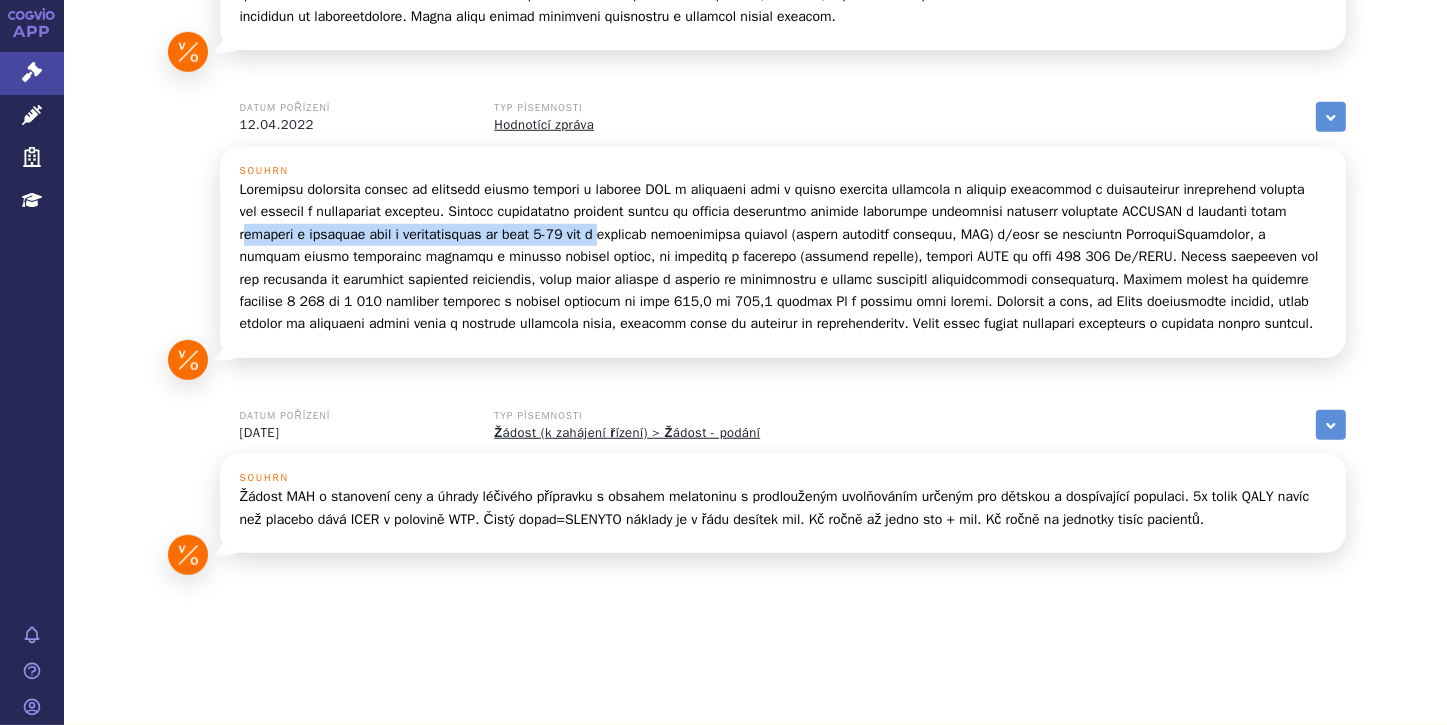 drag, startPoint x: 272, startPoint y: 214, endPoint x: 634, endPoint y: 209, distance: 362.03452 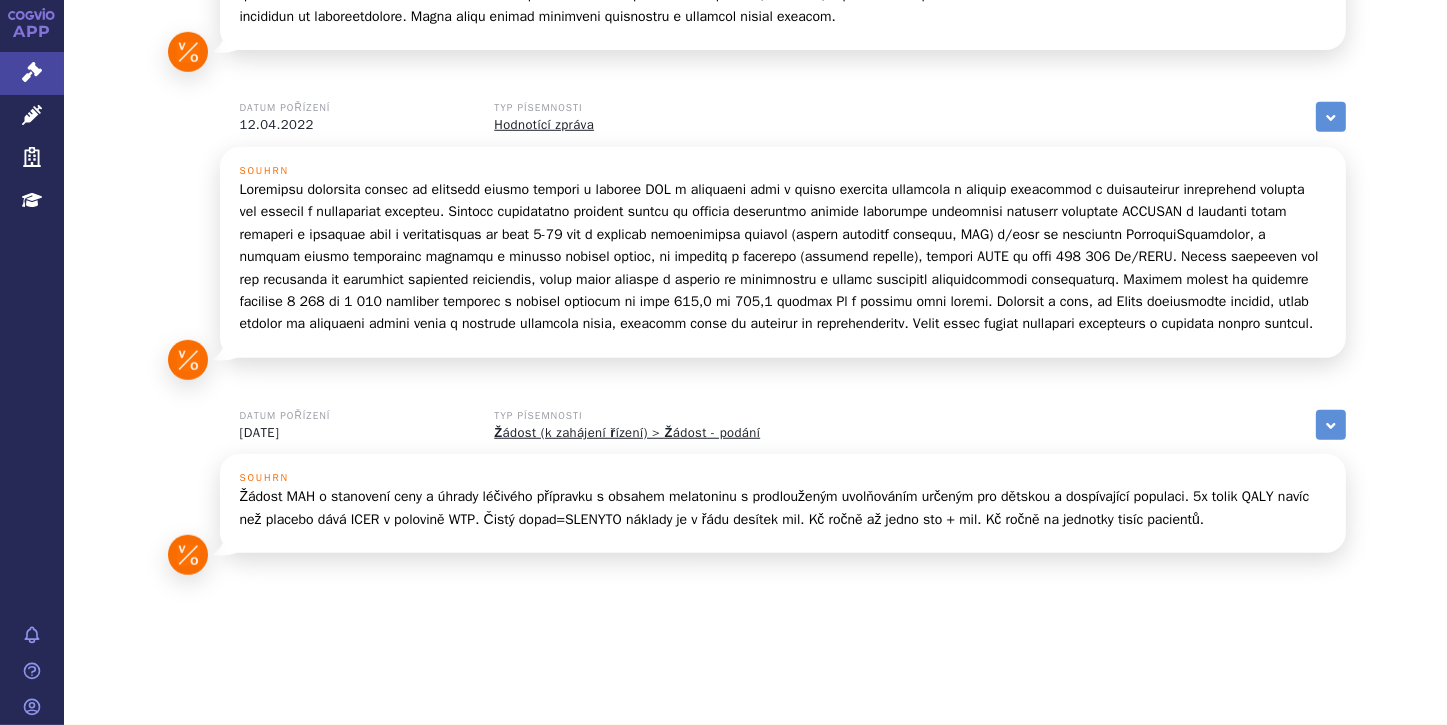 click at bounding box center [783, 257] 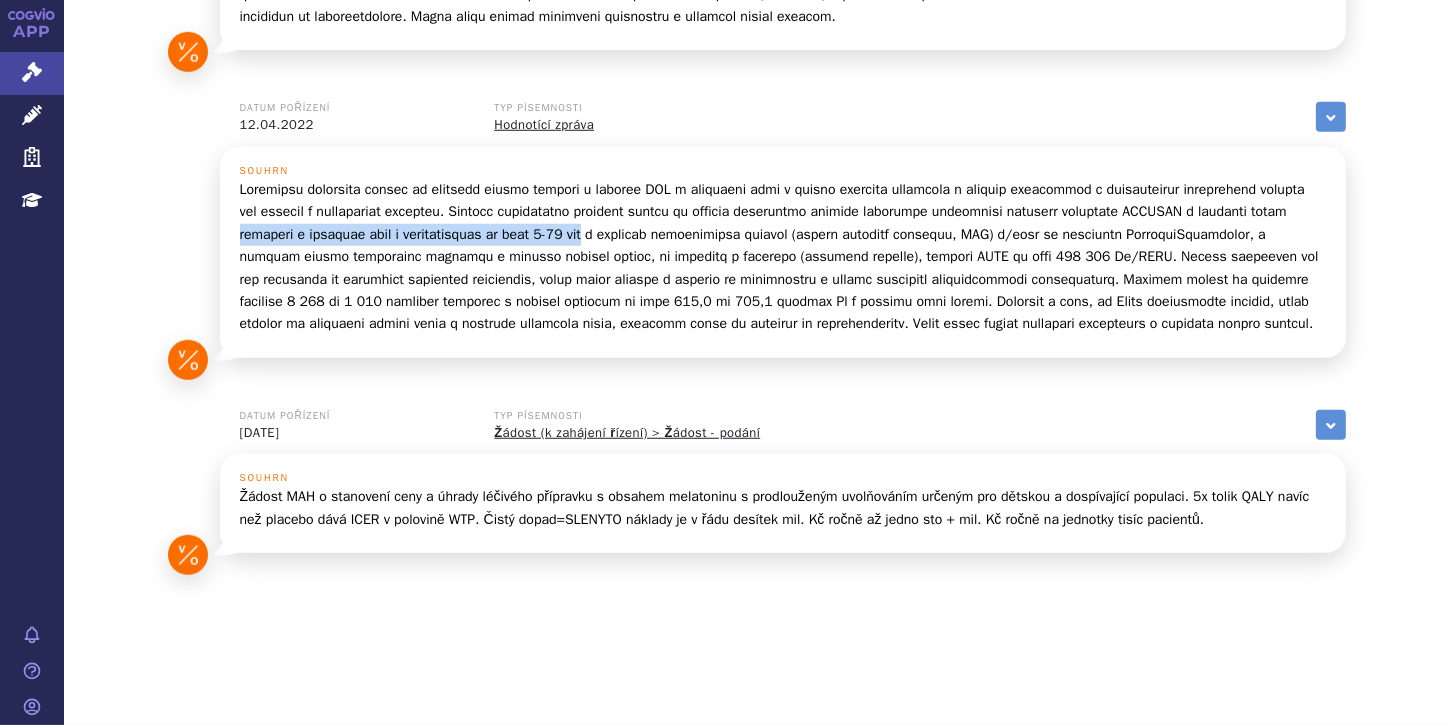 drag, startPoint x: 267, startPoint y: 212, endPoint x: 620, endPoint y: 216, distance: 353.02267 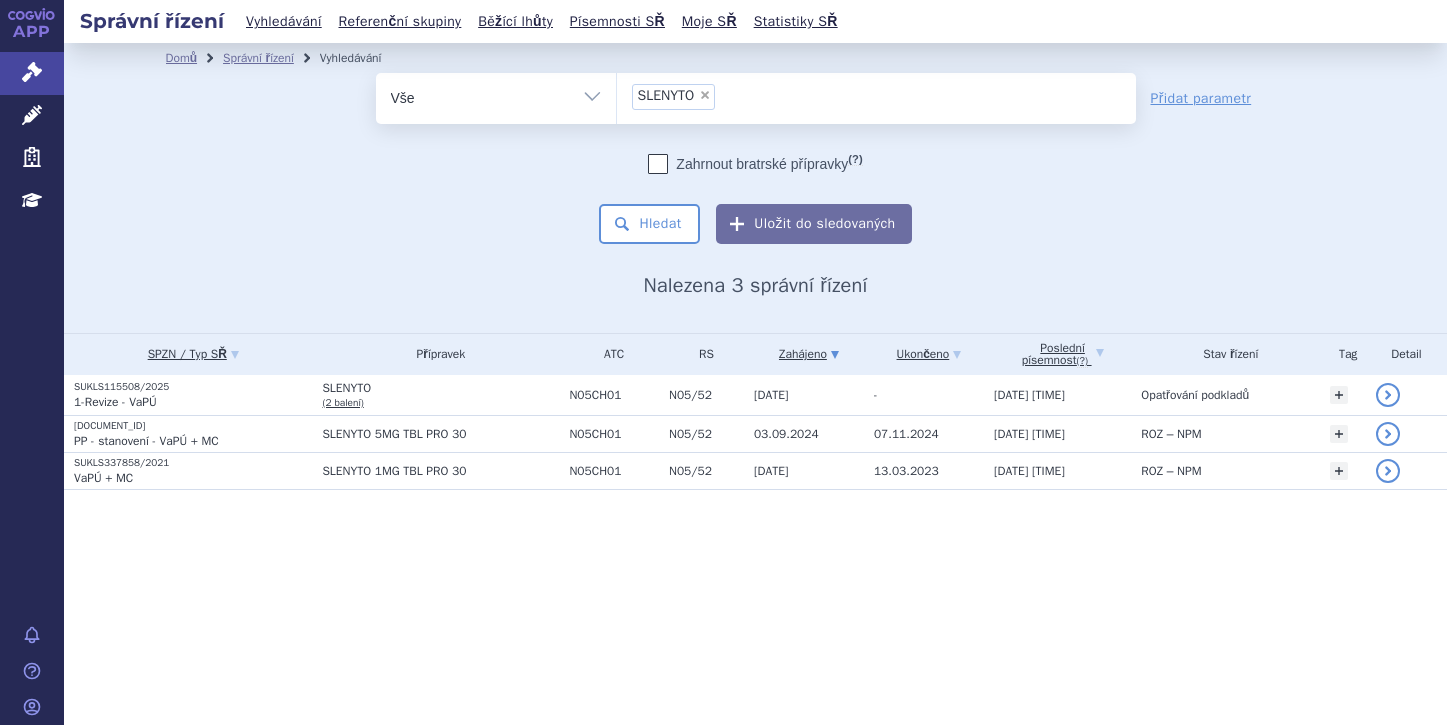 scroll, scrollTop: 0, scrollLeft: 0, axis: both 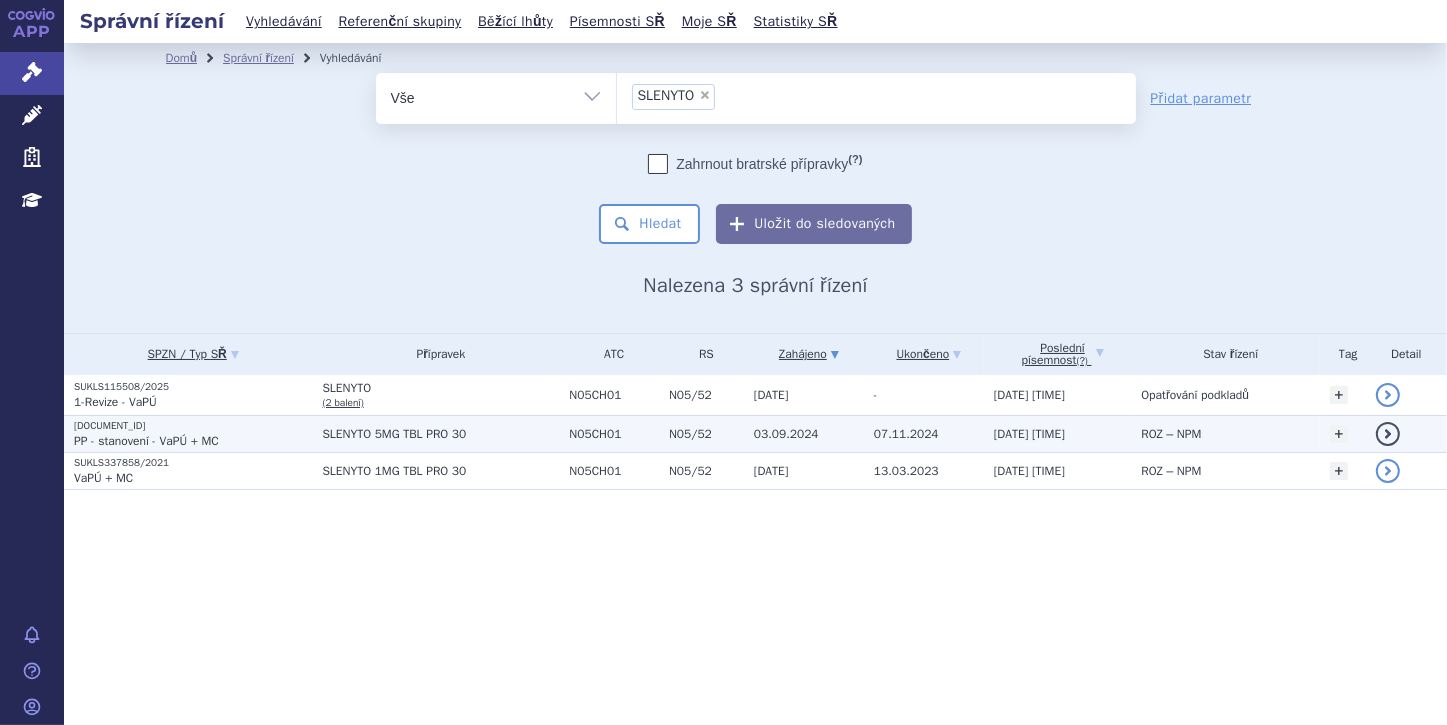 click on "PP - stanovení - VaPÚ + MC" at bounding box center [146, 441] 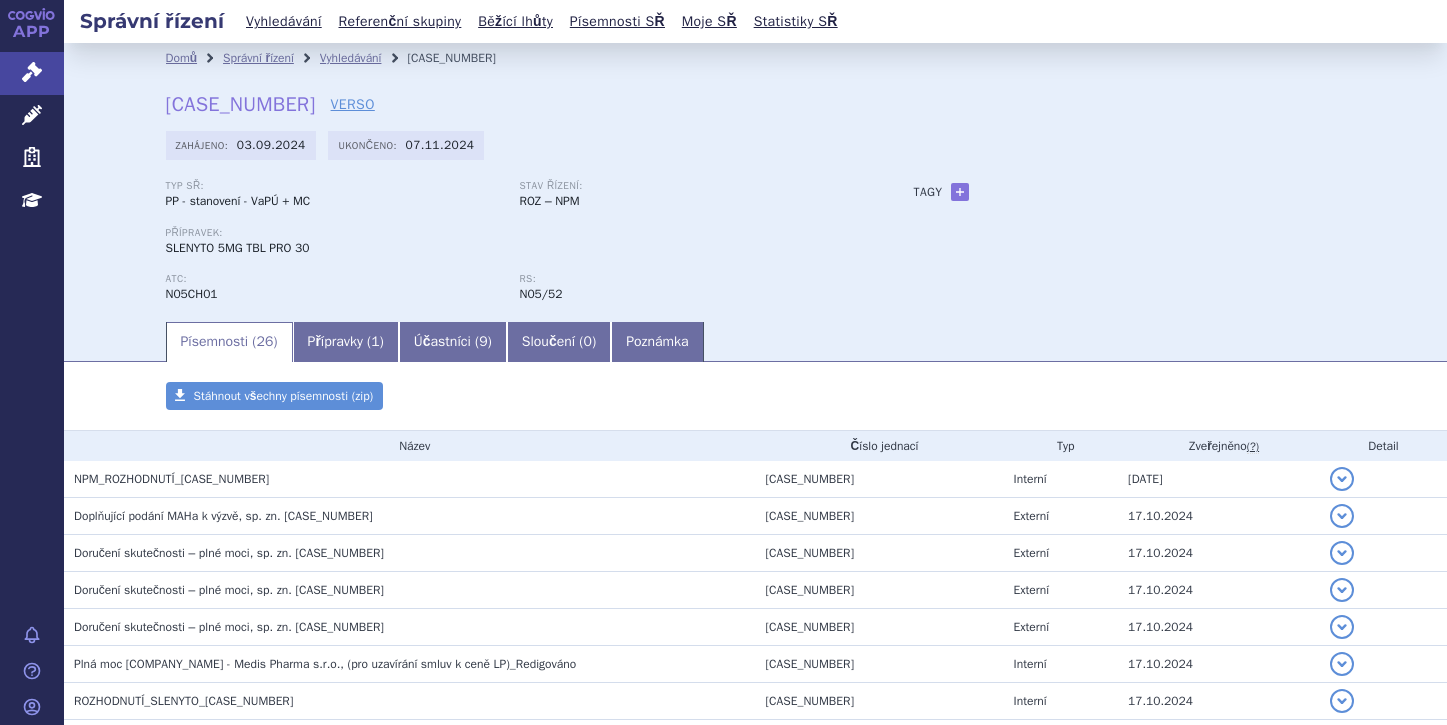 scroll, scrollTop: 0, scrollLeft: 0, axis: both 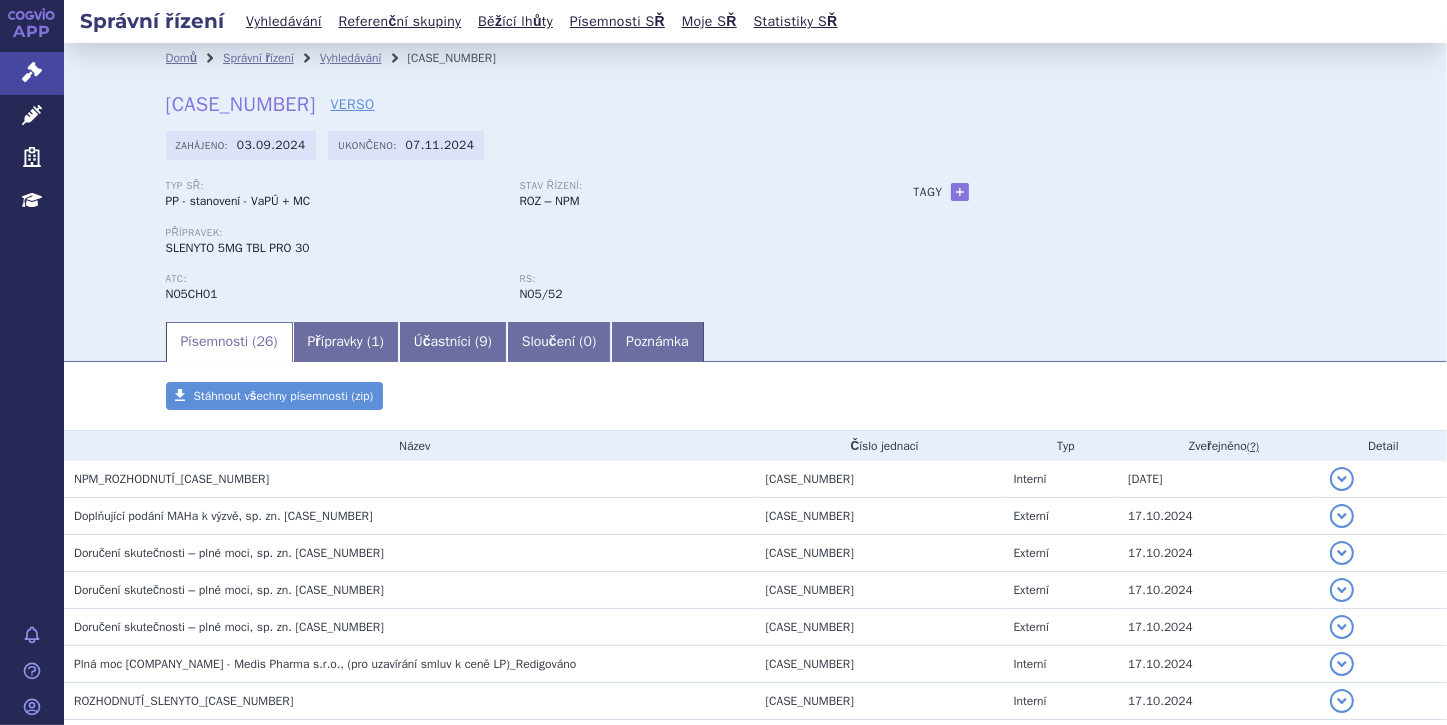 drag, startPoint x: 159, startPoint y: 108, endPoint x: 342, endPoint y: 108, distance: 183 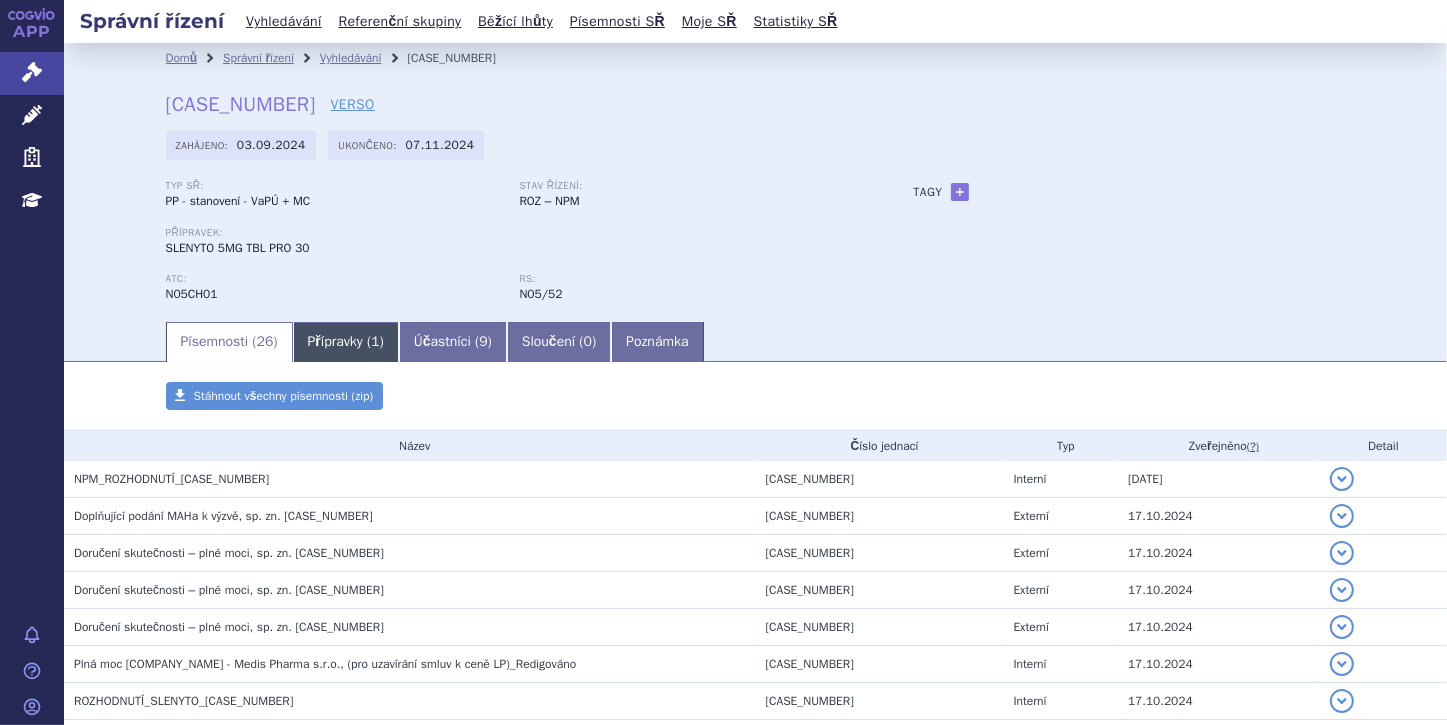 click on "Přípravky ( 1 )" at bounding box center (346, 342) 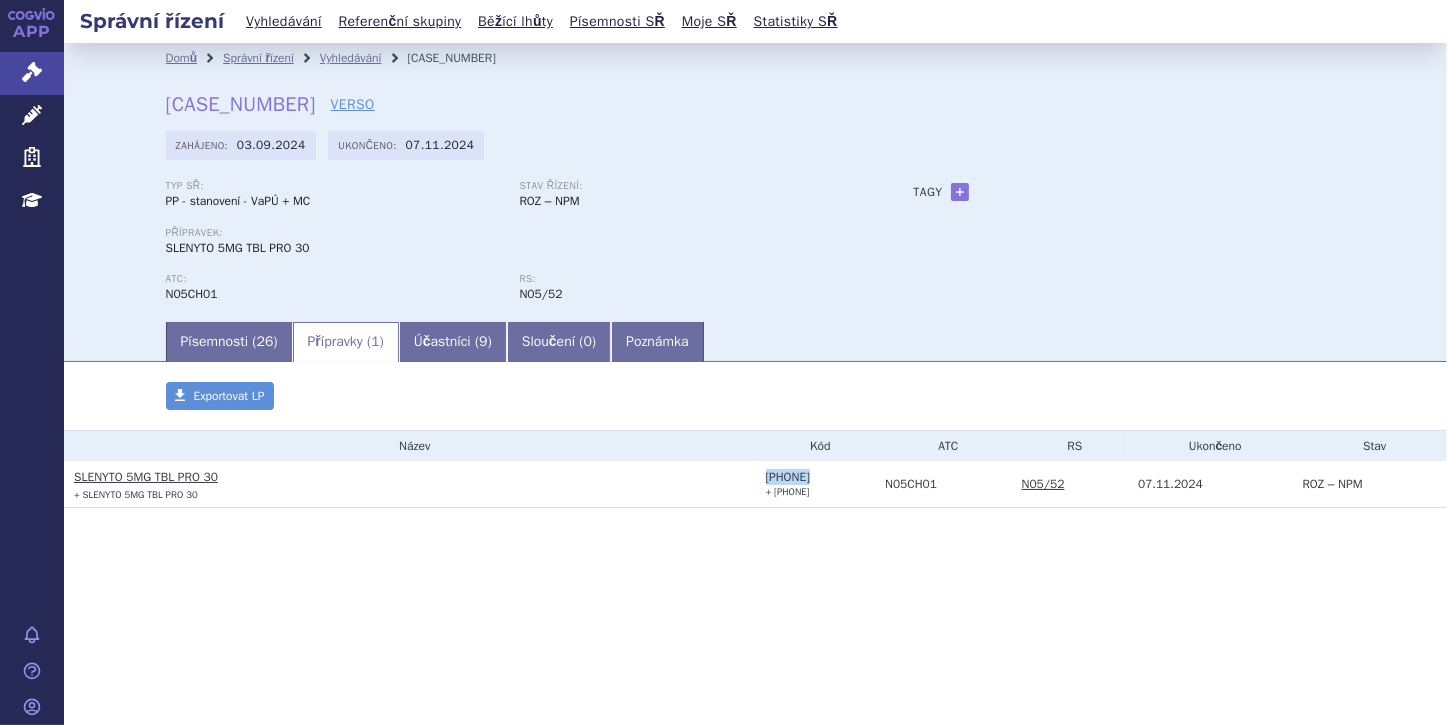 drag, startPoint x: 766, startPoint y: 480, endPoint x: 818, endPoint y: 480, distance: 52 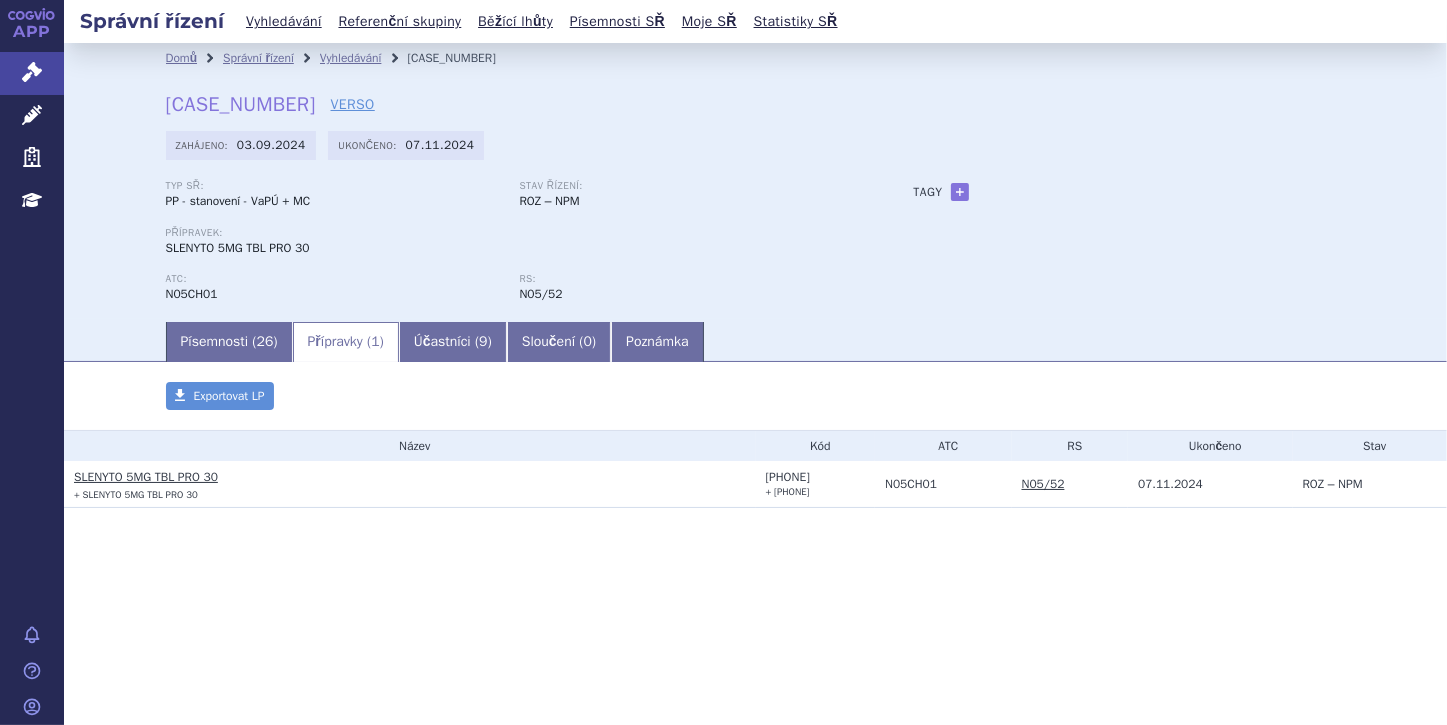 click on "Domů
Správní řízení
Vyhledávání
SUKLS222389/2024
SUKLS222389/2024
VERSO
Zahájeno:
03.09.2024
Ukončeno:
07.11.2024
Typ SŘ: ROZ – NPM" at bounding box center (755, 335) 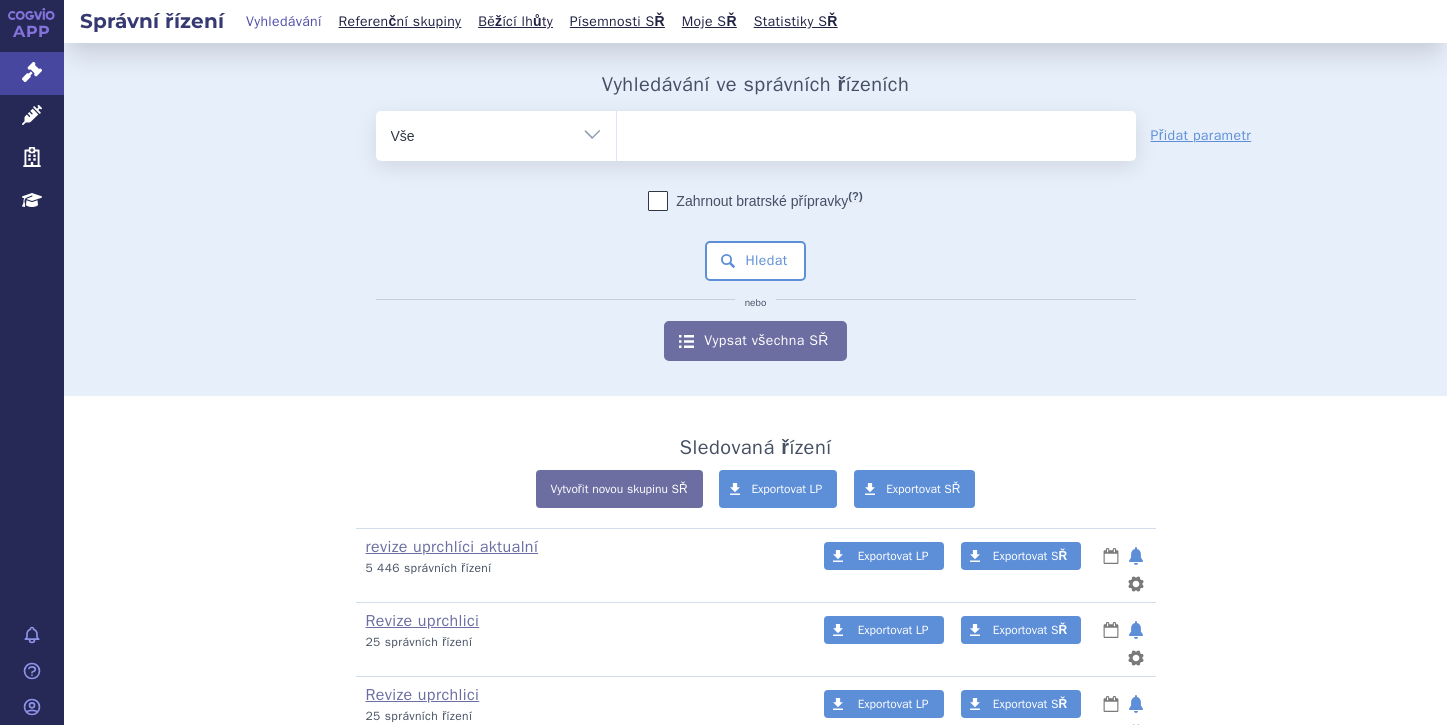 scroll, scrollTop: 0, scrollLeft: 0, axis: both 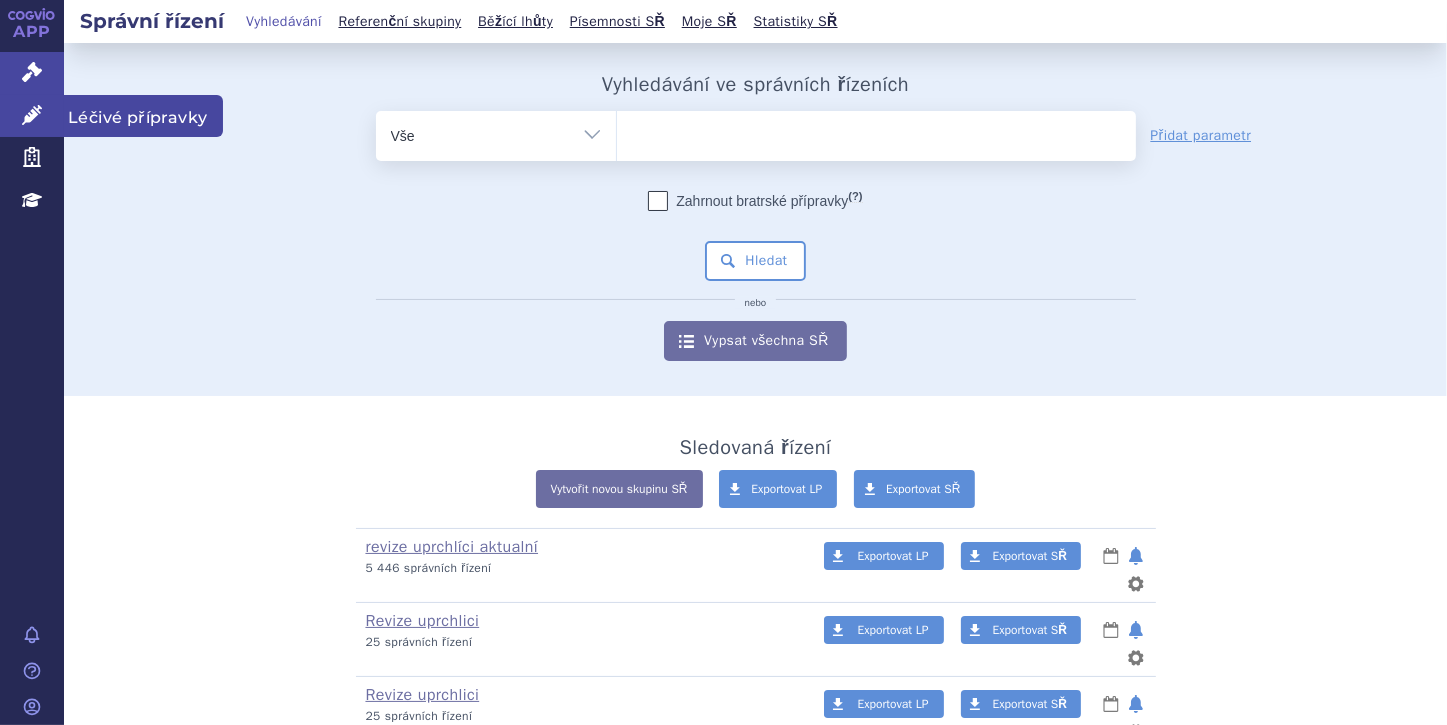 click 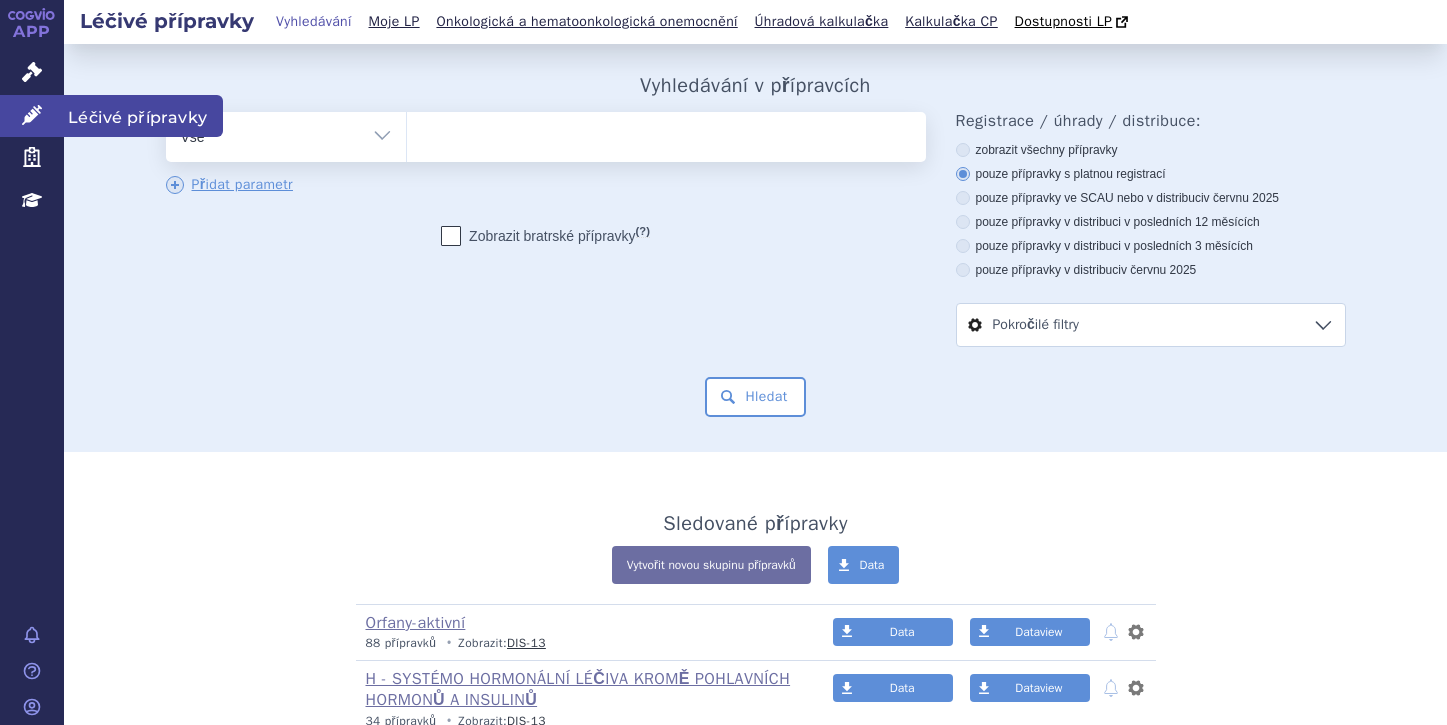 scroll, scrollTop: 0, scrollLeft: 0, axis: both 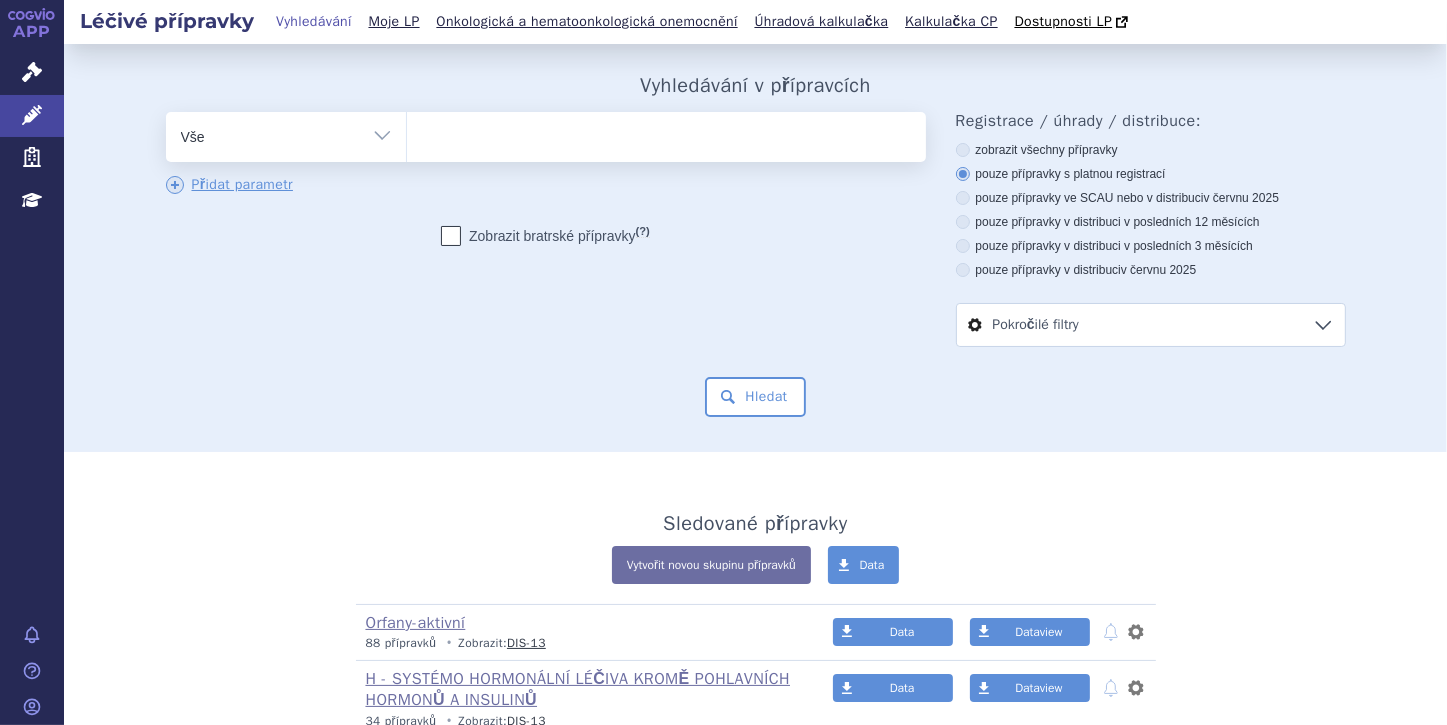click at bounding box center (666, 133) 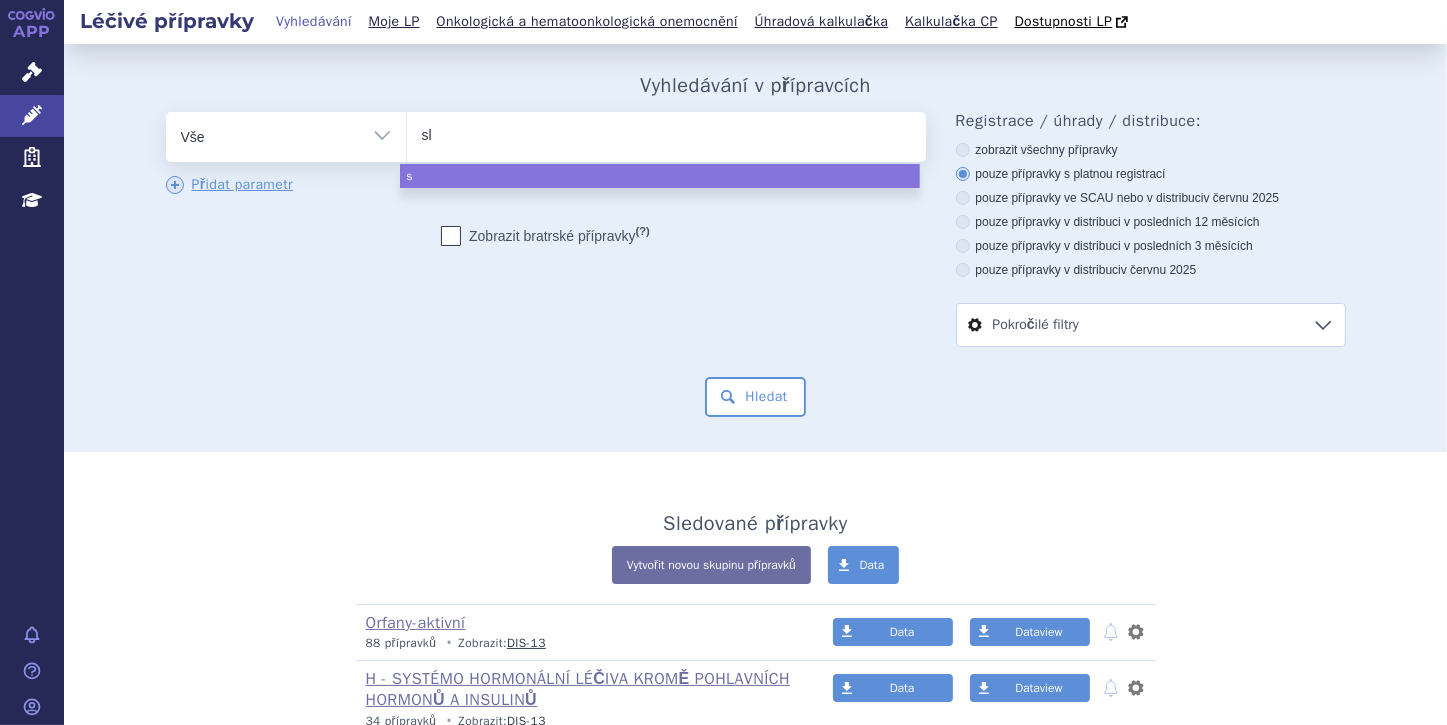 type on "sle" 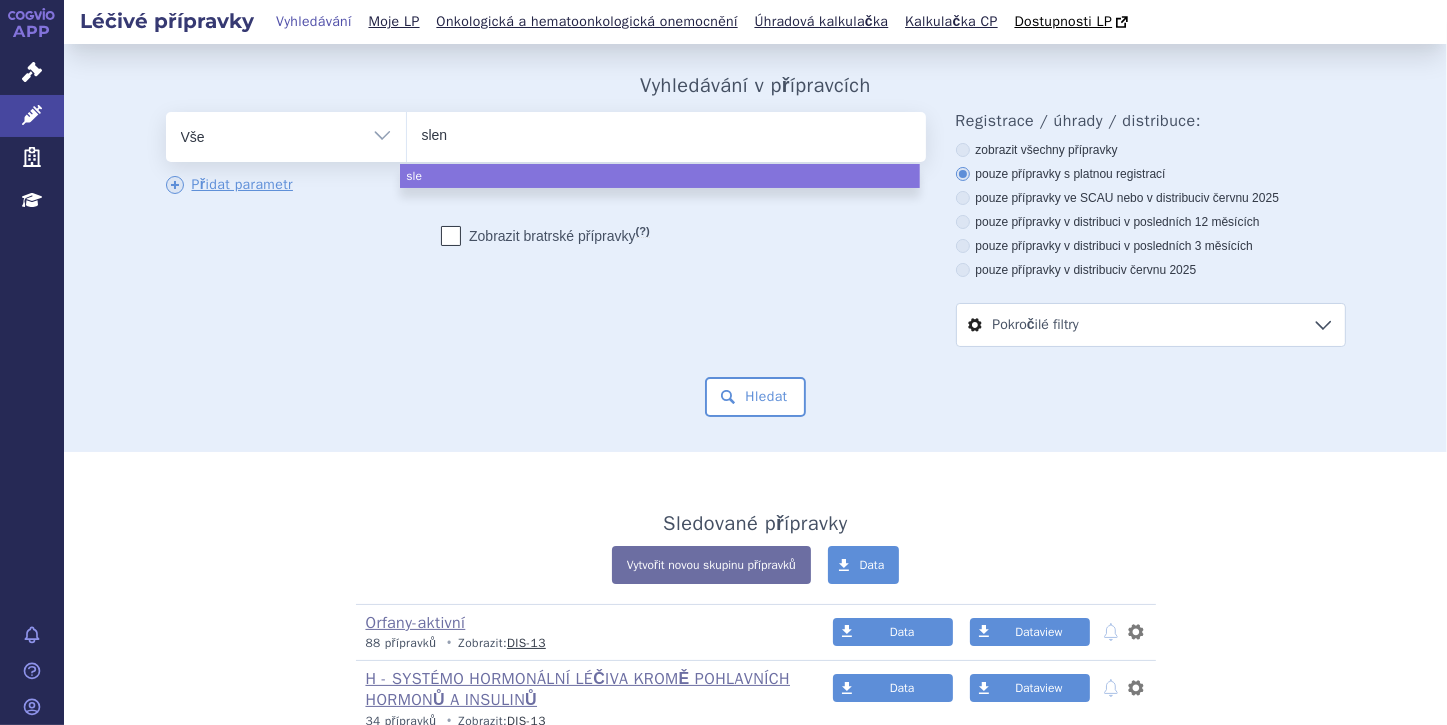 type on "sleny" 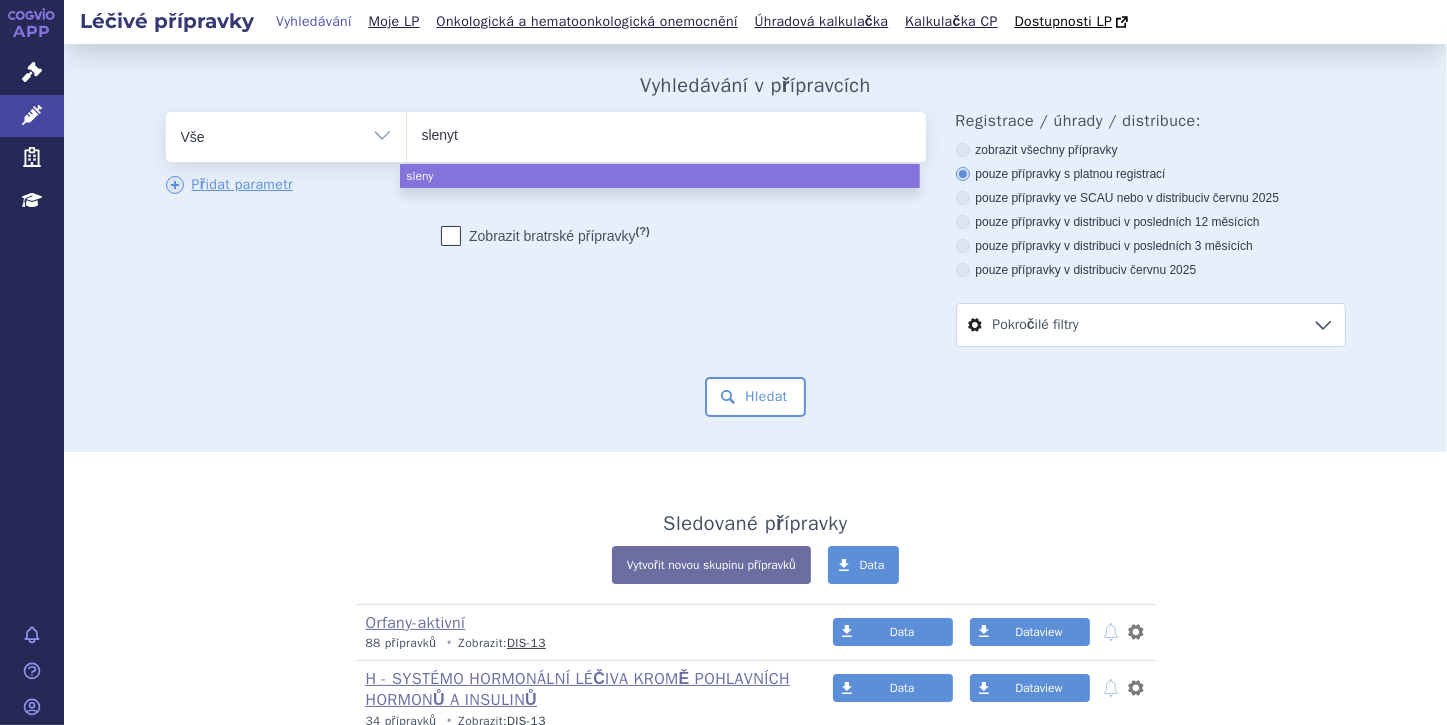 type on "slenyto" 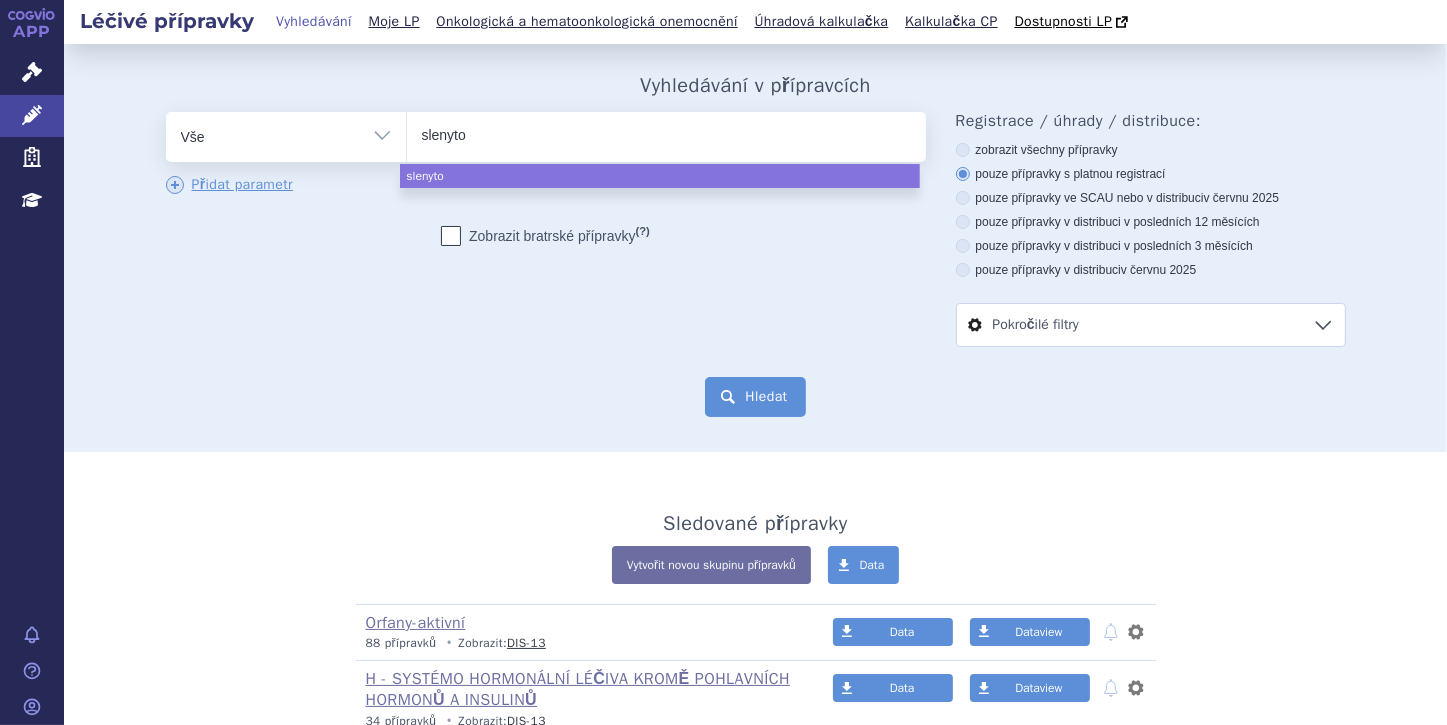 select on "slenyto" 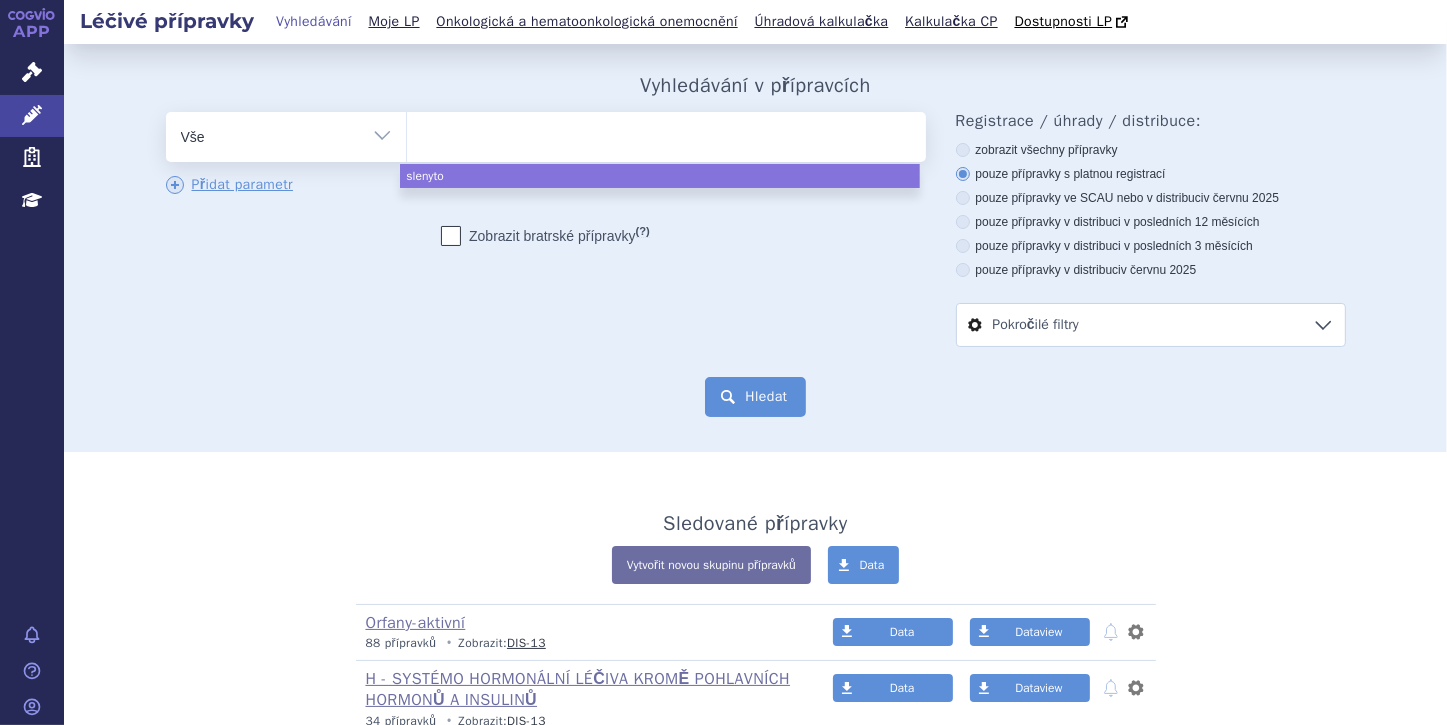 click on "Hledat" at bounding box center [755, 397] 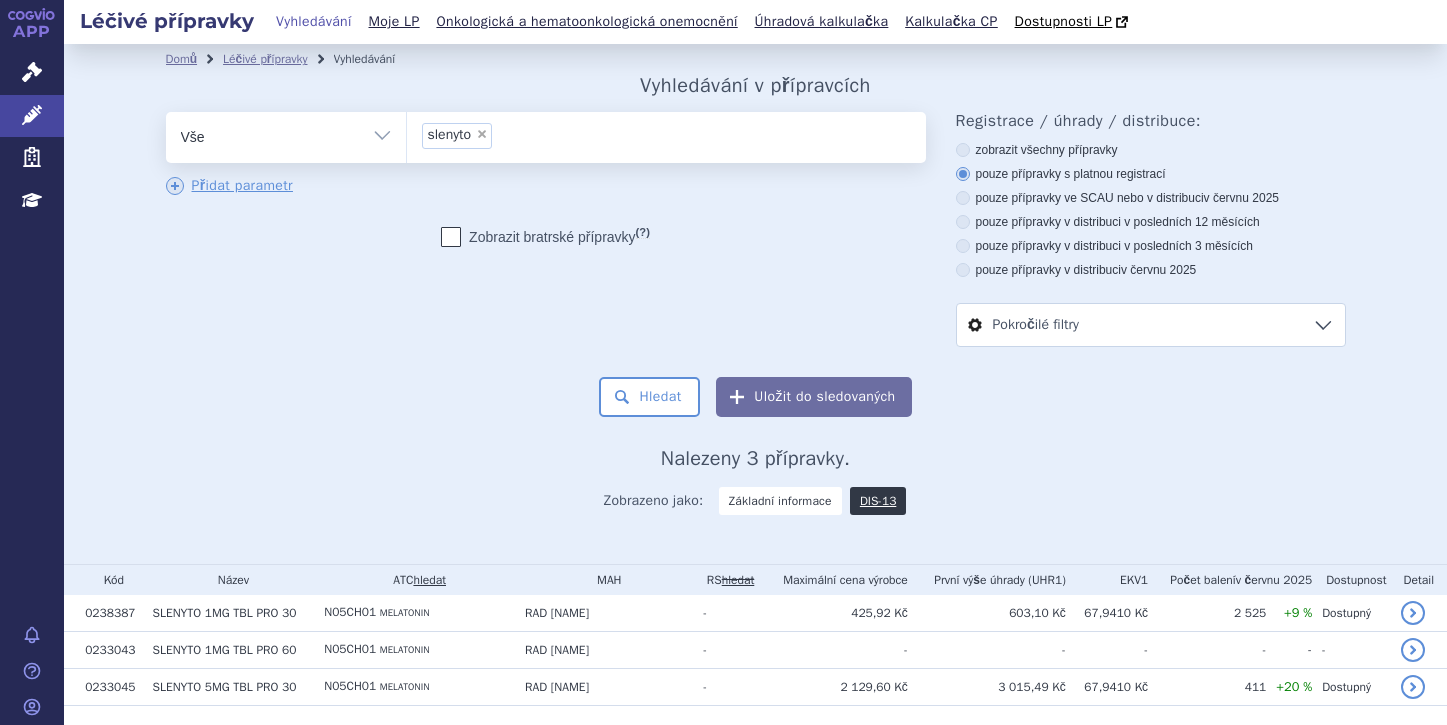 scroll, scrollTop: 0, scrollLeft: 0, axis: both 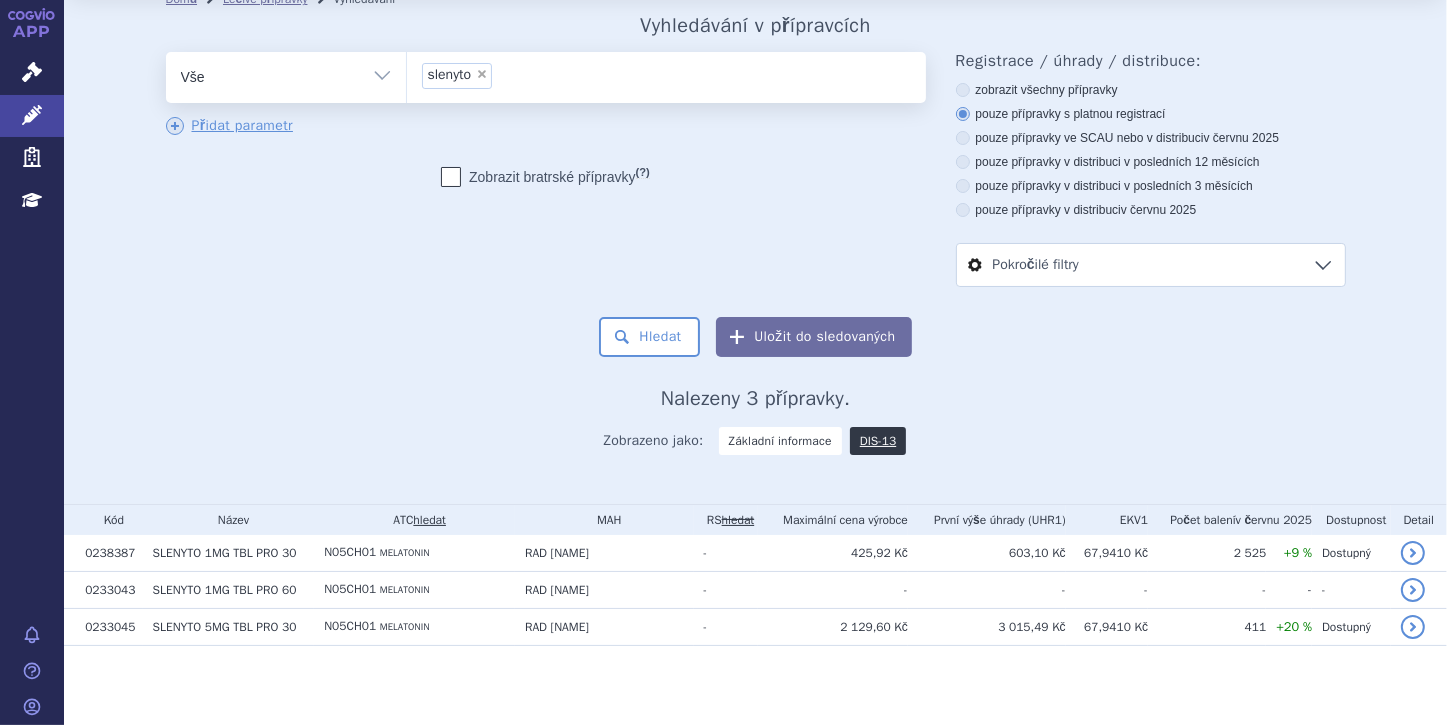 click at bounding box center (451, 177) 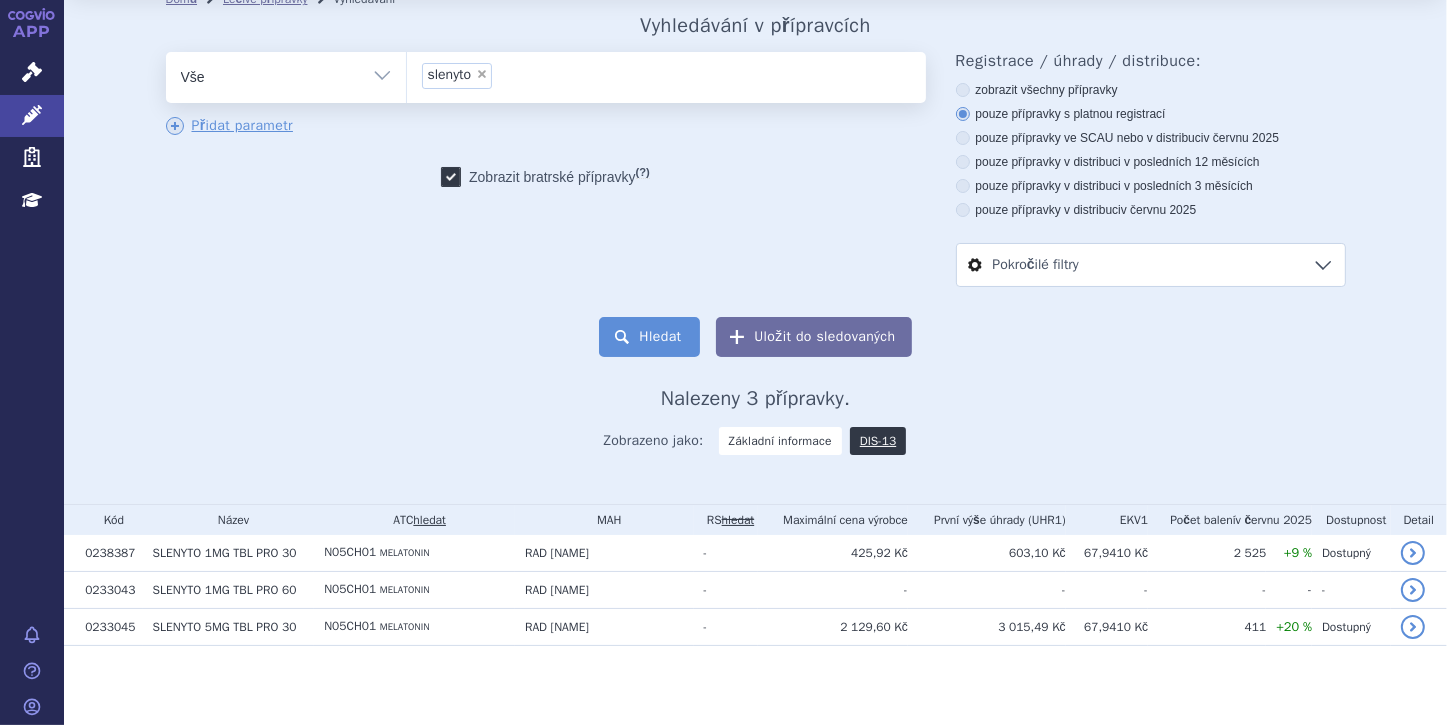 click on "Hledat" at bounding box center [649, 337] 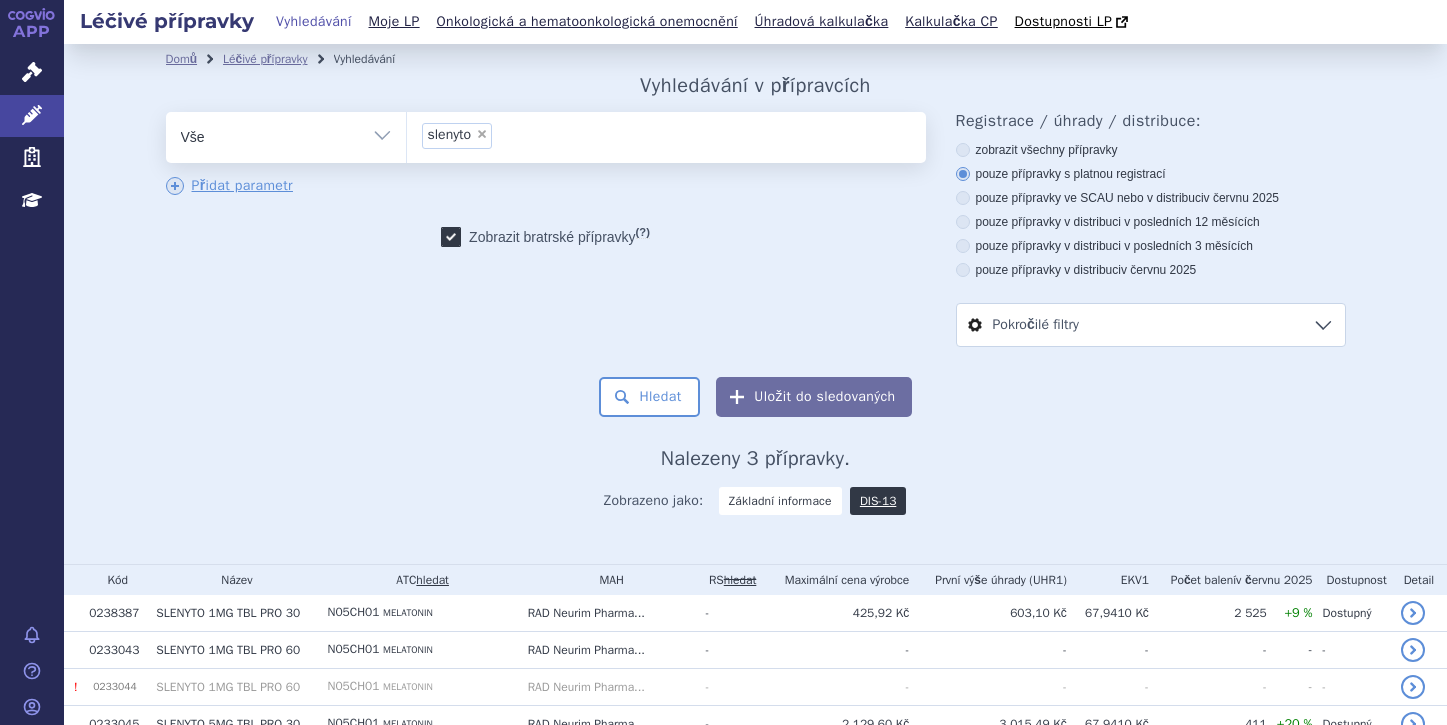 scroll, scrollTop: 0, scrollLeft: 0, axis: both 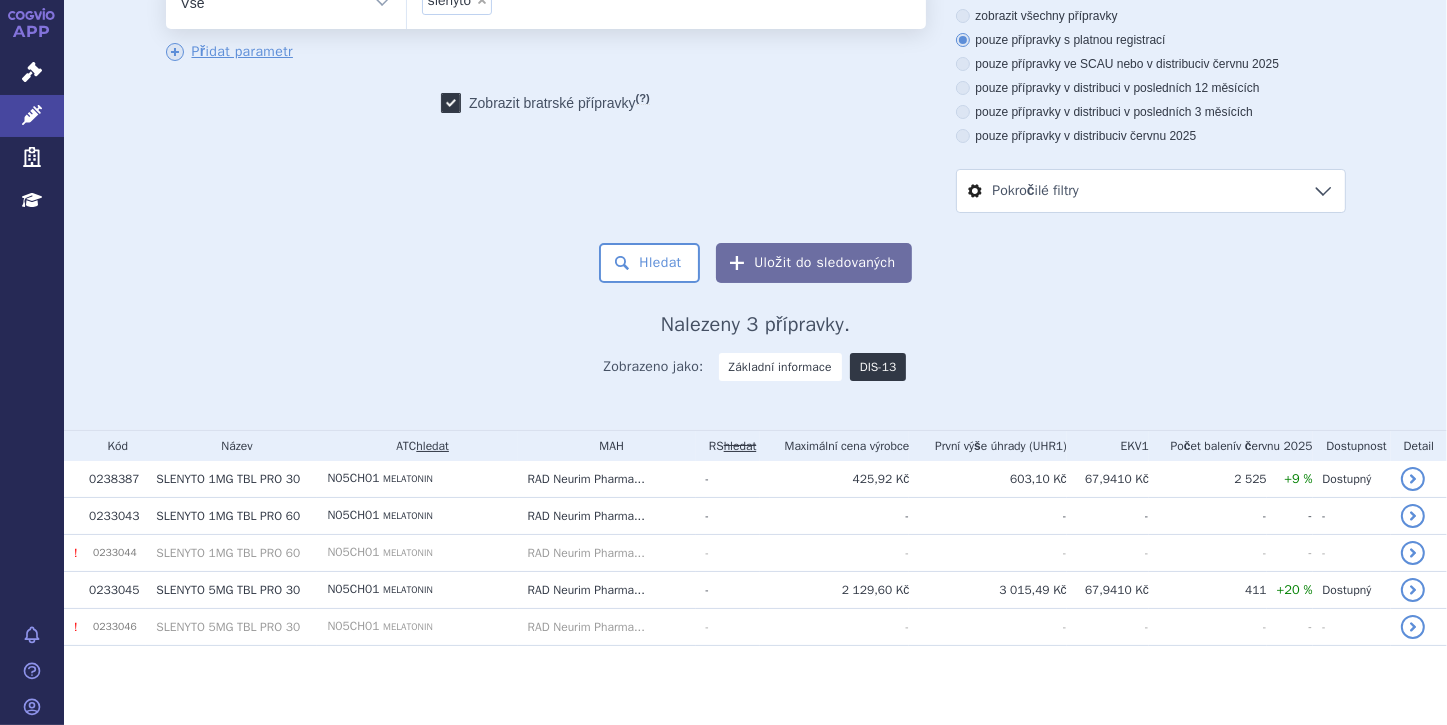 click on "DIS-13" at bounding box center [878, 367] 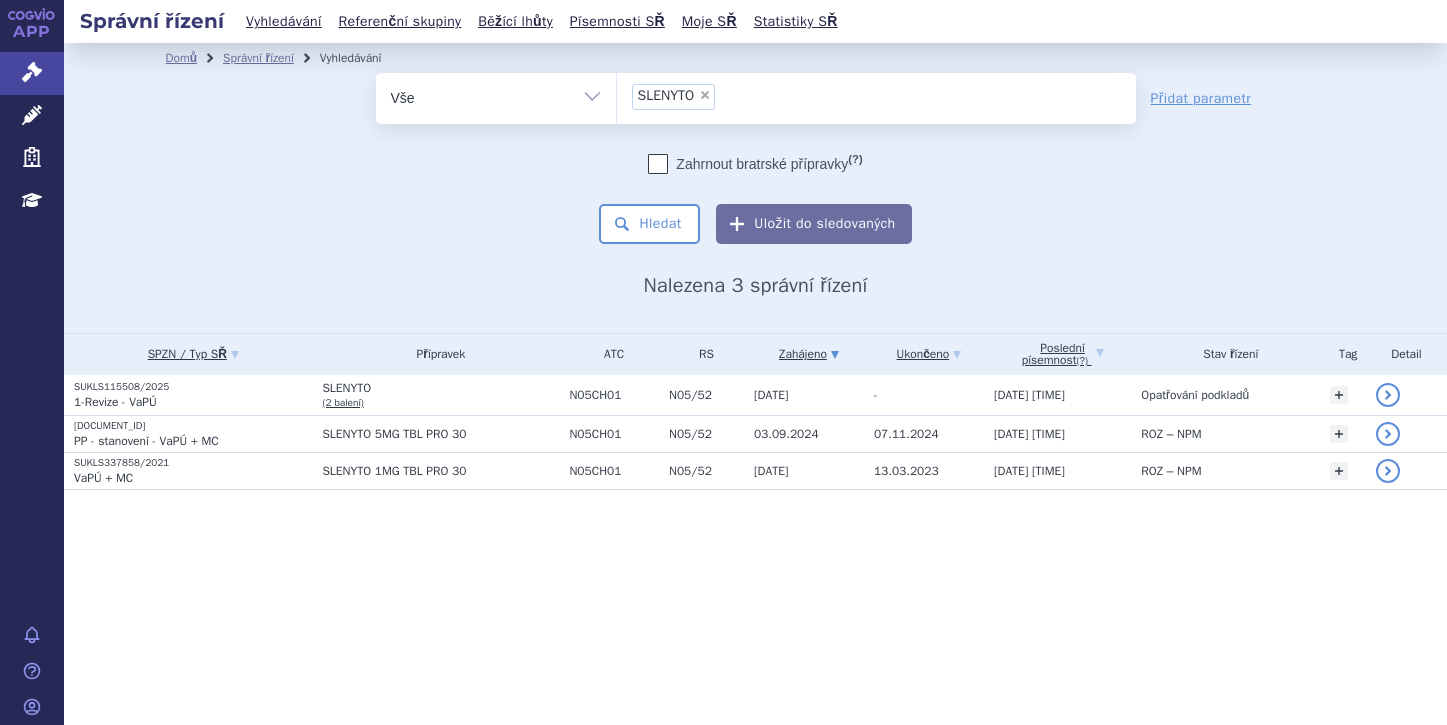 scroll, scrollTop: 0, scrollLeft: 0, axis: both 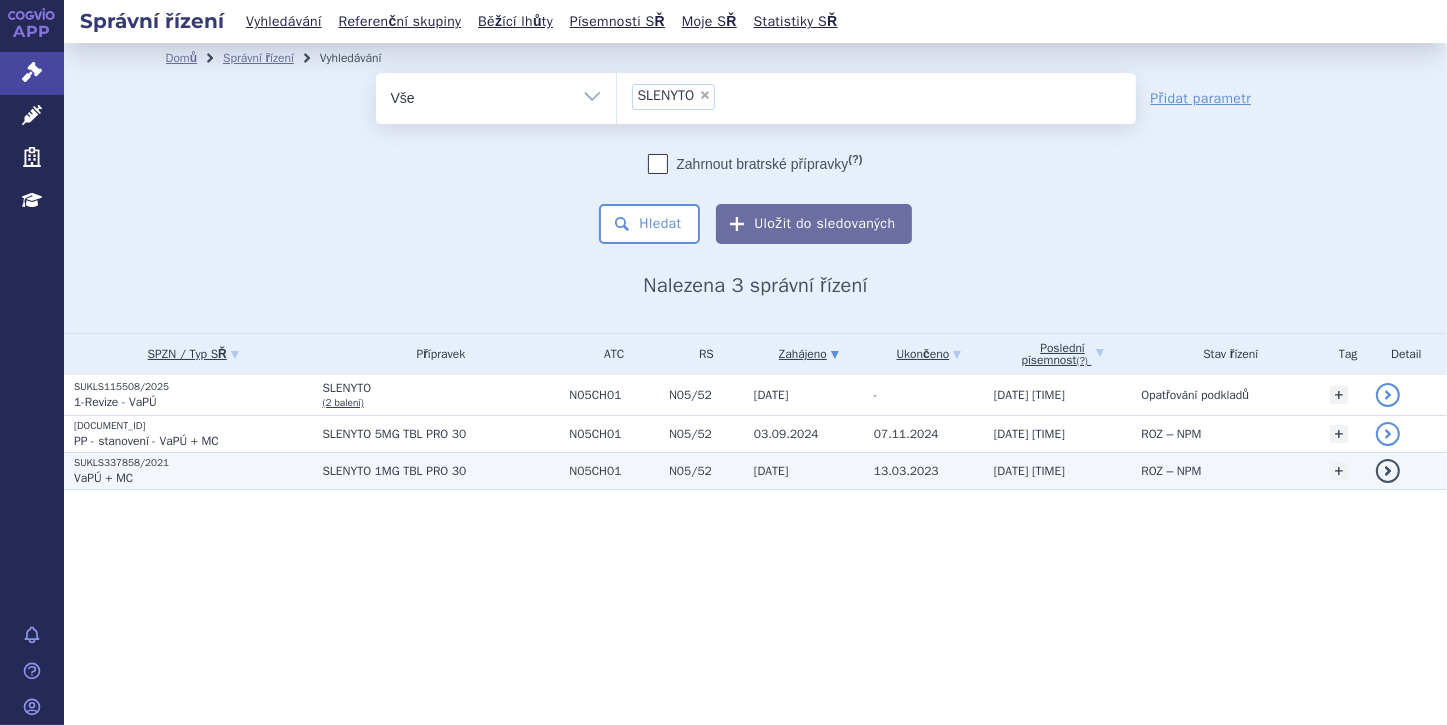 click on "VaPÚ + MC" at bounding box center (193, 478) 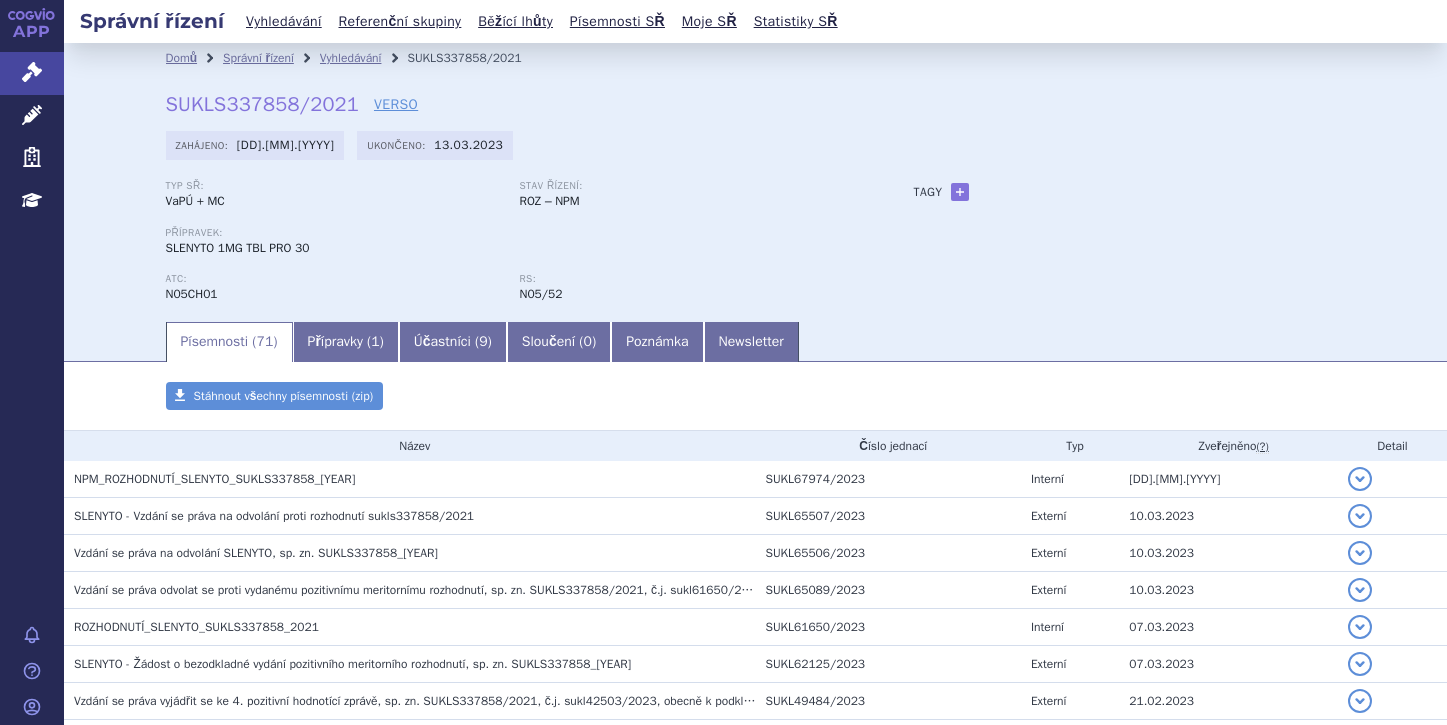 scroll, scrollTop: 0, scrollLeft: 0, axis: both 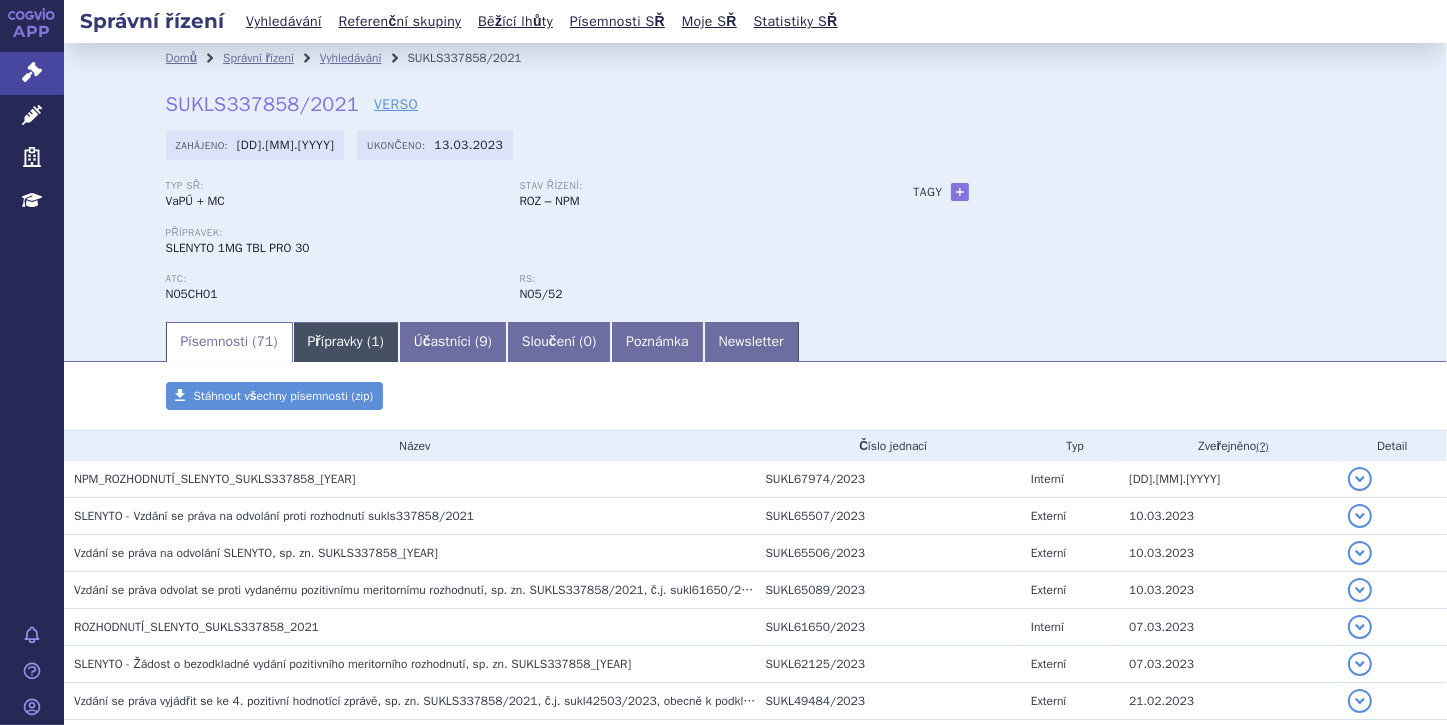 click on "Přípravky ( 1 )" at bounding box center [346, 342] 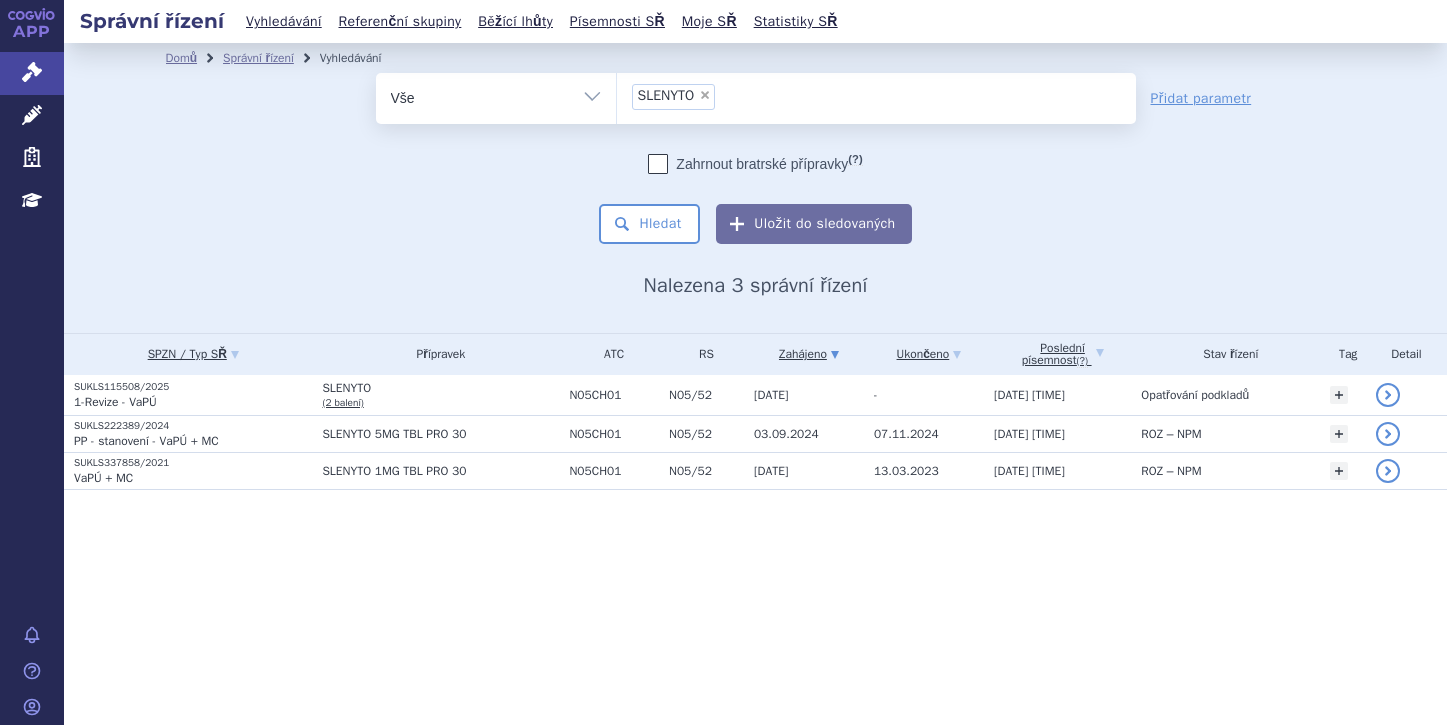 scroll, scrollTop: 0, scrollLeft: 0, axis: both 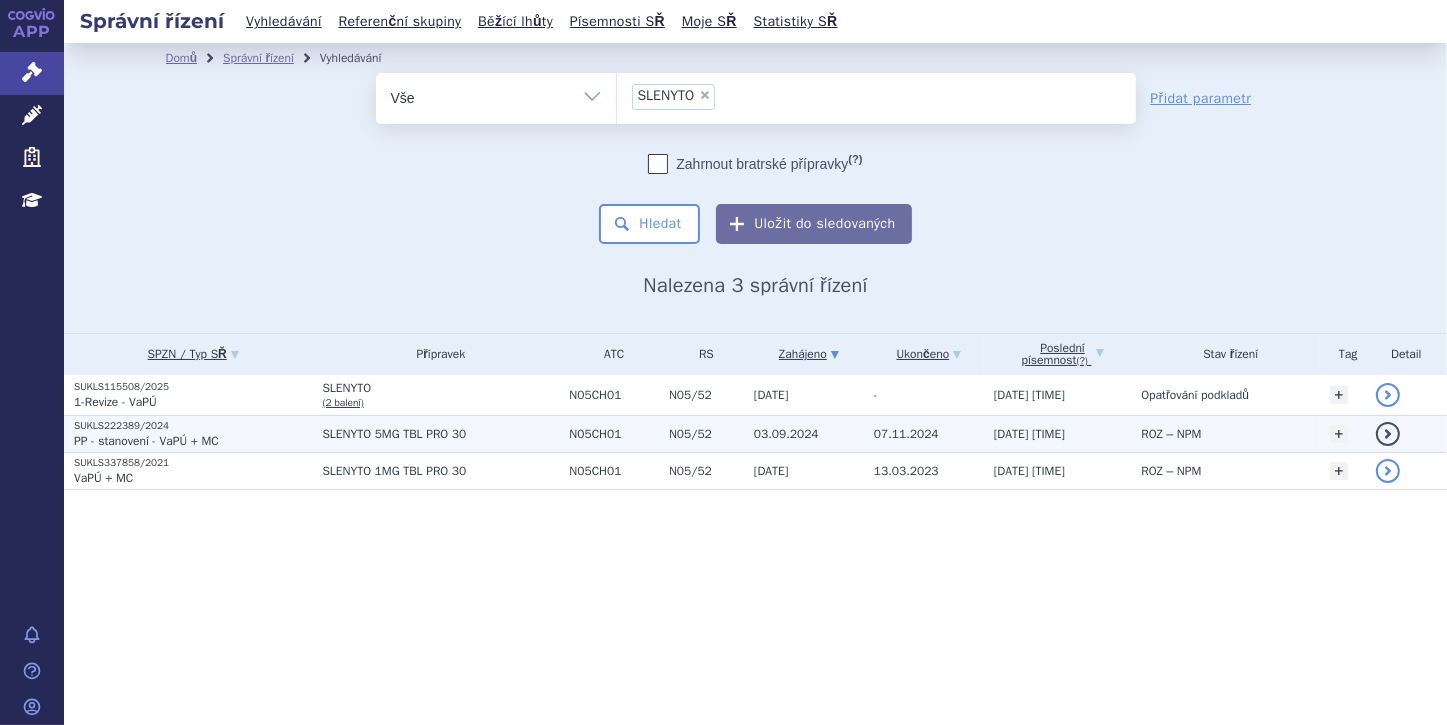 click on "PP - stanovení - VaPÚ + MC" at bounding box center [146, 441] 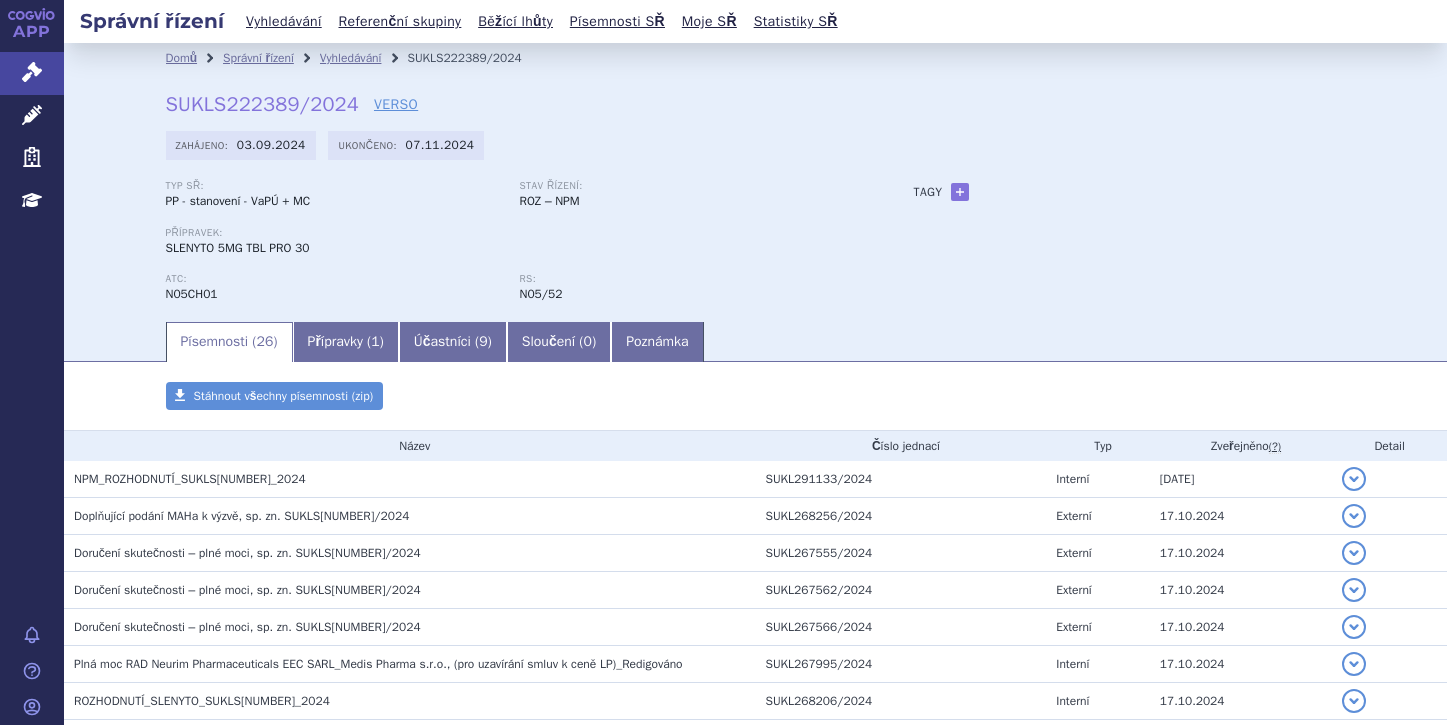 scroll, scrollTop: 0, scrollLeft: 0, axis: both 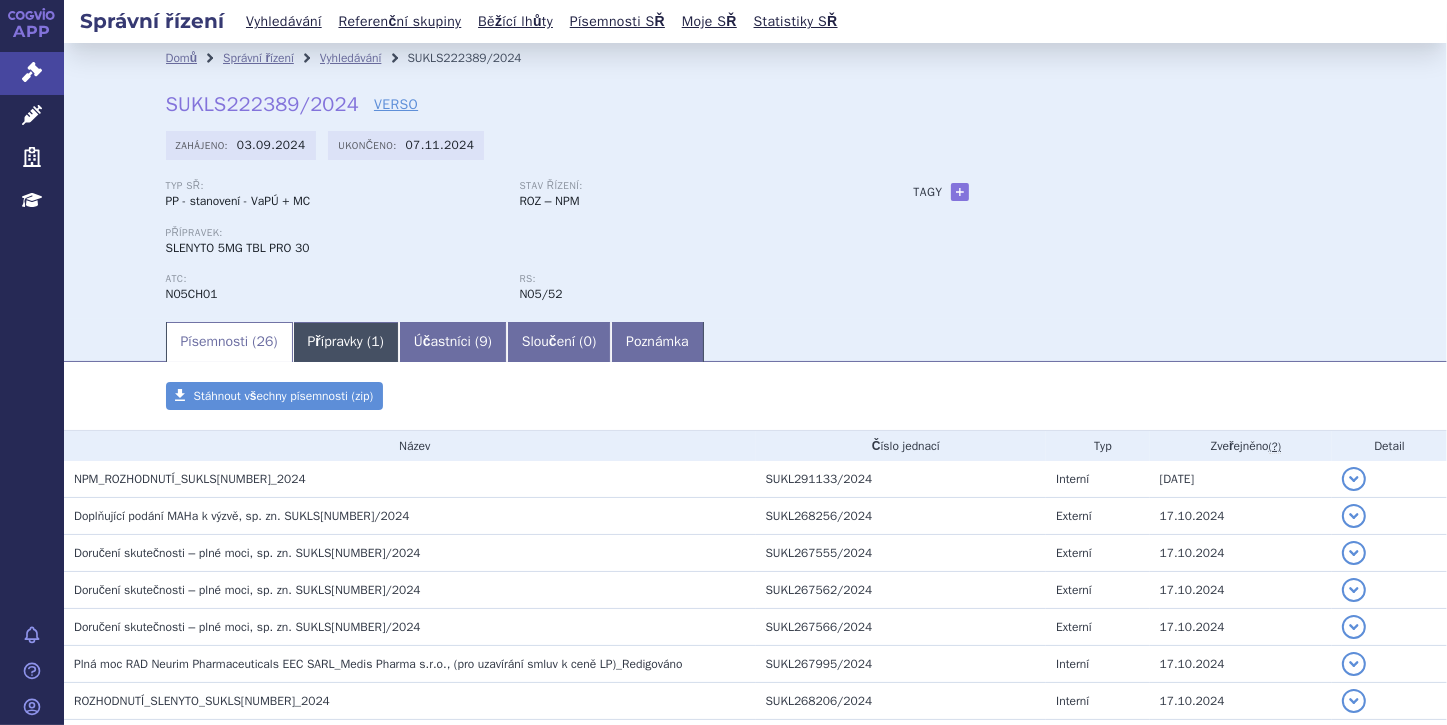 click on "Přípravky ( 1 )" at bounding box center [346, 342] 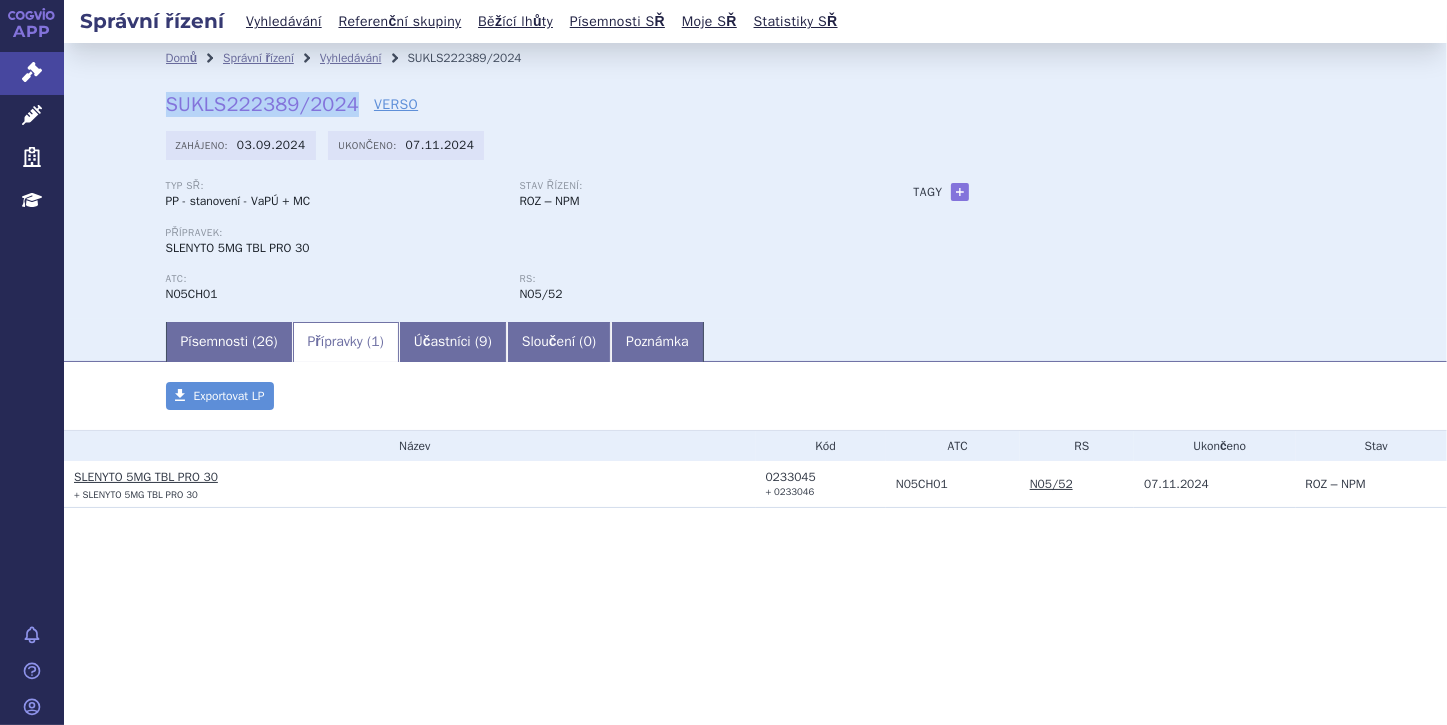 drag, startPoint x: 168, startPoint y: 104, endPoint x: 348, endPoint y: 96, distance: 180.17769 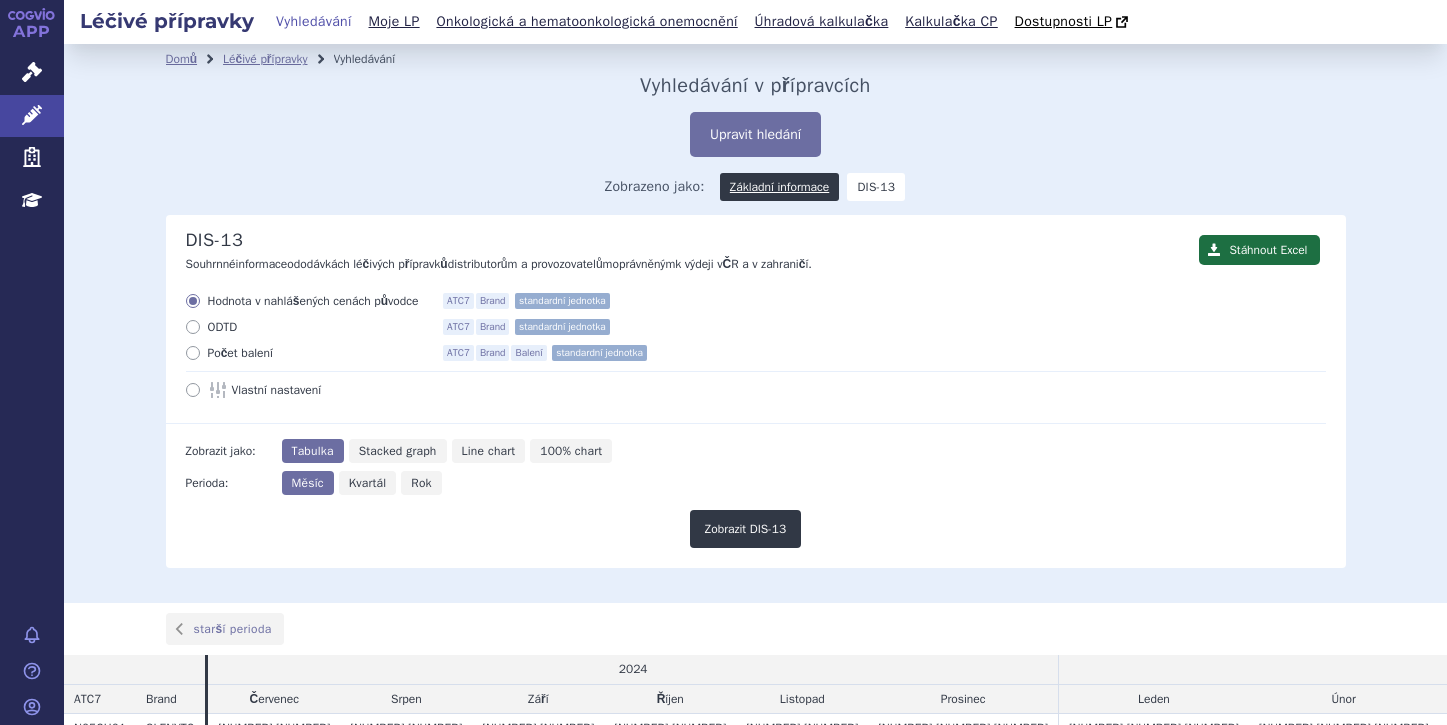 scroll, scrollTop: 0, scrollLeft: 0, axis: both 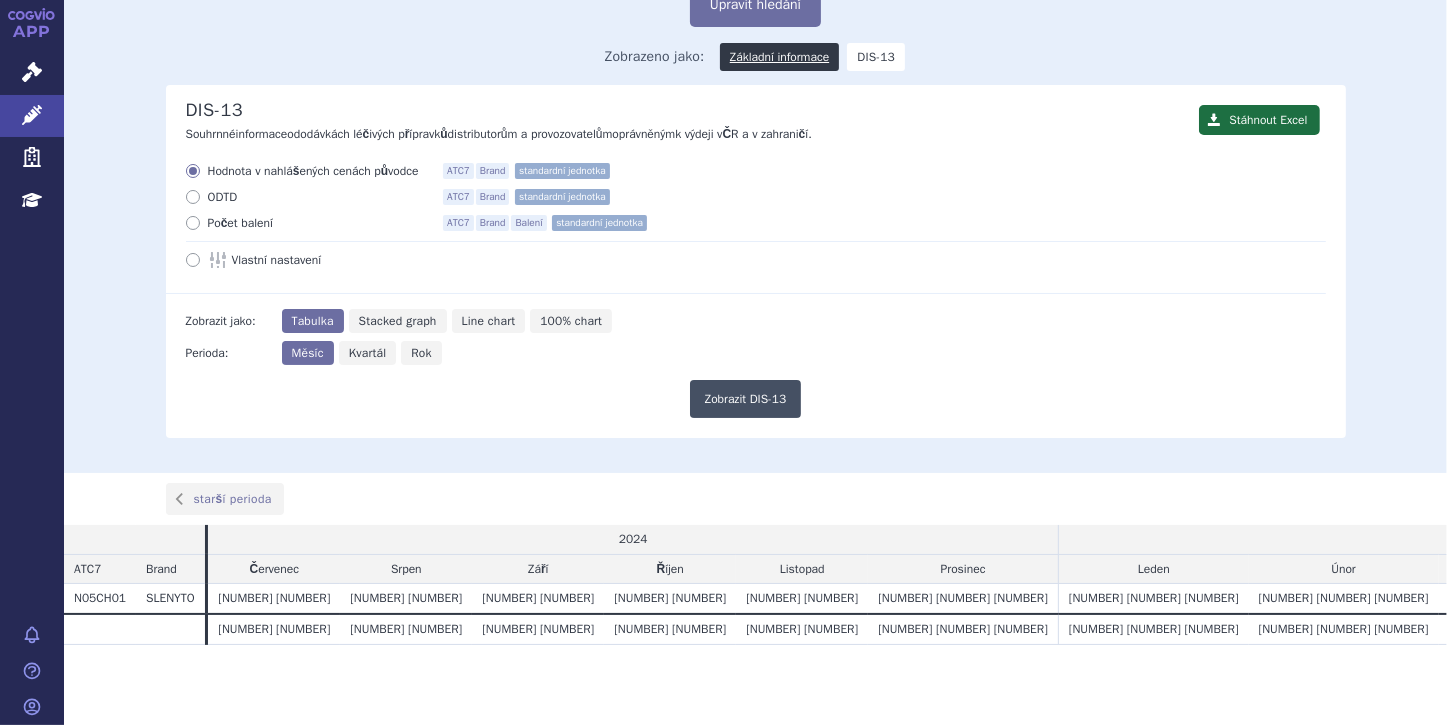 click on "Zobrazit DIS-13" at bounding box center [746, 399] 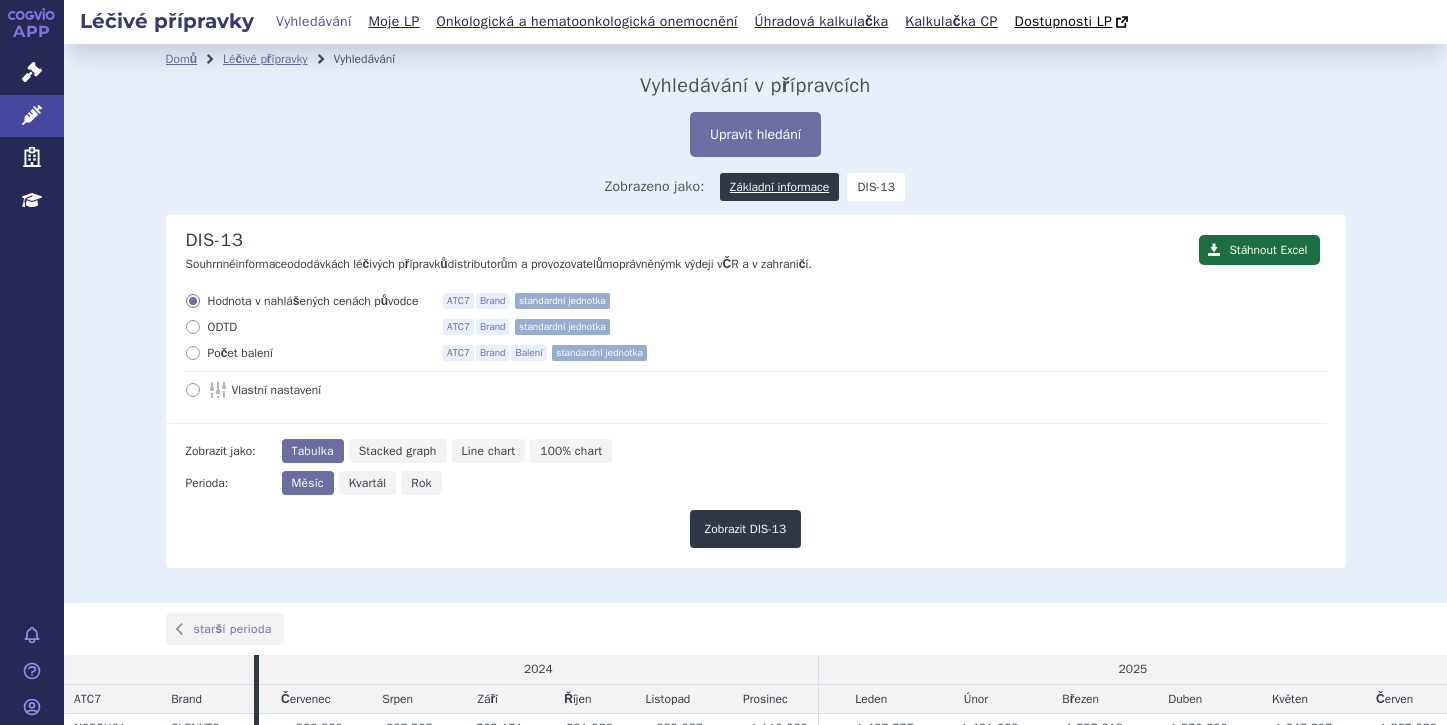 scroll, scrollTop: 0, scrollLeft: 0, axis: both 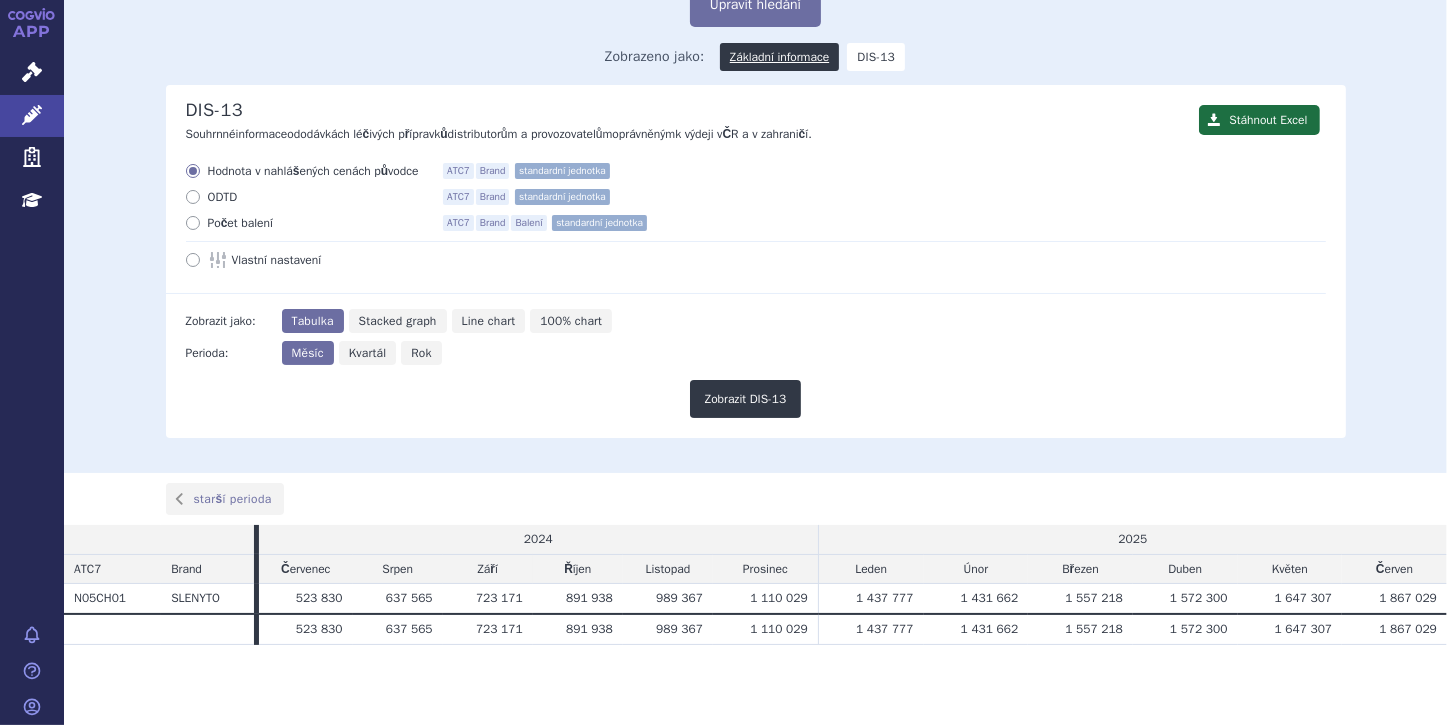 click at bounding box center (193, 223) 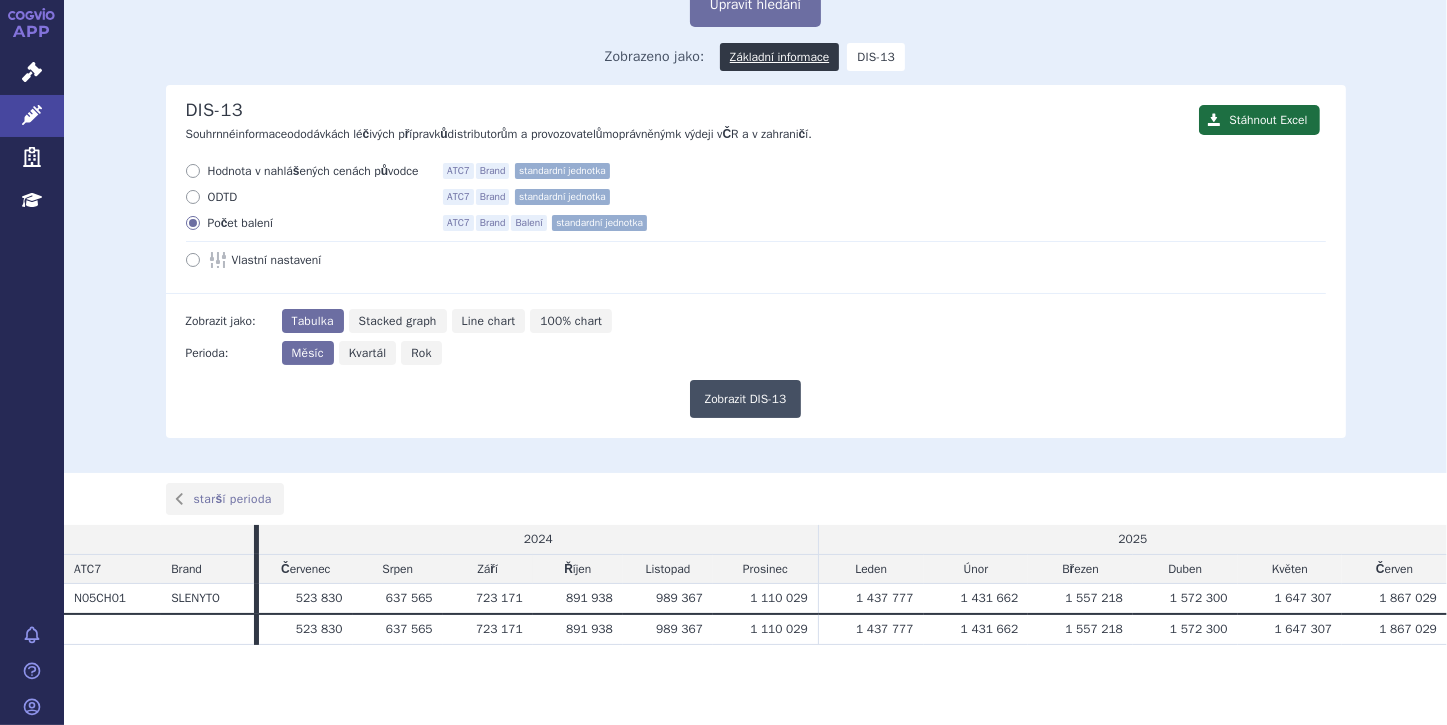 click on "Zobrazit DIS-13" at bounding box center (746, 399) 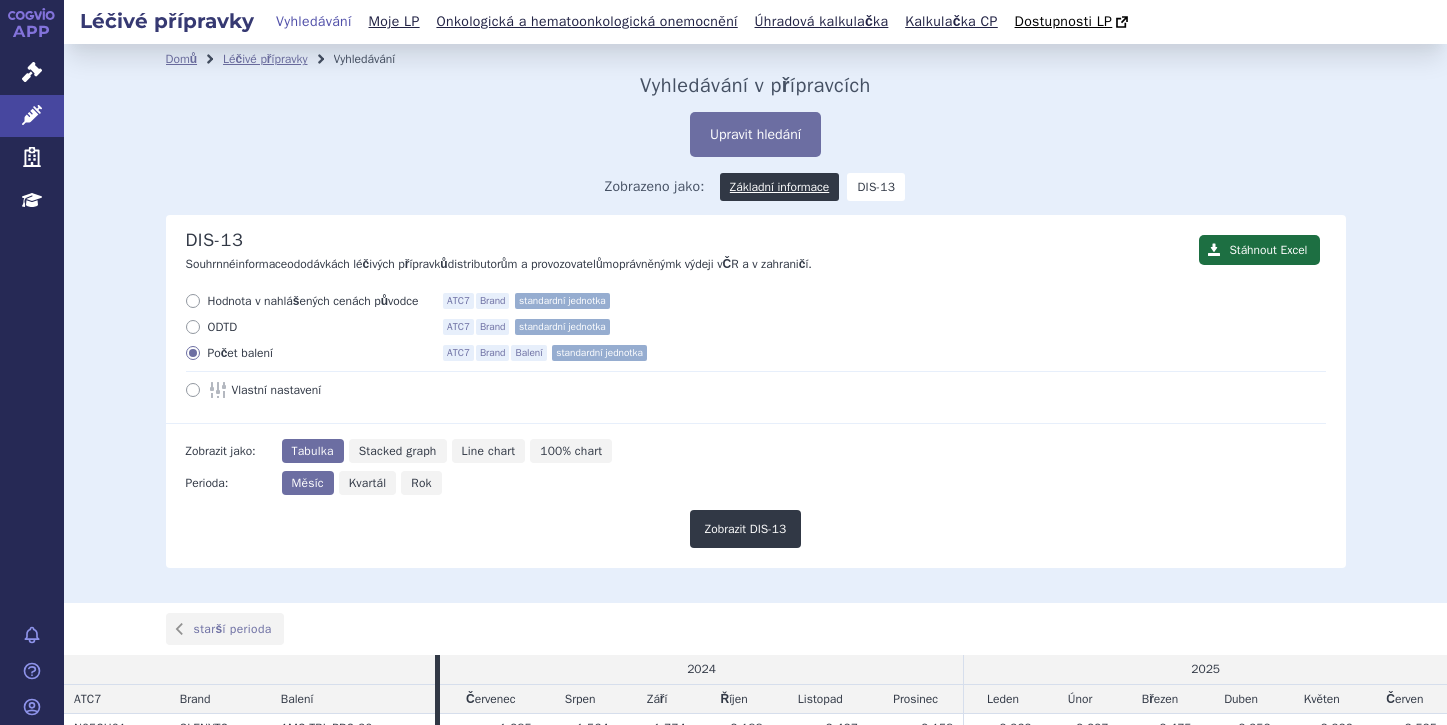scroll, scrollTop: 0, scrollLeft: 0, axis: both 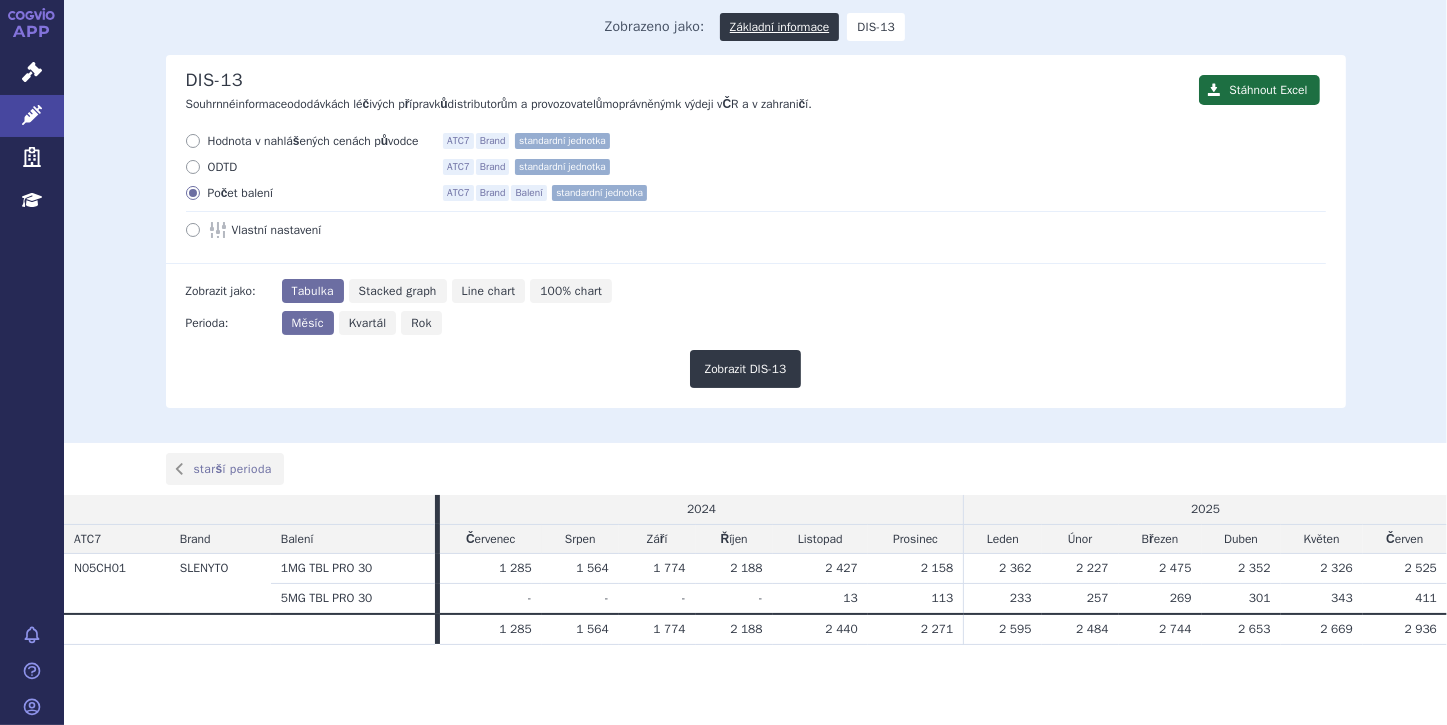click on "Stacked graph" at bounding box center (398, 291) 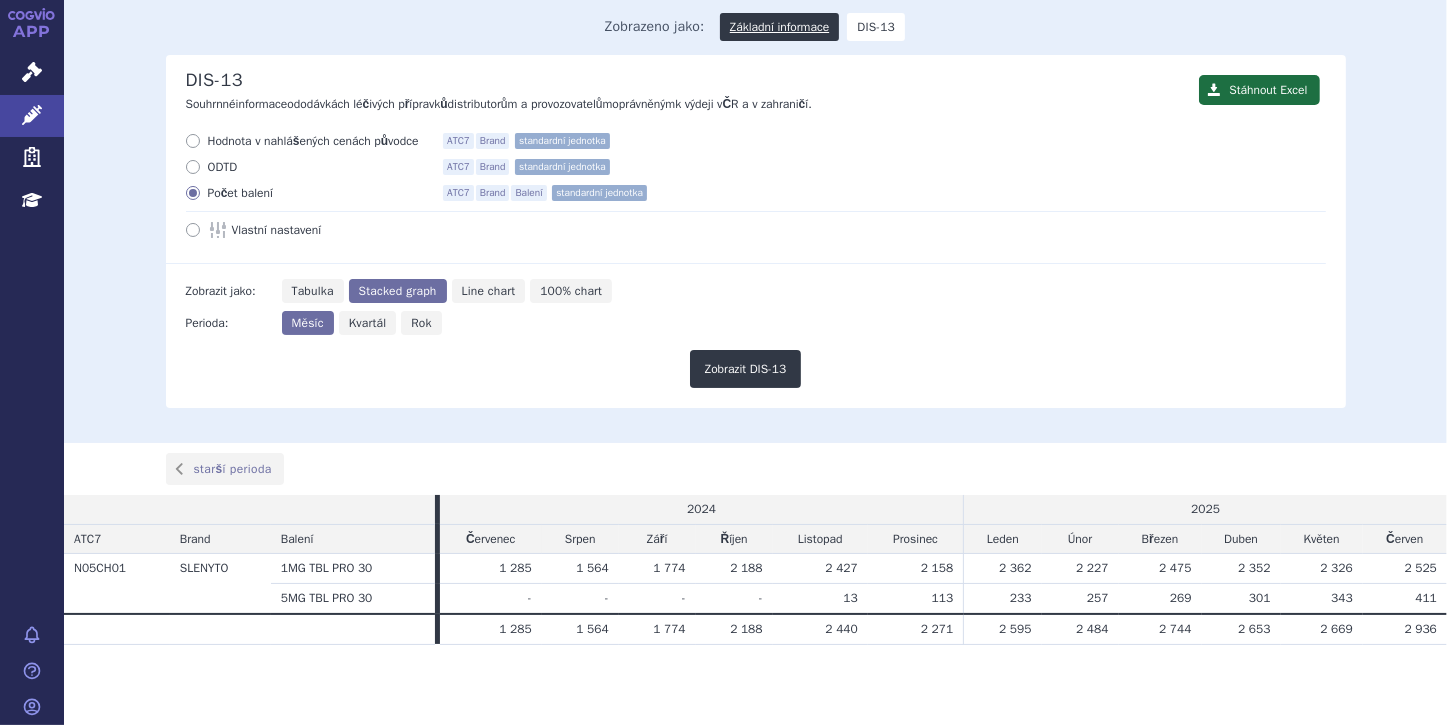 click on "Zobrazit DIS-13" at bounding box center [746, 361] 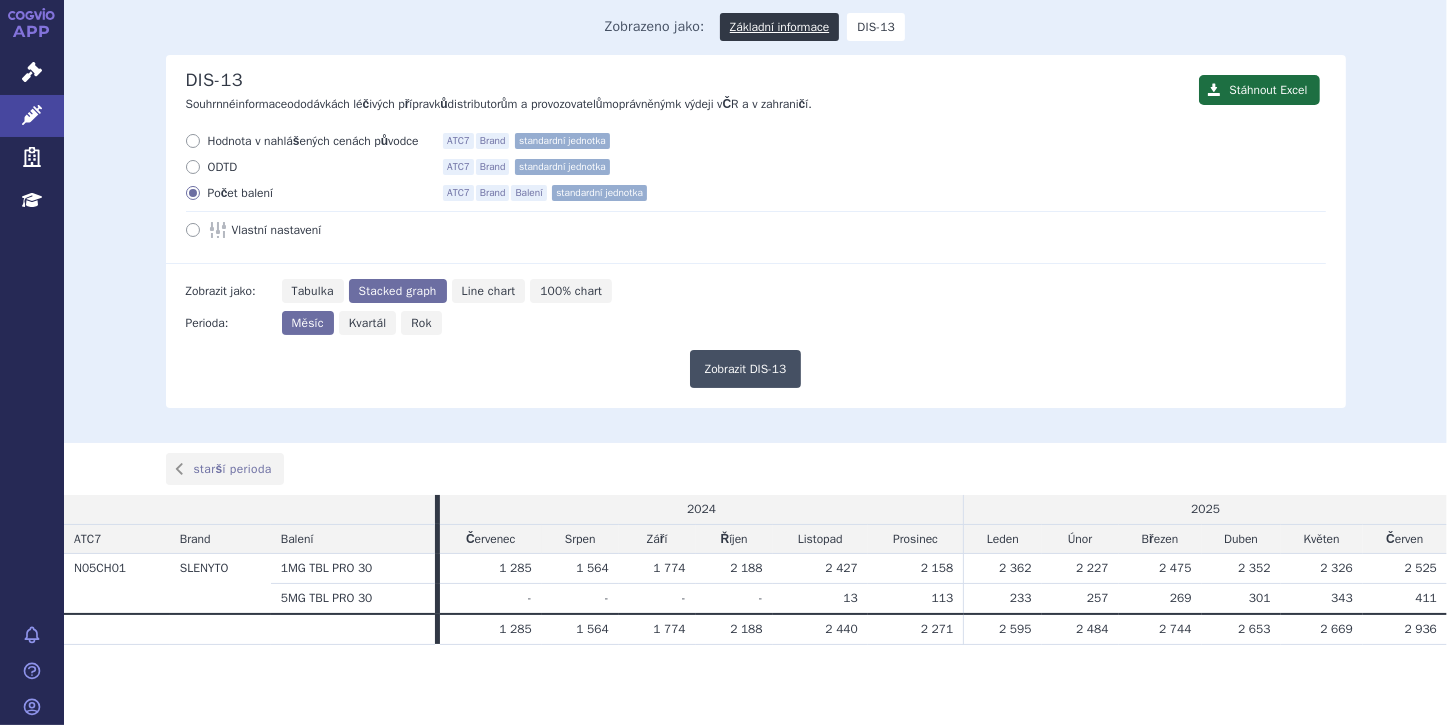 click on "Zobrazit DIS-13" at bounding box center (746, 369) 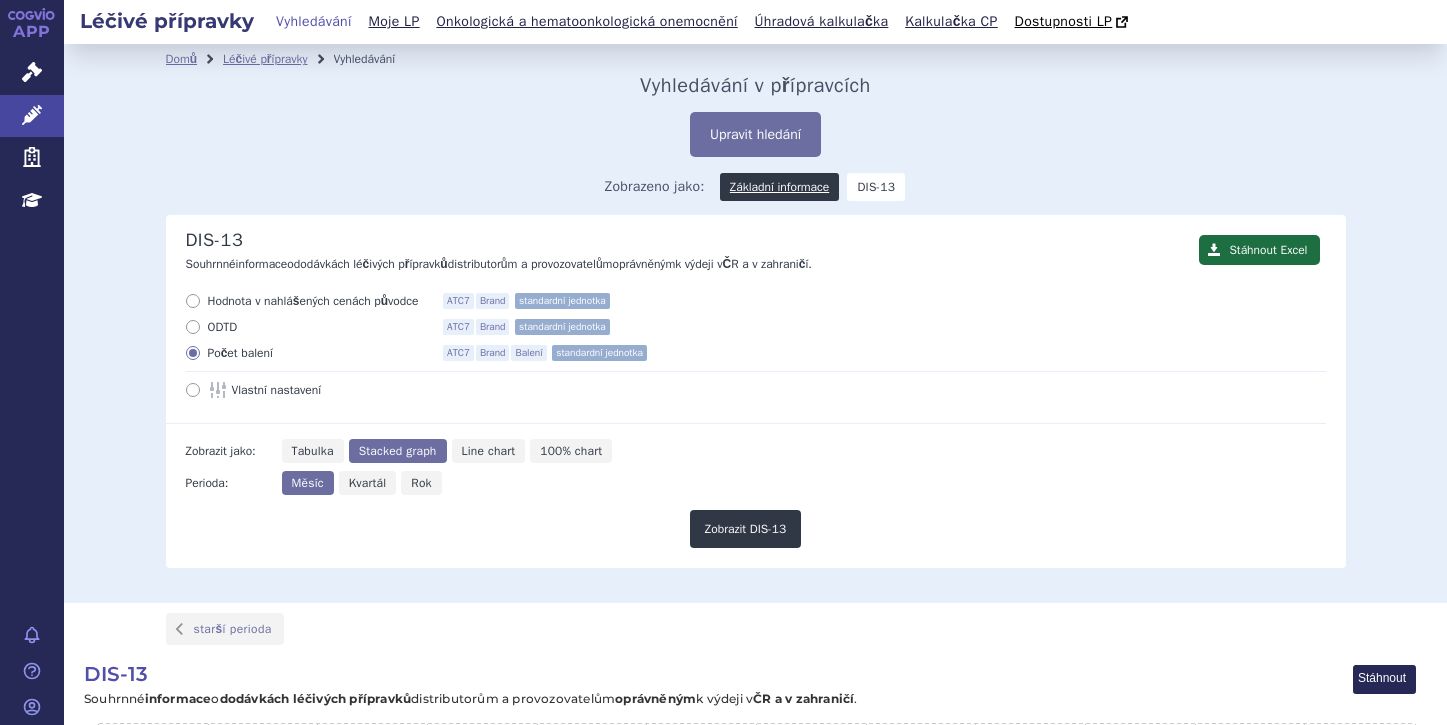 scroll, scrollTop: 0, scrollLeft: 0, axis: both 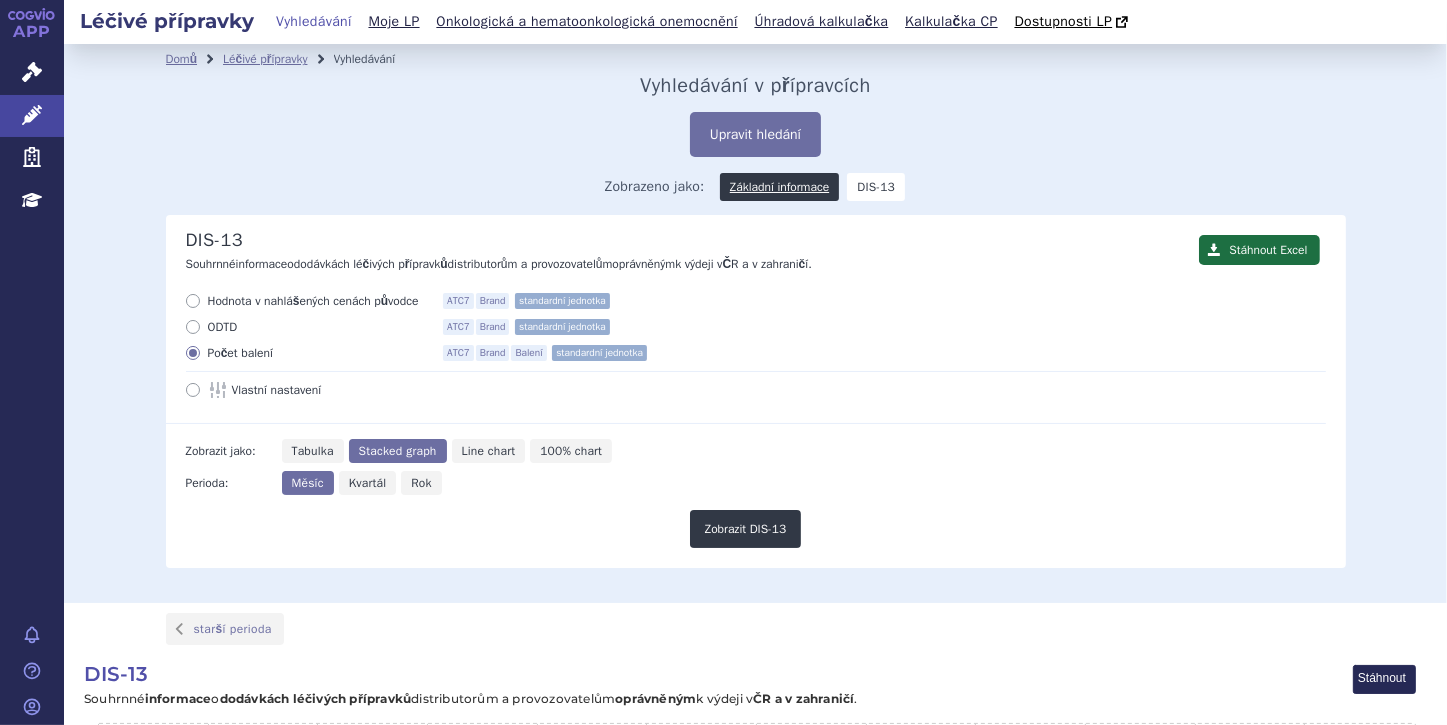 click on "Line chart" at bounding box center [489, 451] 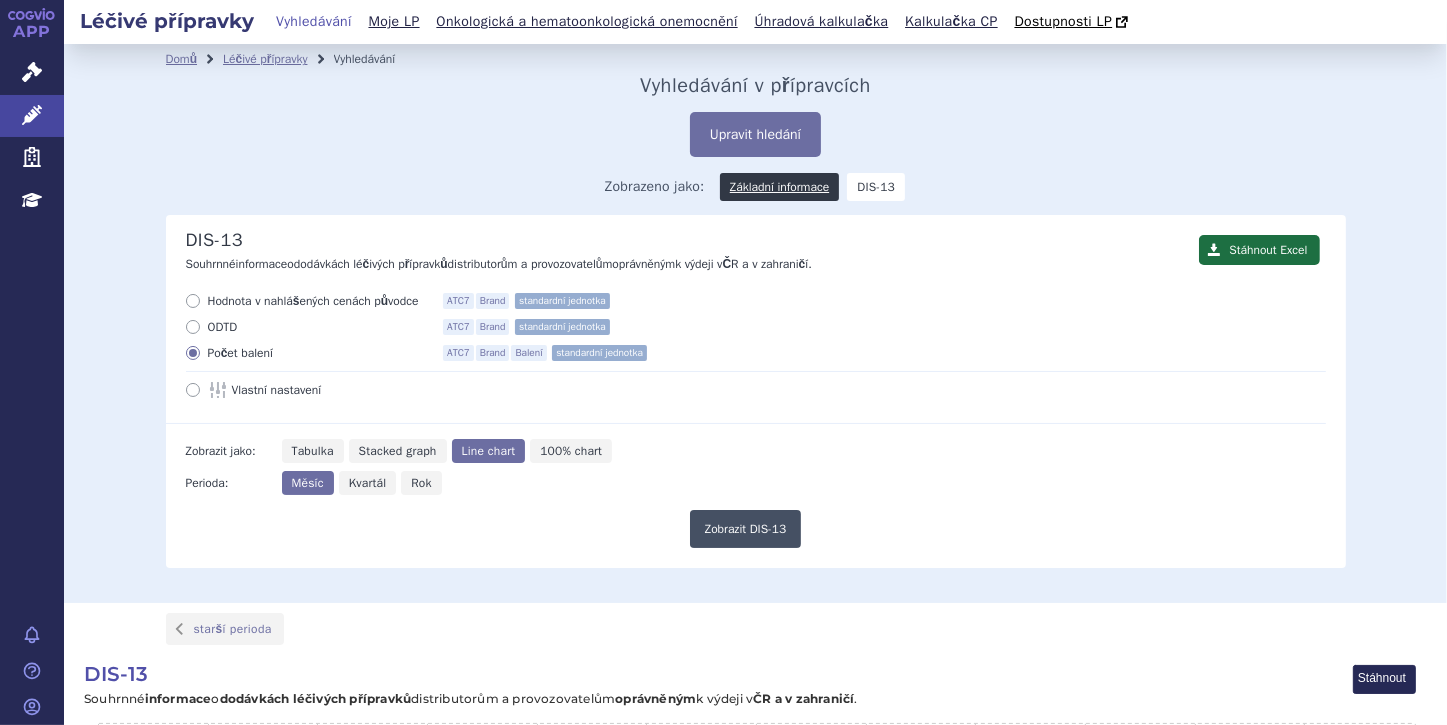 click on "Zobrazit DIS-13" at bounding box center [746, 529] 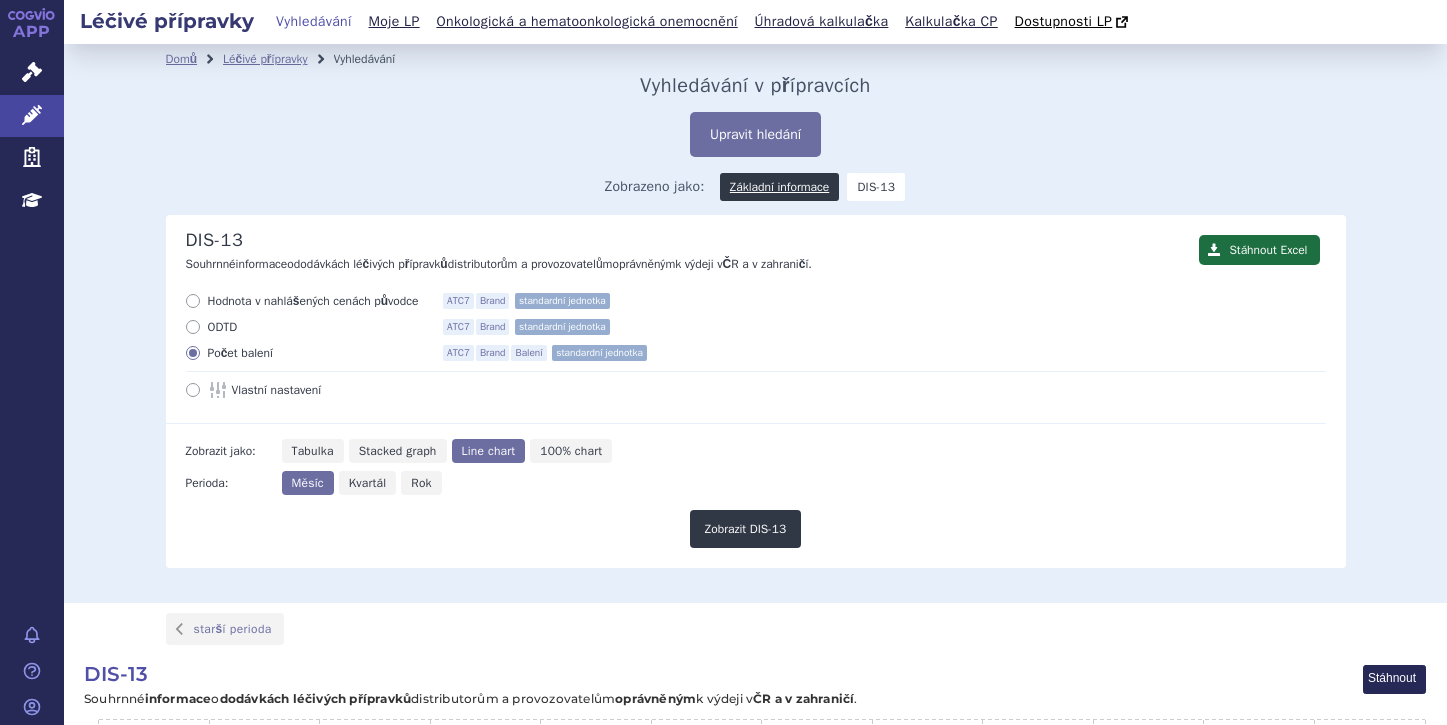 scroll, scrollTop: 0, scrollLeft: 0, axis: both 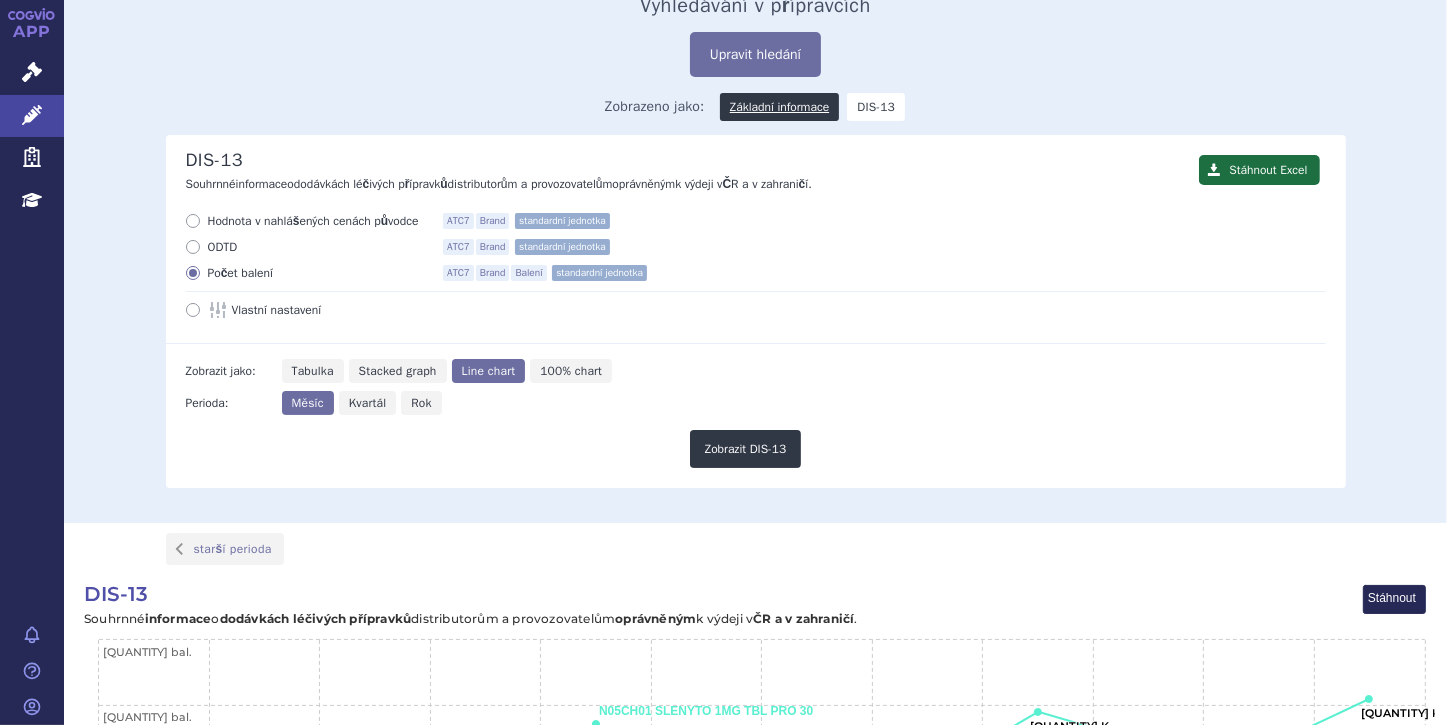 click at bounding box center (193, 310) 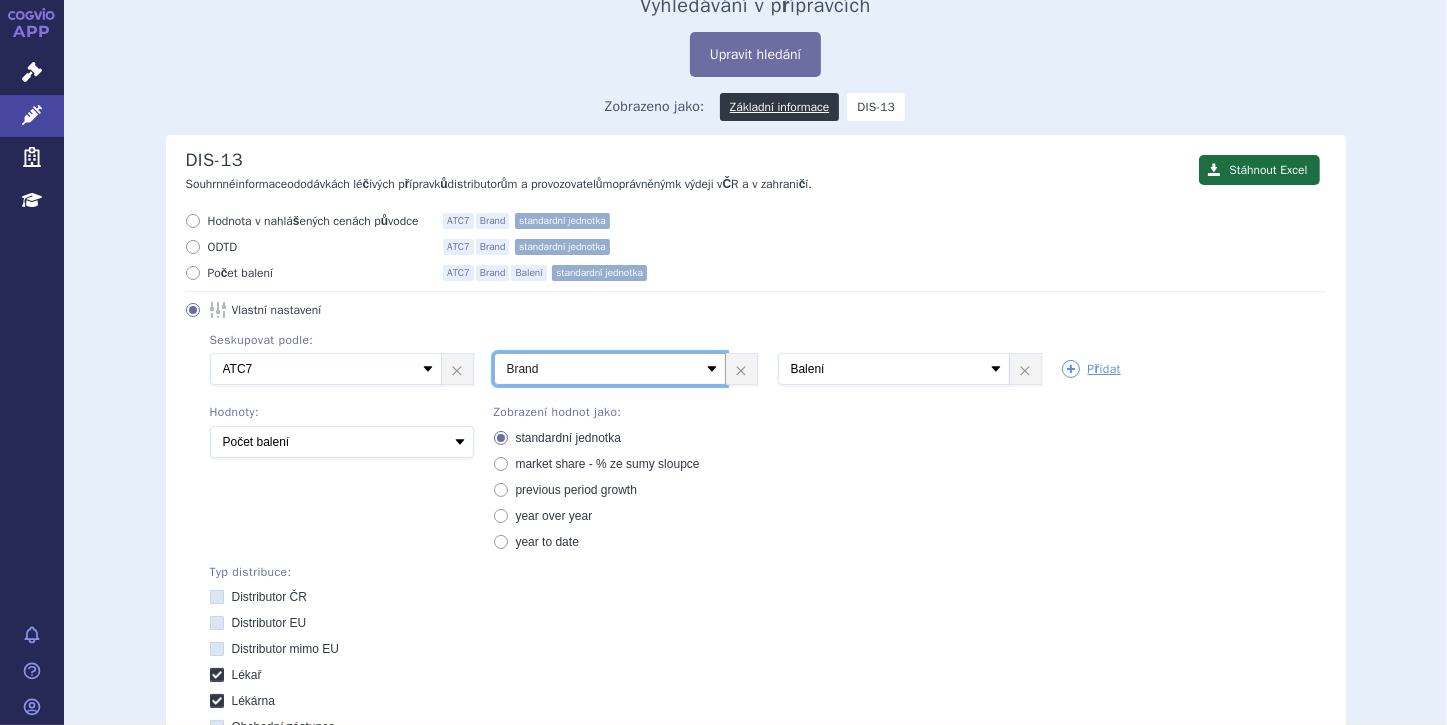 click on "Vyberte groupování
ATC3
ATC5
ATC7
Brand
Balení
SÚKL kód
MAH
VPOIS
Referenční skupina
Typ distribuce" at bounding box center [610, 369] 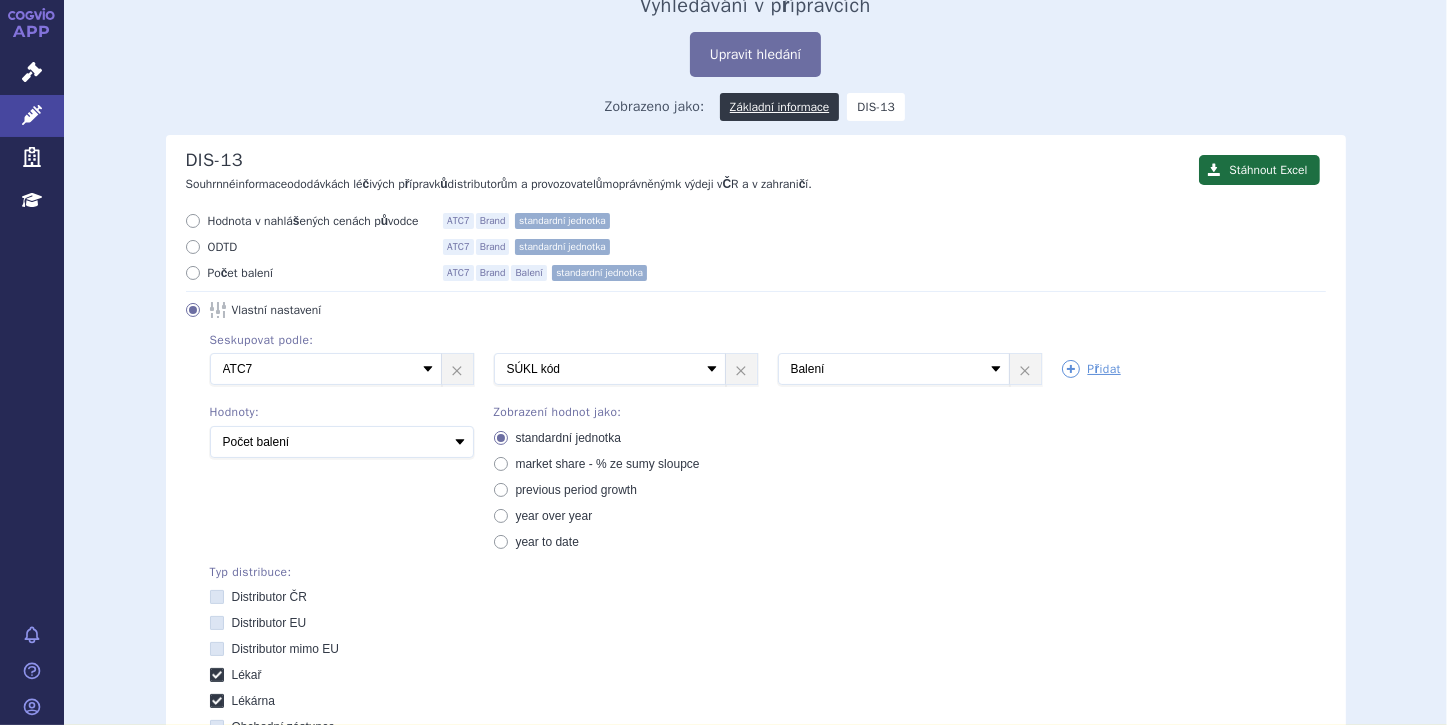 click on "Vyberte groupování
ATC3
ATC5
ATC7
Brand
Balení
SÚKL kód
MAH
VPOIS
Referenční skupina
Typ distribuce" at bounding box center [610, 369] 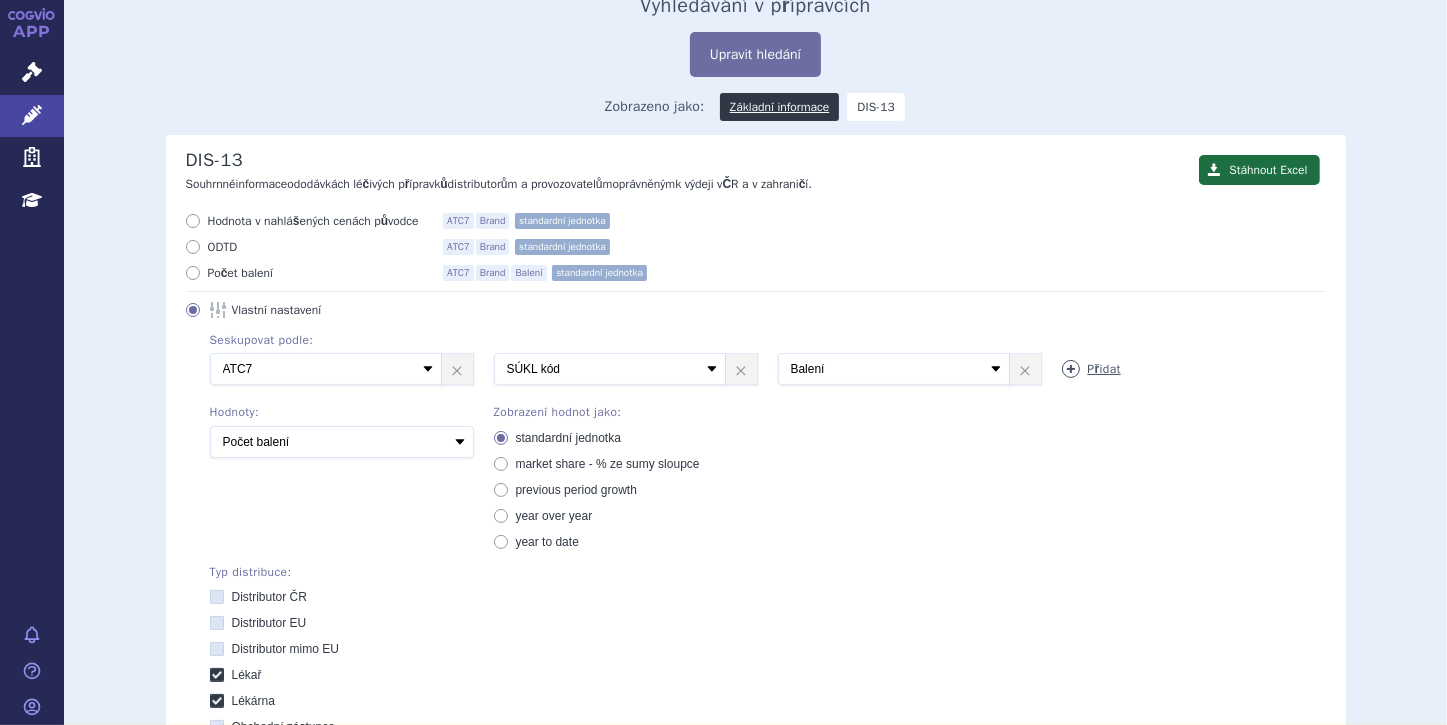 click at bounding box center [1071, 369] 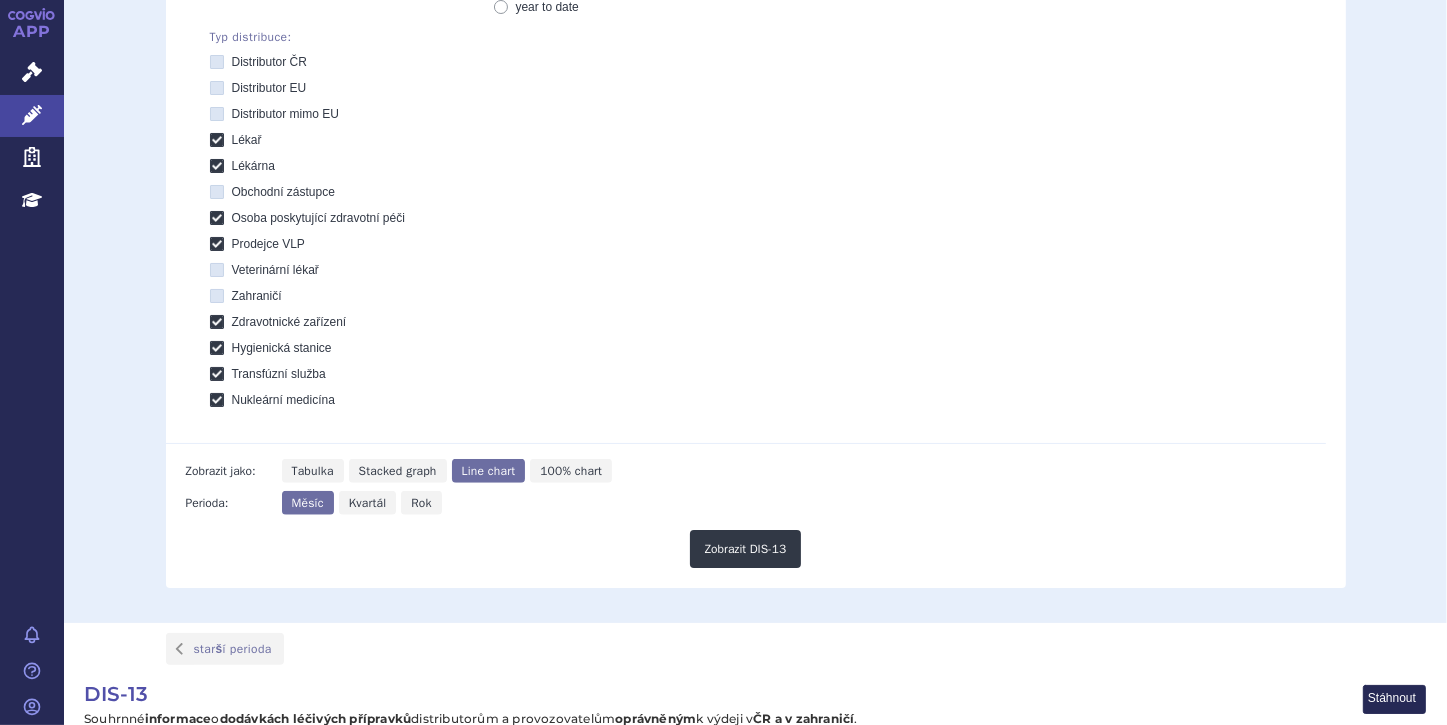 scroll, scrollTop: 640, scrollLeft: 0, axis: vertical 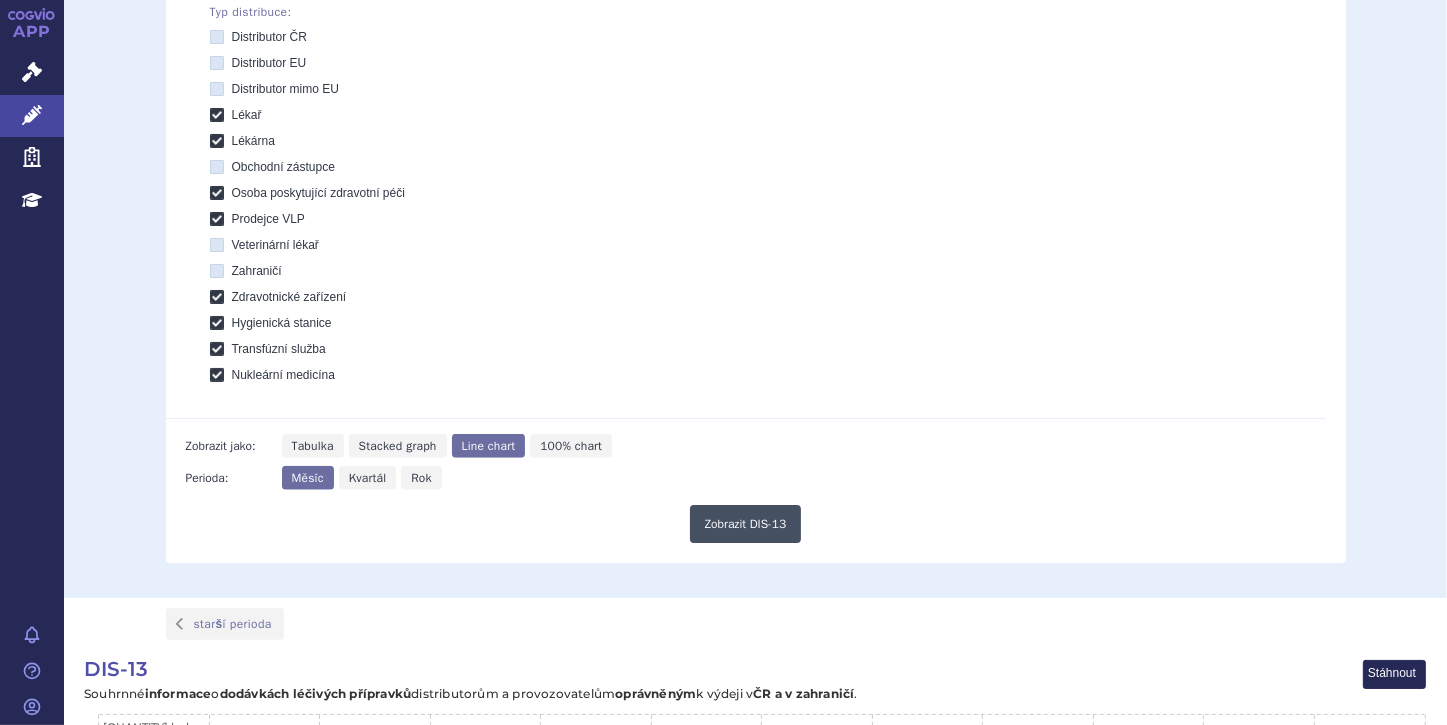 click on "Zobrazit DIS-13" at bounding box center [746, 524] 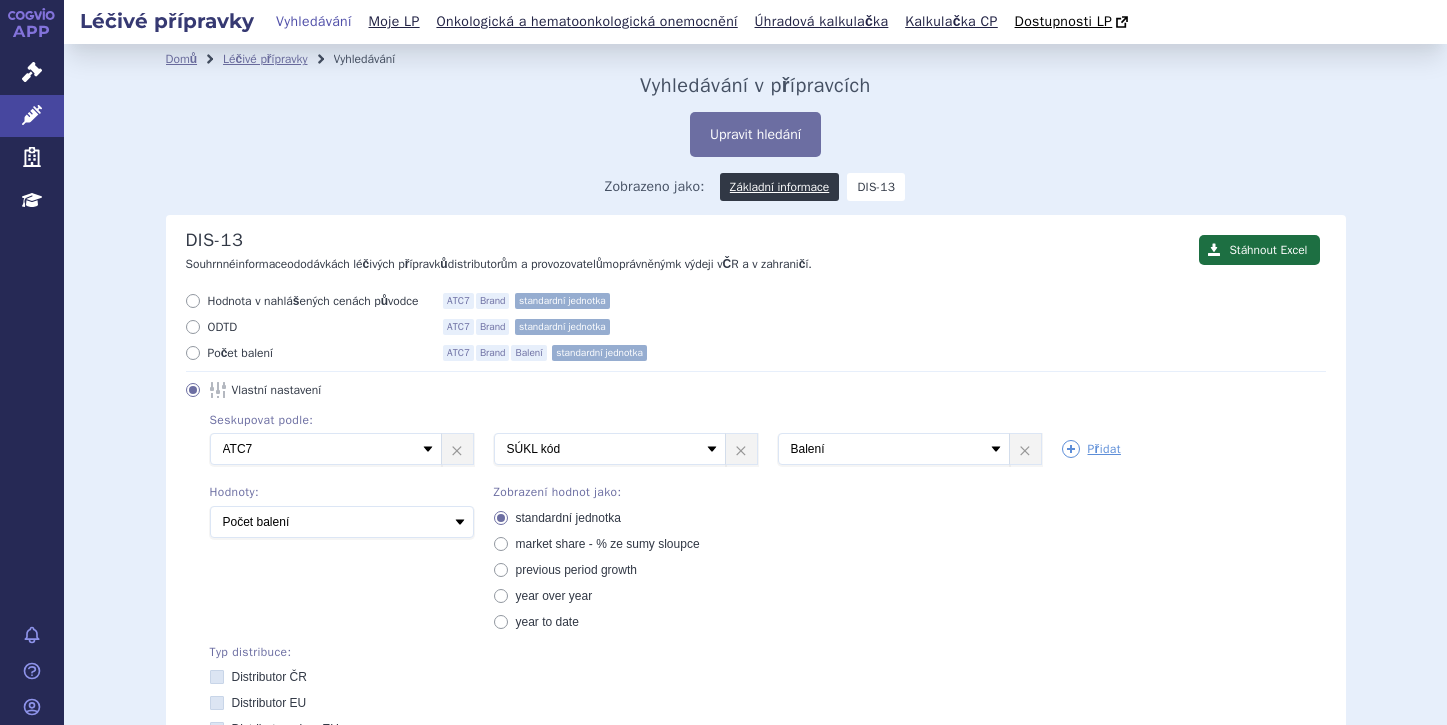 scroll, scrollTop: 0, scrollLeft: 0, axis: both 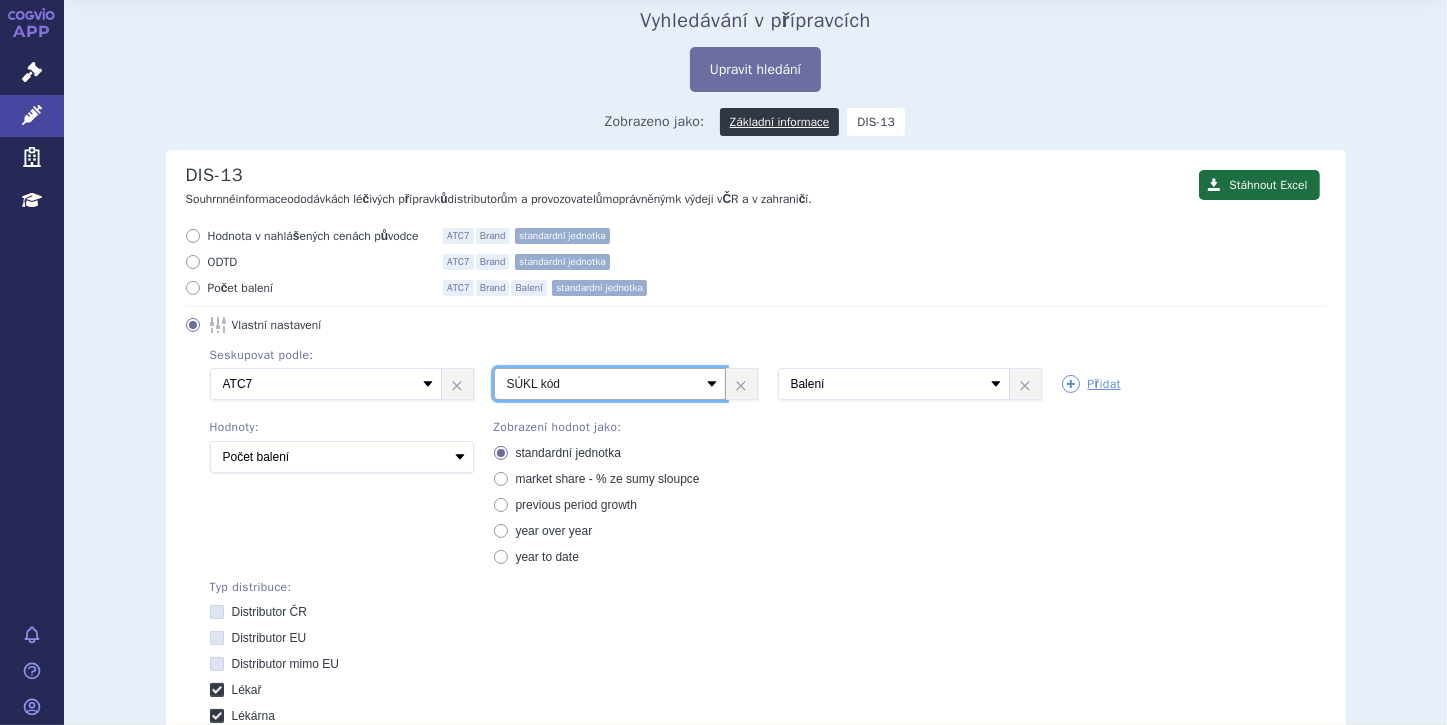 click on "Vyberte groupování
ATC3
ATC5
ATC7
Brand
Balení
SÚKL kód
MAH
VPOIS
Referenční skupina
Typ distribuce" at bounding box center [610, 384] 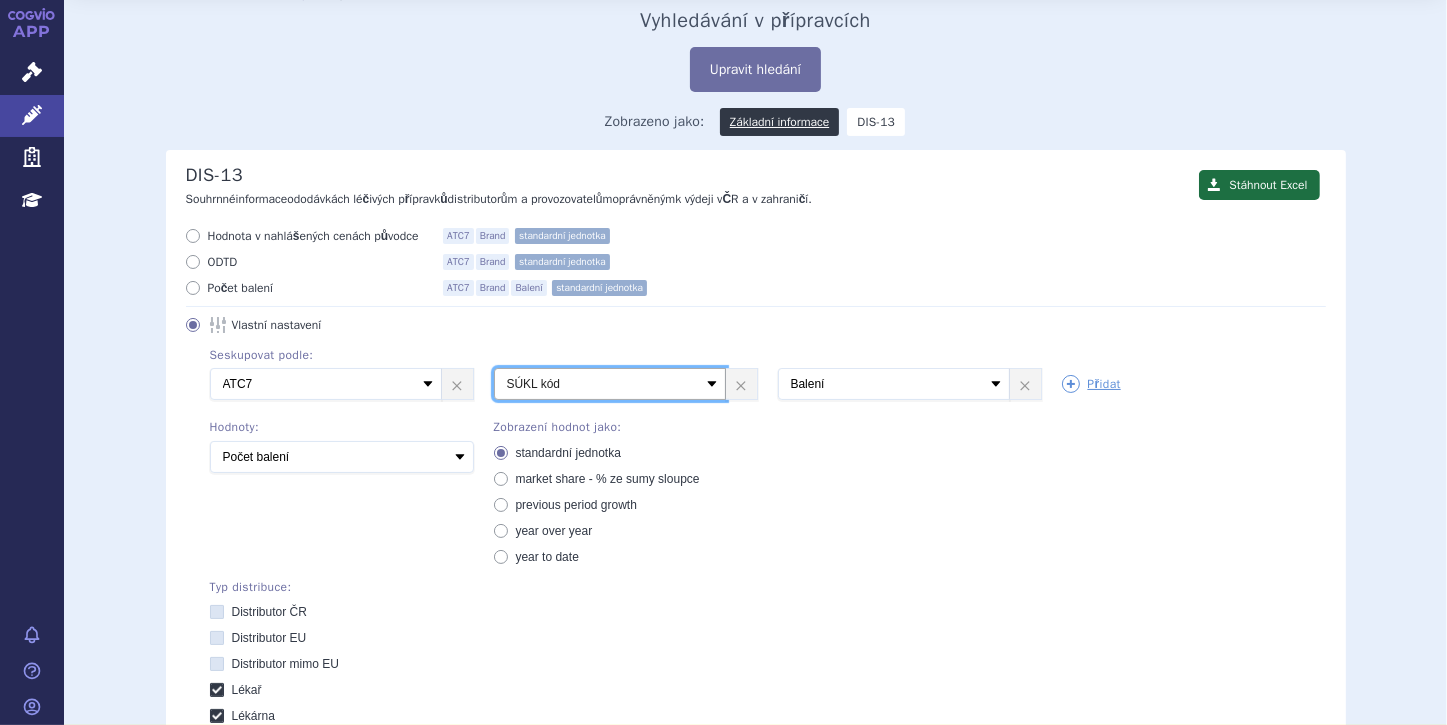click on "Vyberte groupování
ATC3
ATC5
ATC7
Brand
Balení
SÚKL kód
MAH
VPOIS
Referenční skupina
Typ distribuce" at bounding box center (610, 384) 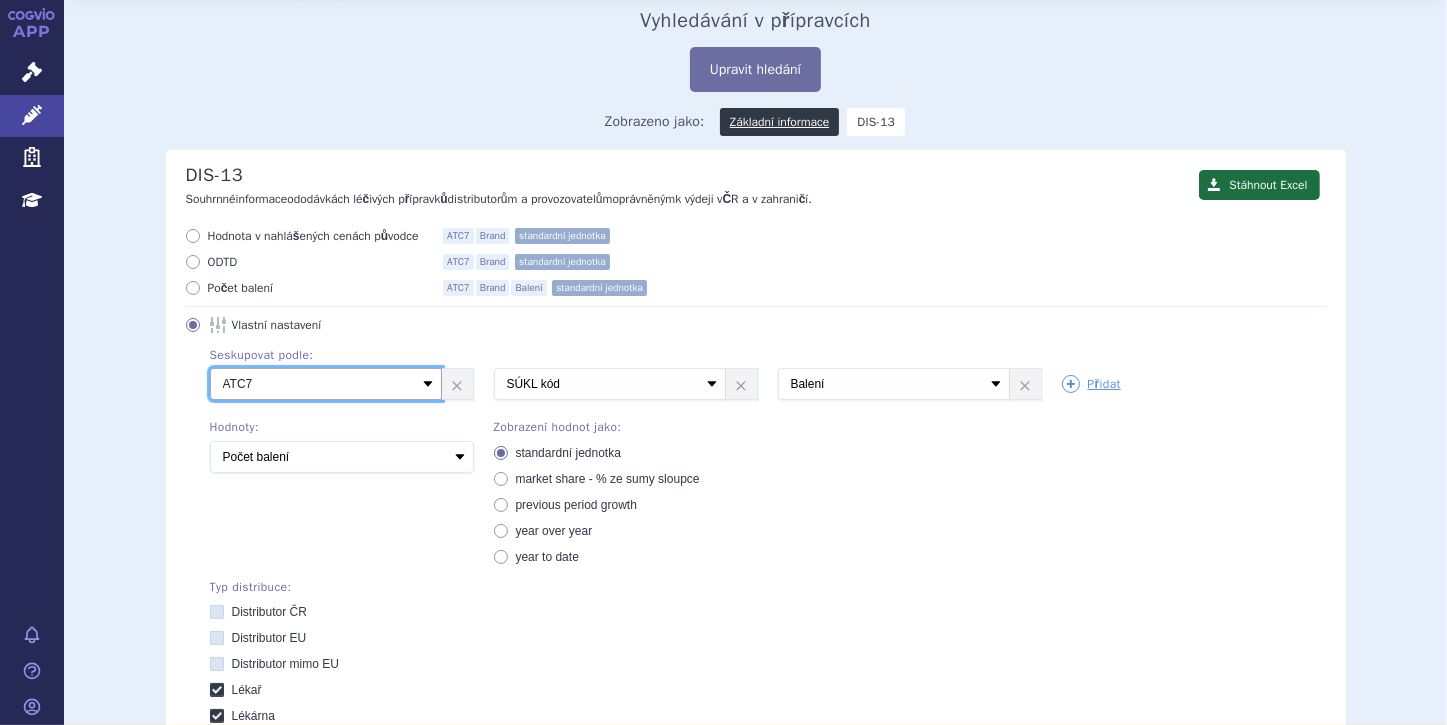click on "Vyberte groupování
ATC3
ATC5
ATC7
Brand
Balení
SÚKL kód
MAH
VPOIS
Referenční skupina
Typ distribuce" at bounding box center (326, 384) 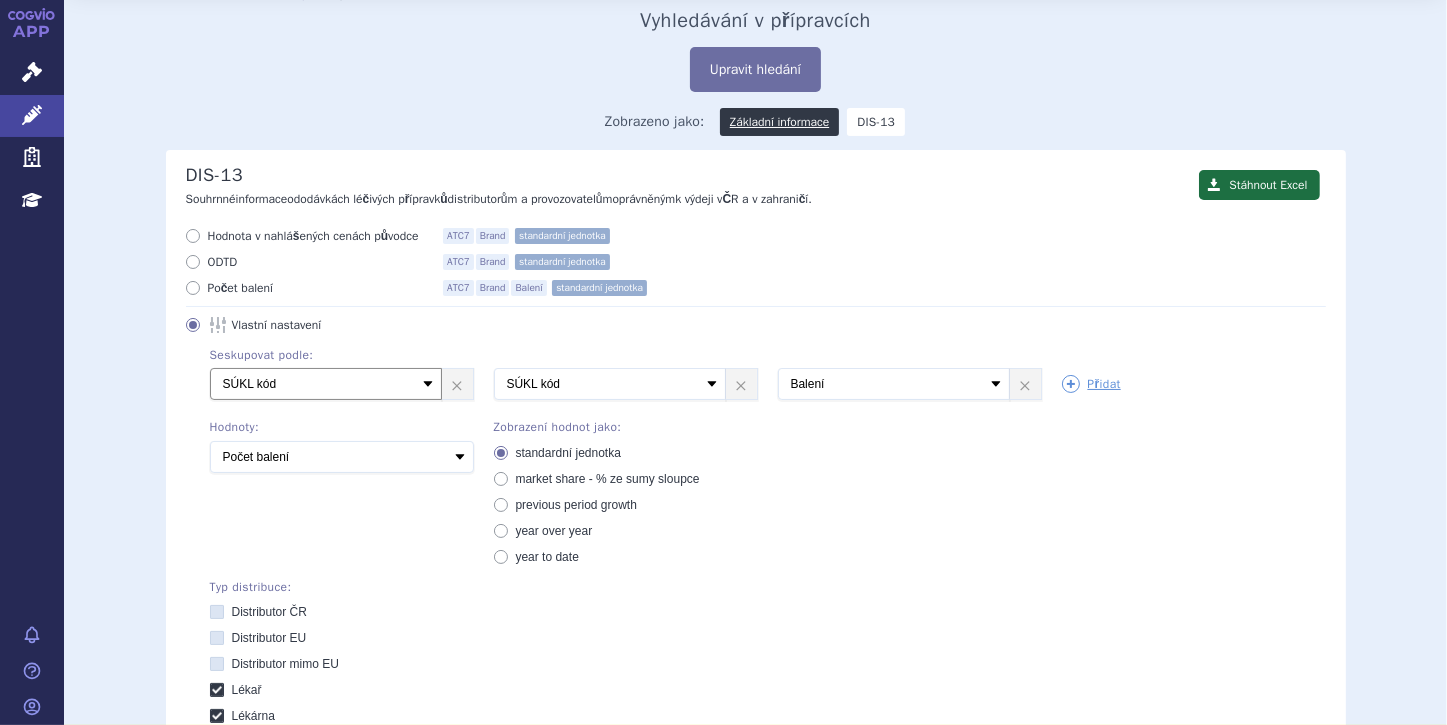 click on "Vyberte groupování
ATC3
ATC5
ATC7
Brand
Balení
SÚKL kód
MAH
VPOIS
Referenční skupina
Typ distribuce" at bounding box center (326, 384) 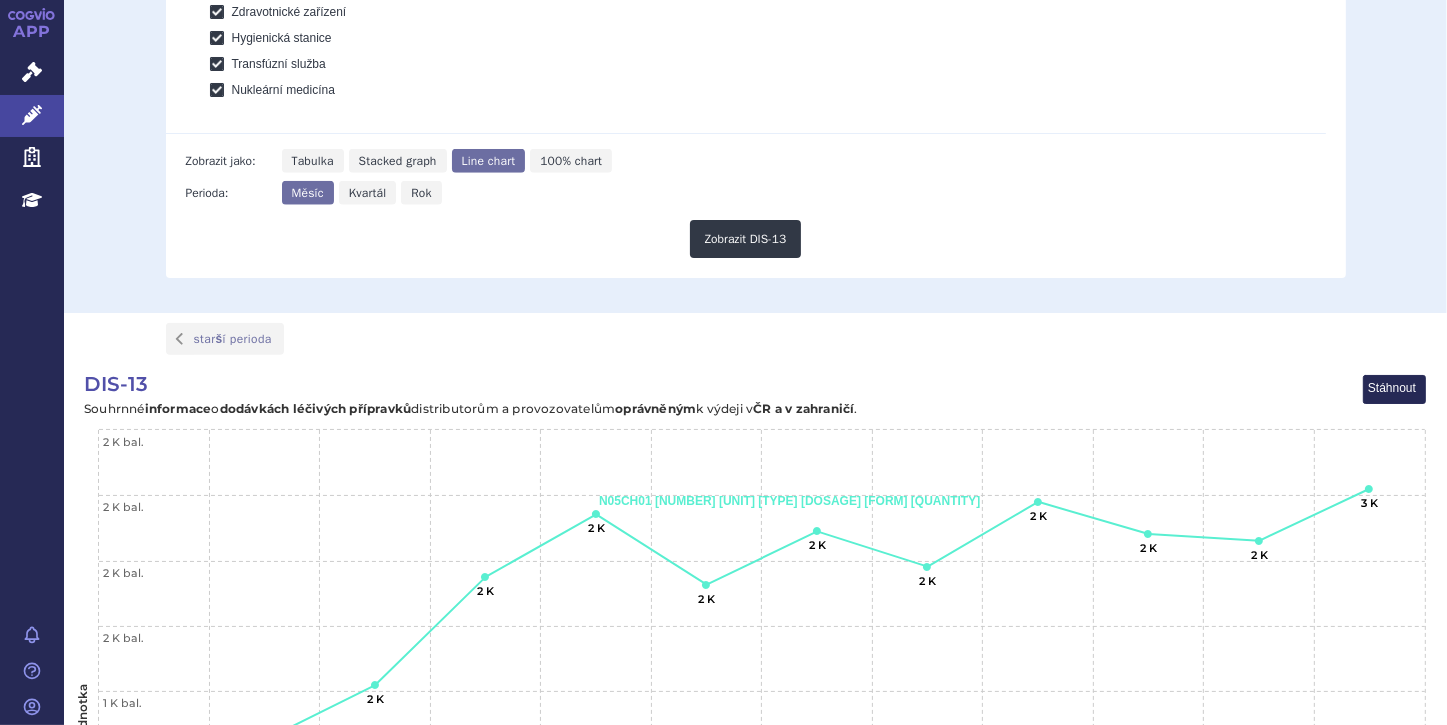 scroll, scrollTop: 945, scrollLeft: 0, axis: vertical 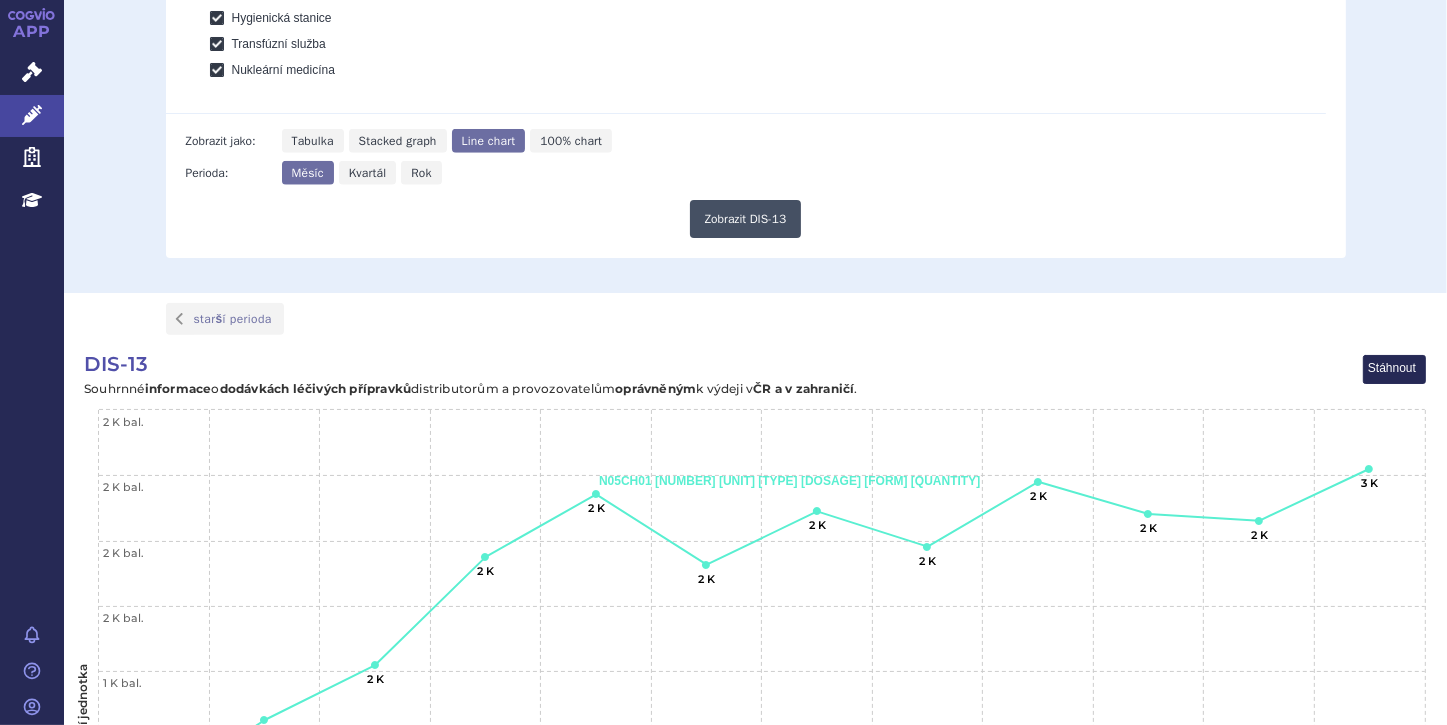 click on "Zobrazit DIS-13" at bounding box center [746, 219] 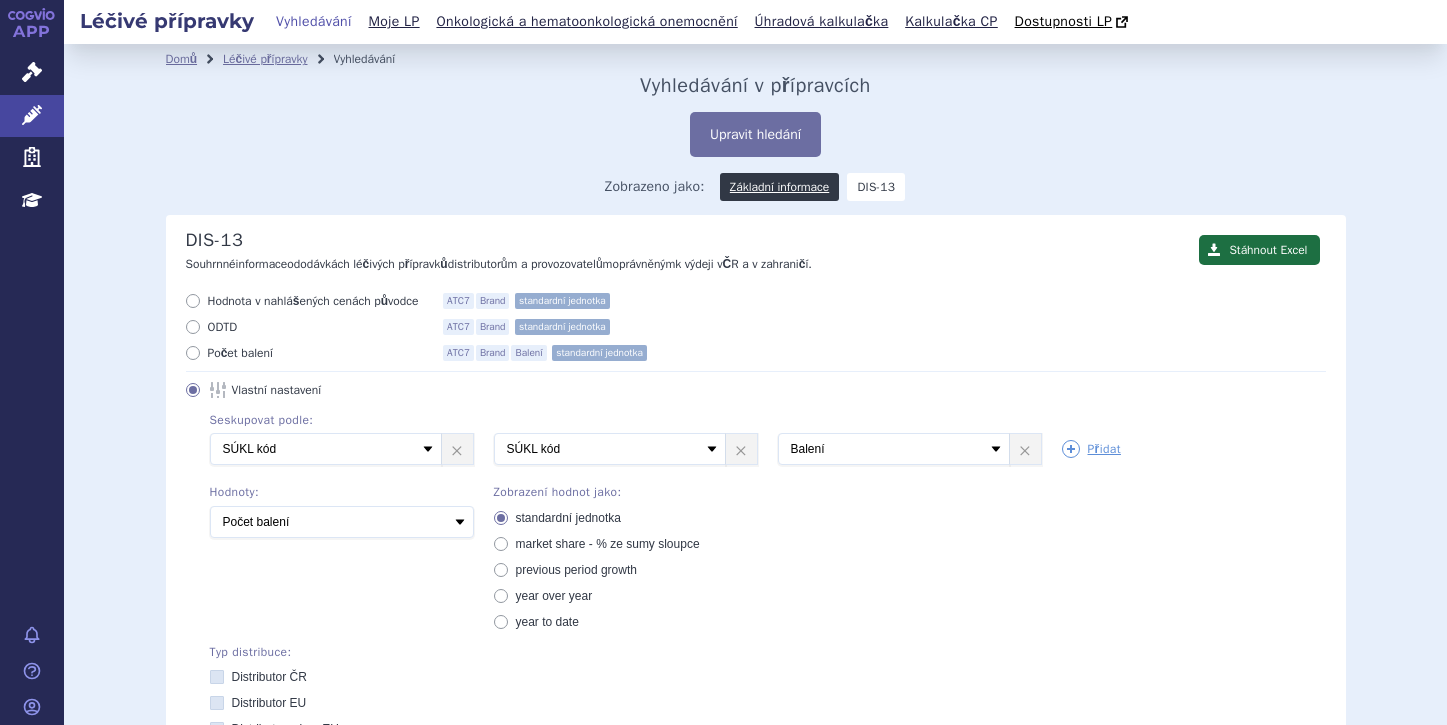 scroll, scrollTop: 0, scrollLeft: 0, axis: both 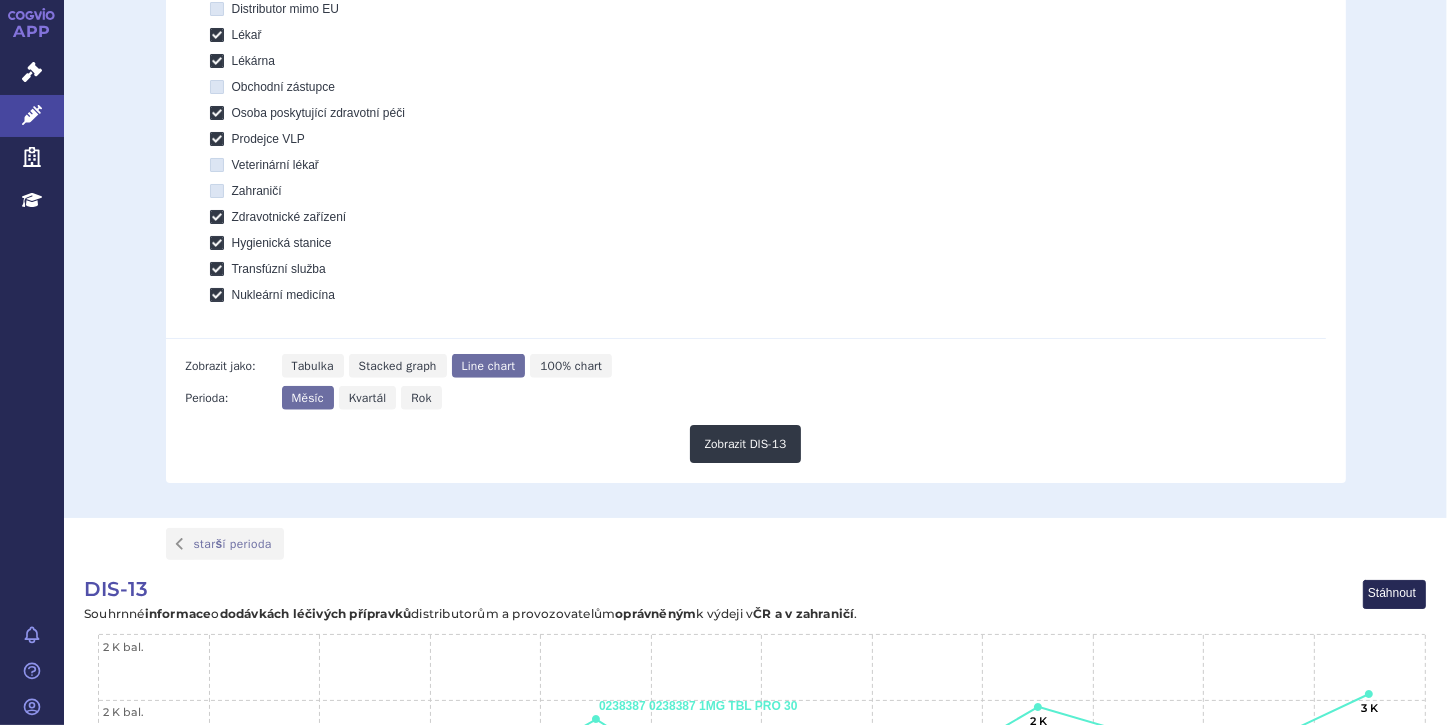 click on "Tabulka" at bounding box center (313, 366) 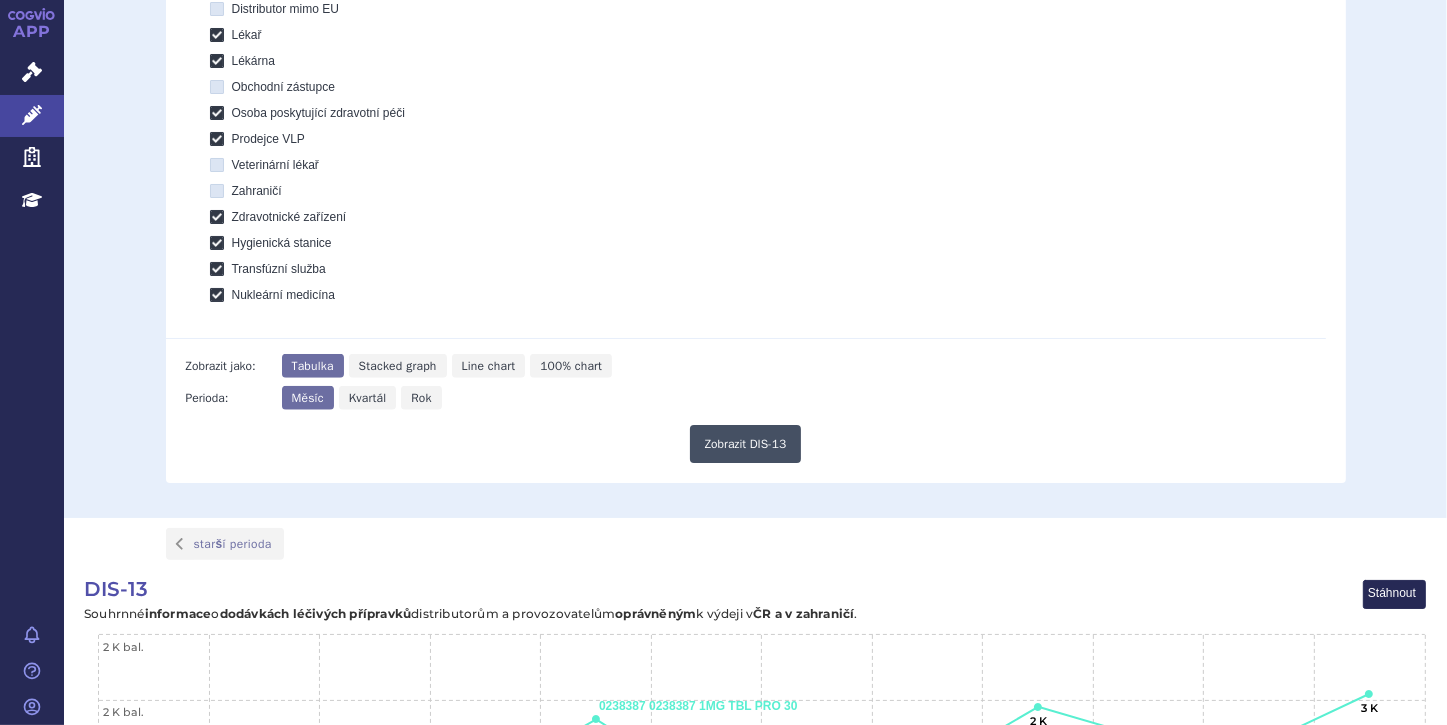 click on "Zobrazit DIS-13" at bounding box center (746, 444) 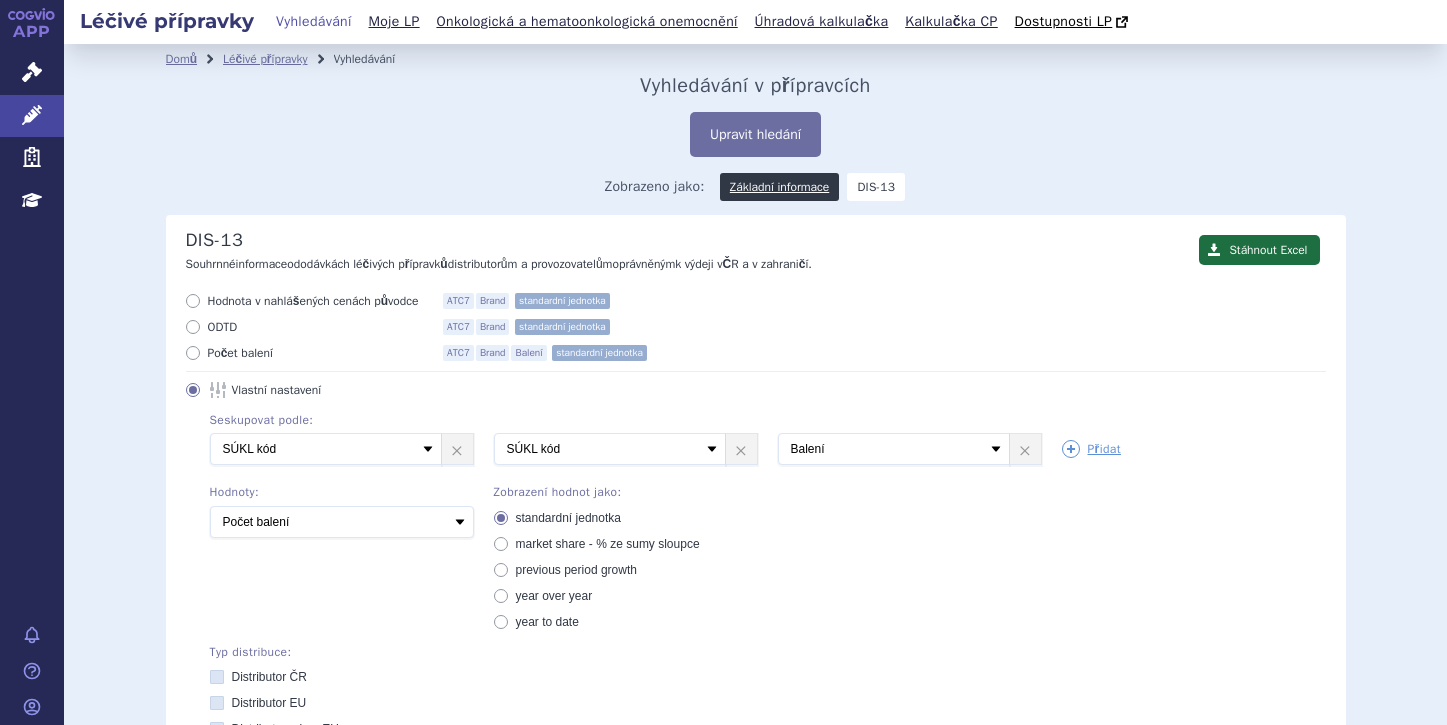 scroll, scrollTop: 0, scrollLeft: 0, axis: both 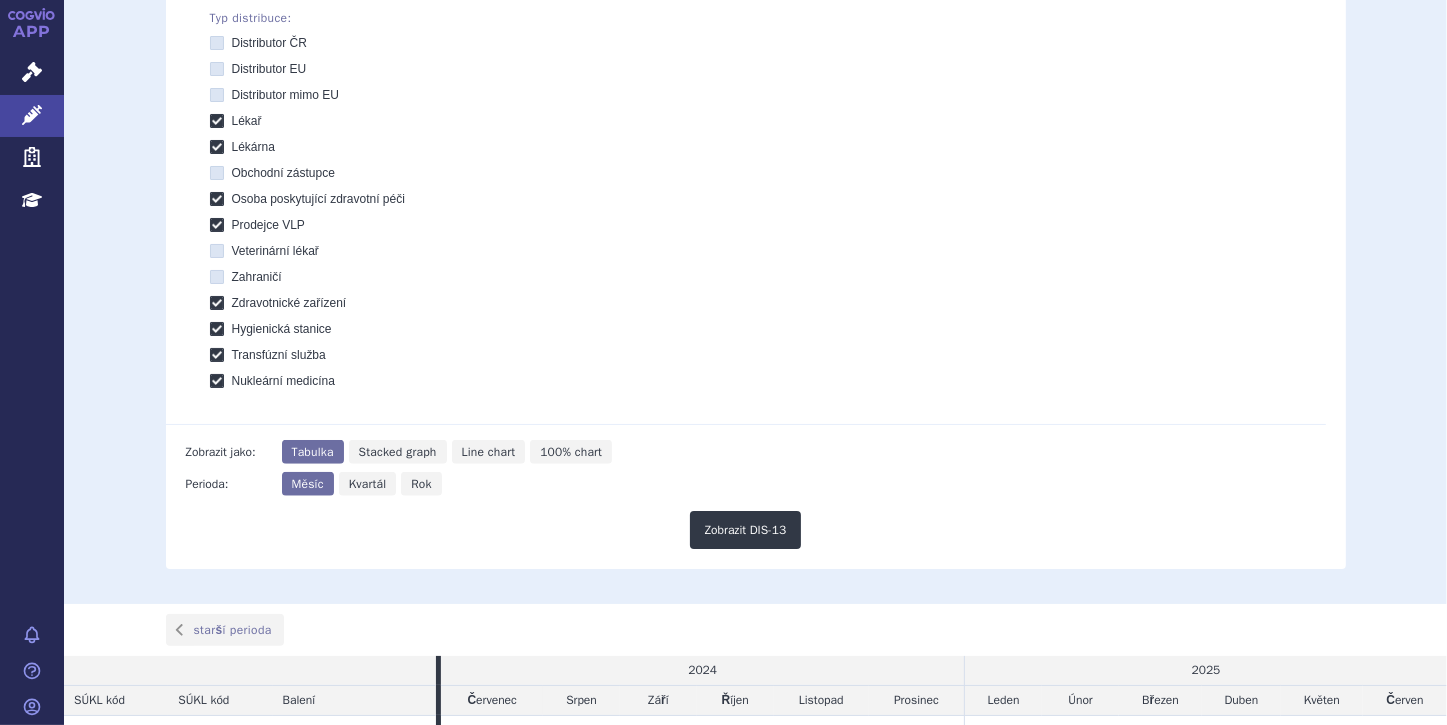 click on "Rok" at bounding box center [421, 484] 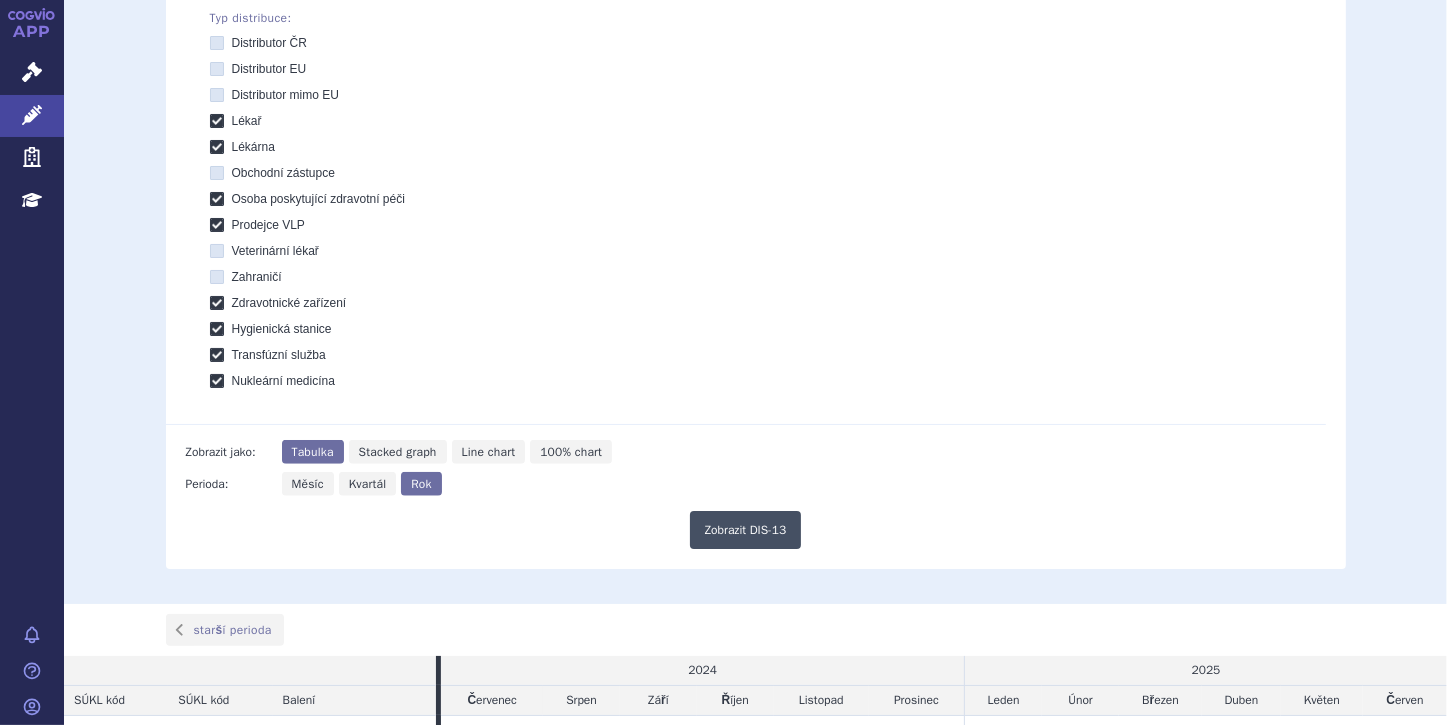 click on "Zobrazit DIS-13" at bounding box center (746, 530) 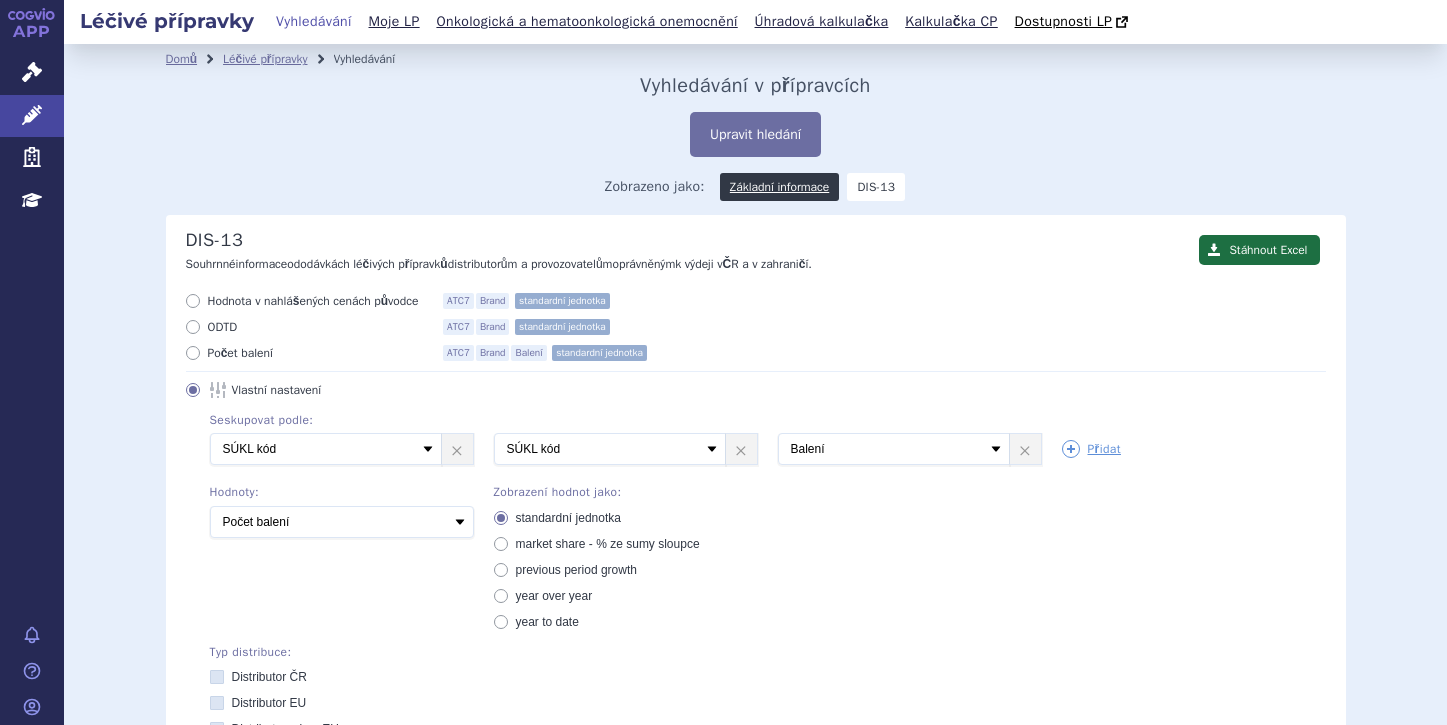 scroll, scrollTop: 0, scrollLeft: 0, axis: both 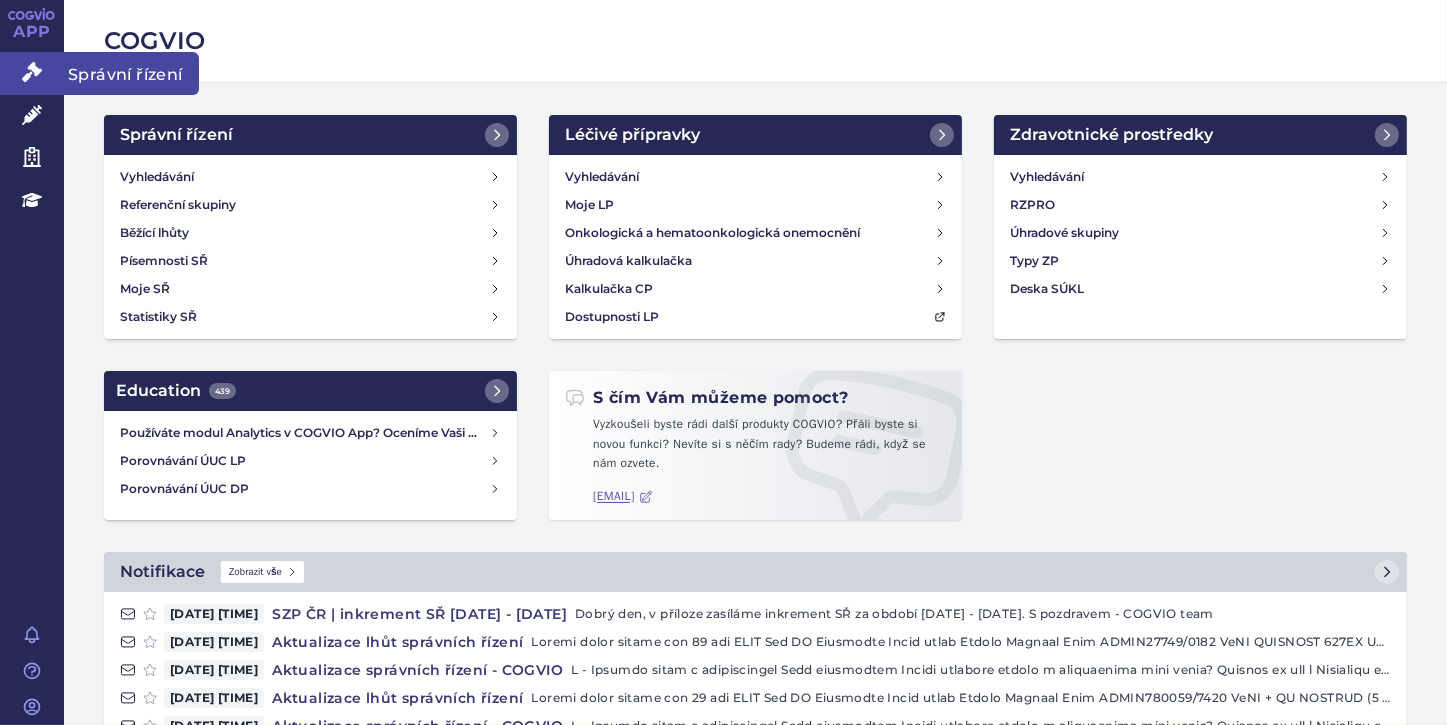 click on "Správní řízení" at bounding box center (32, 73) 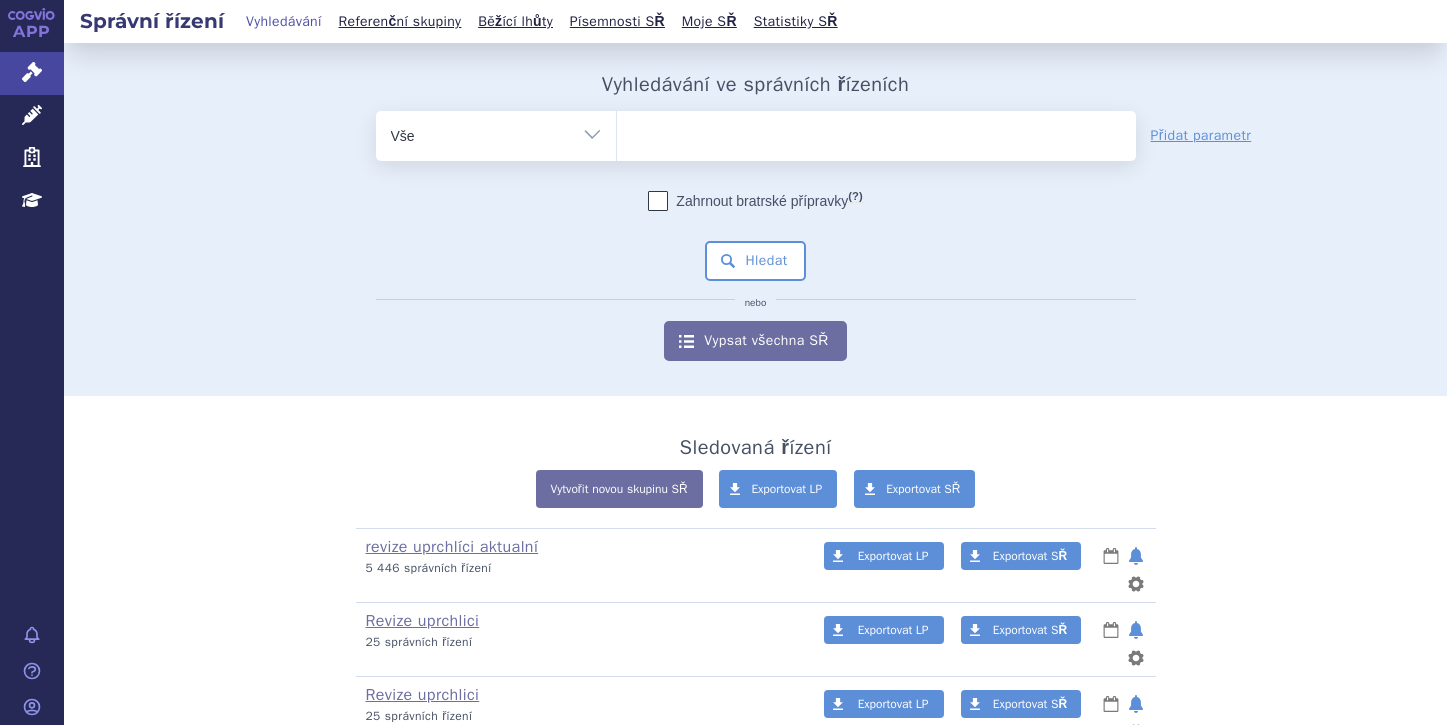 scroll, scrollTop: 0, scrollLeft: 0, axis: both 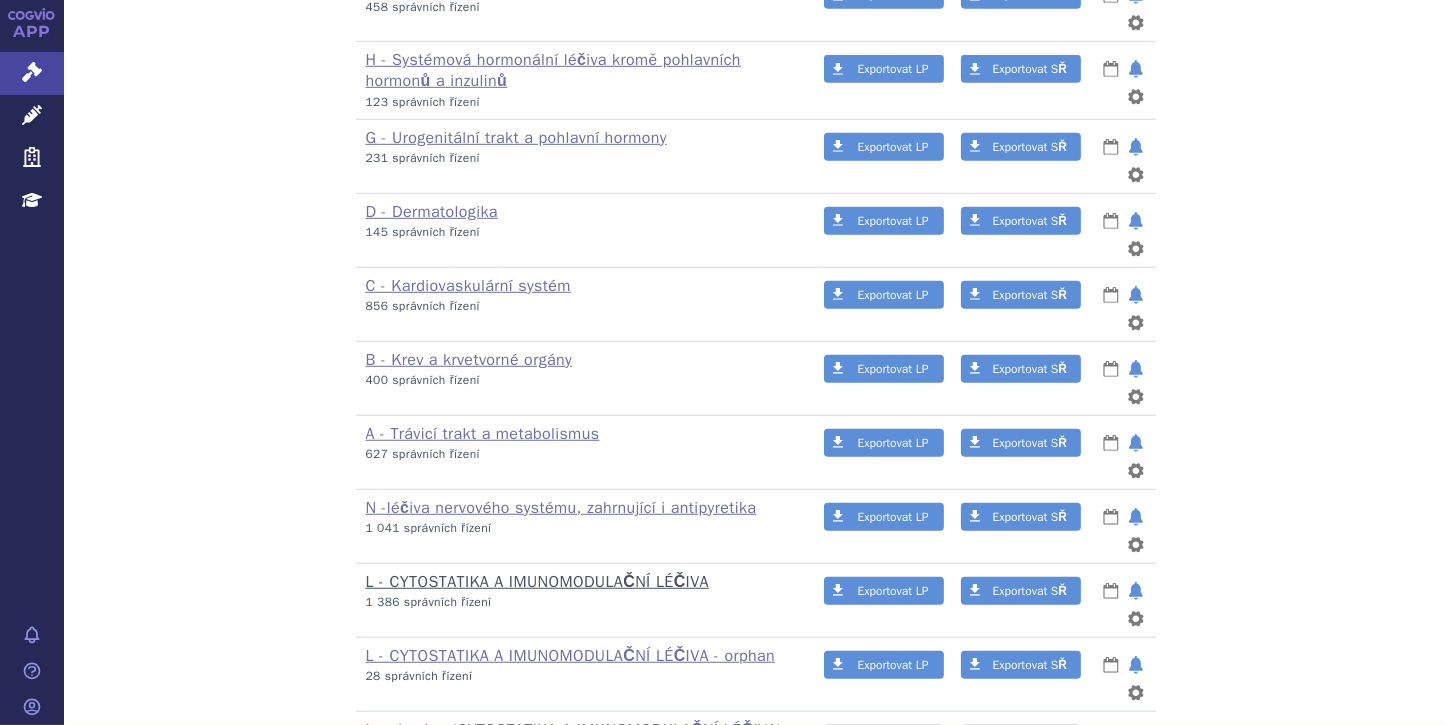 click on "L - CYTOSTATIKA A IMUNOMODULAČNÍ LÉČIVA" at bounding box center (537, 582) 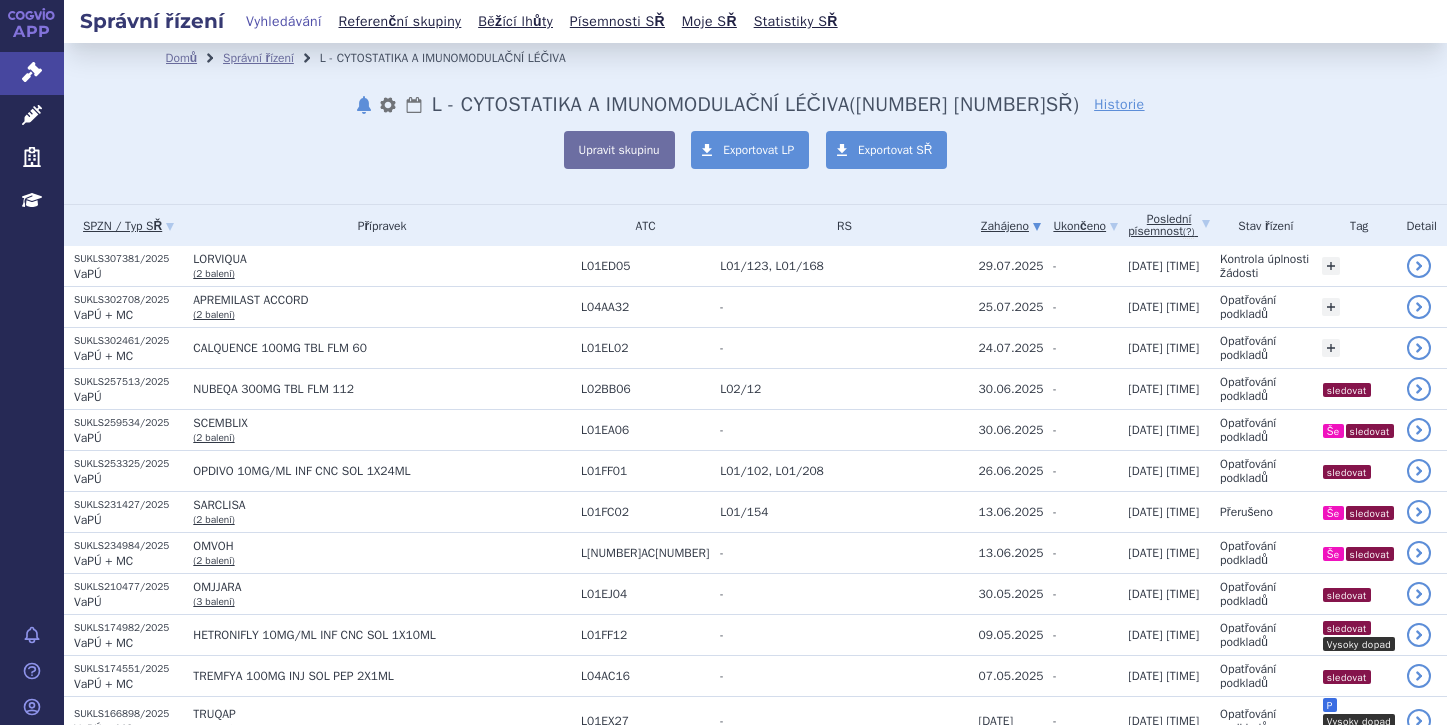 scroll, scrollTop: 0, scrollLeft: 0, axis: both 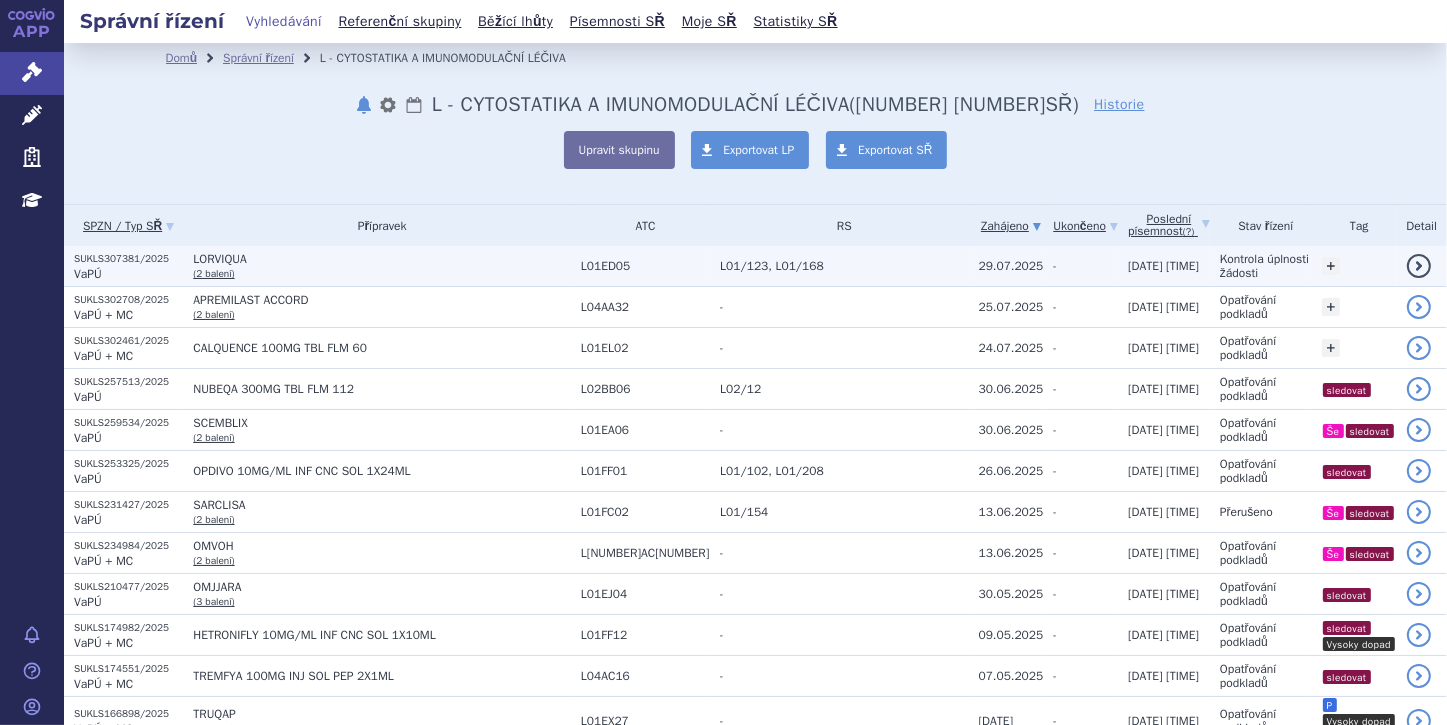 click on "LORVIQUA
(2 balení)" at bounding box center [377, 266] 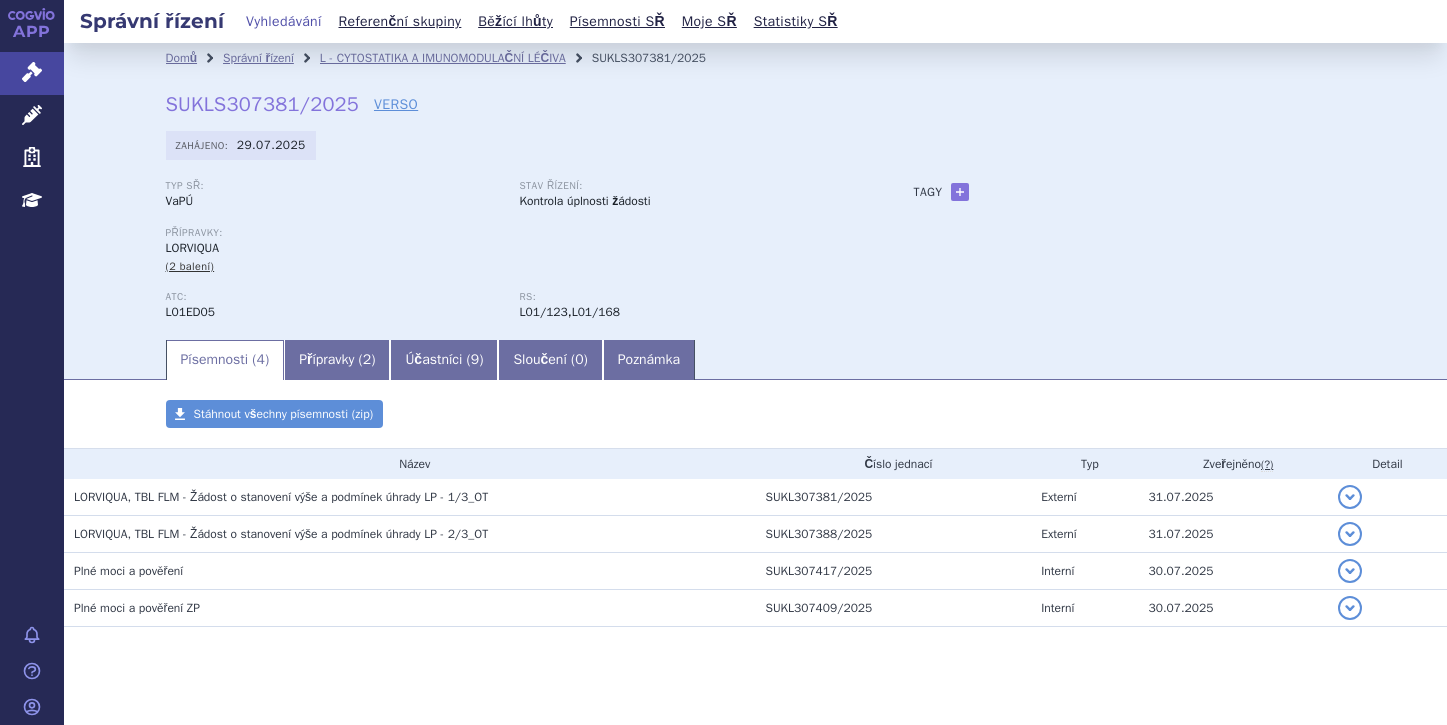 scroll, scrollTop: 0, scrollLeft: 0, axis: both 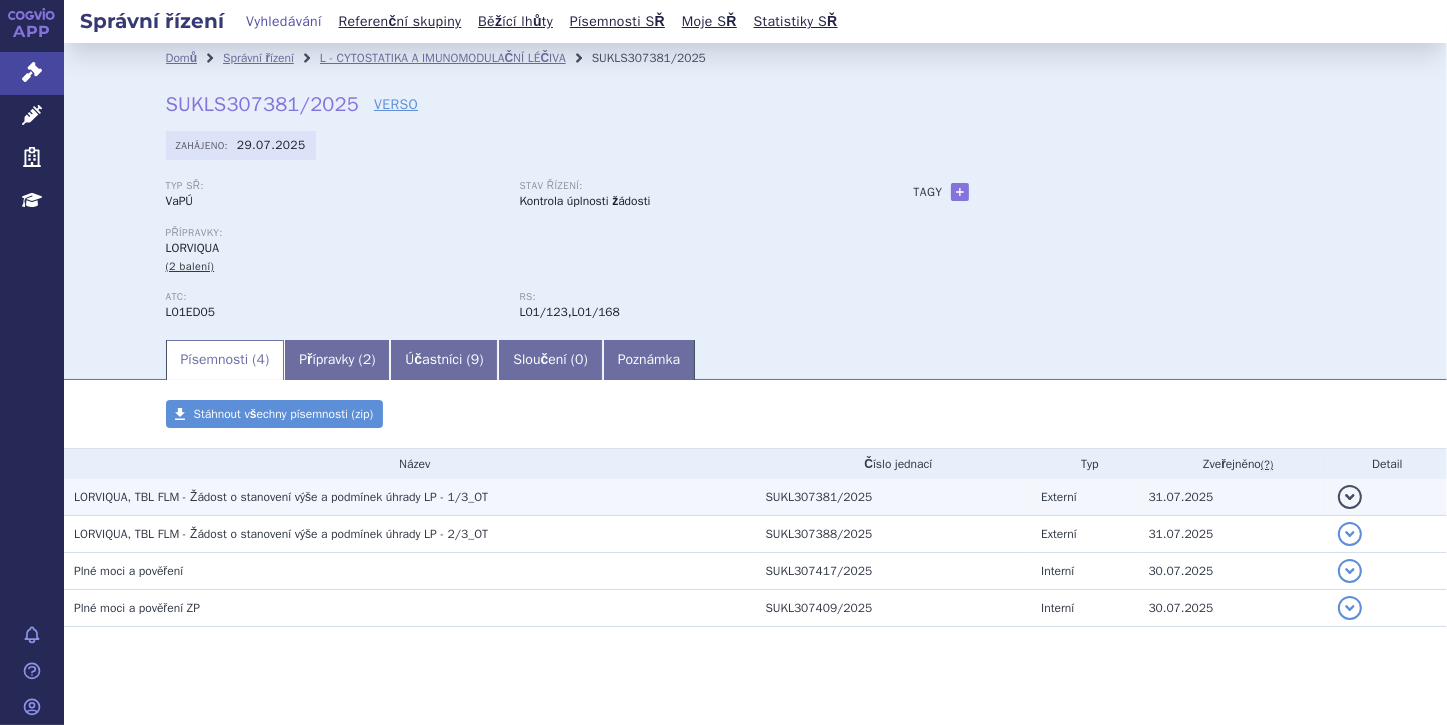 click on "detail" at bounding box center [1350, 497] 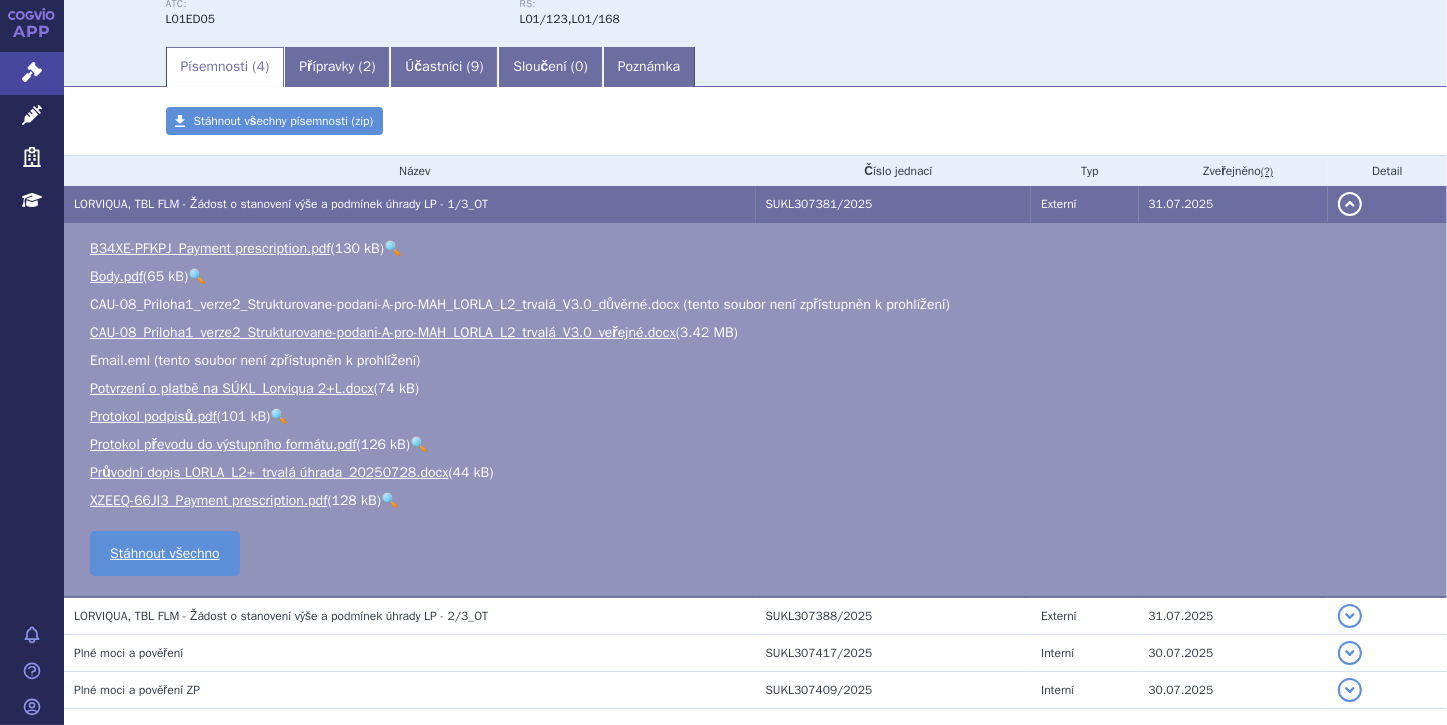 scroll, scrollTop: 320, scrollLeft: 0, axis: vertical 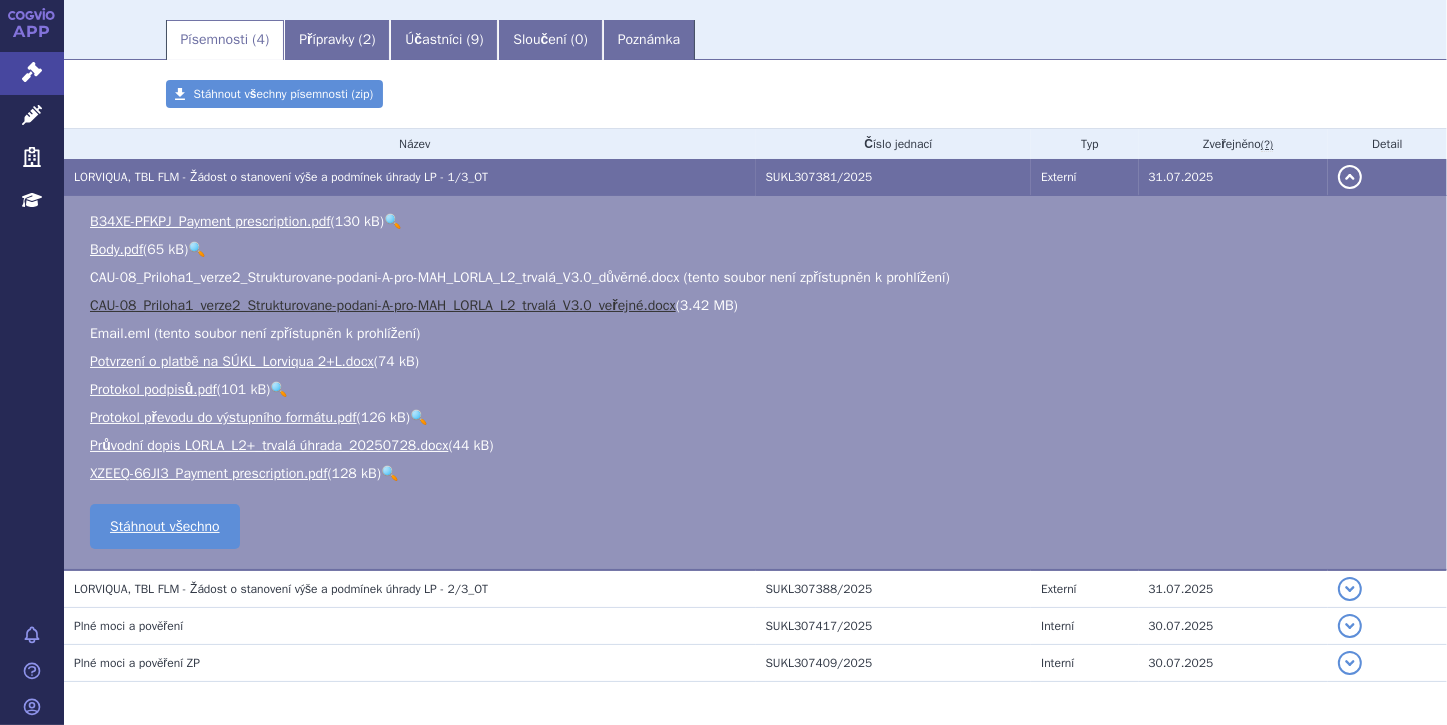 click on "CAU-08_Priloha1_verze2_Strukturovane-podani-A-pro-MAH_LORLA_L2_trvalá_V3.0_veřejné.docx" at bounding box center (383, 305) 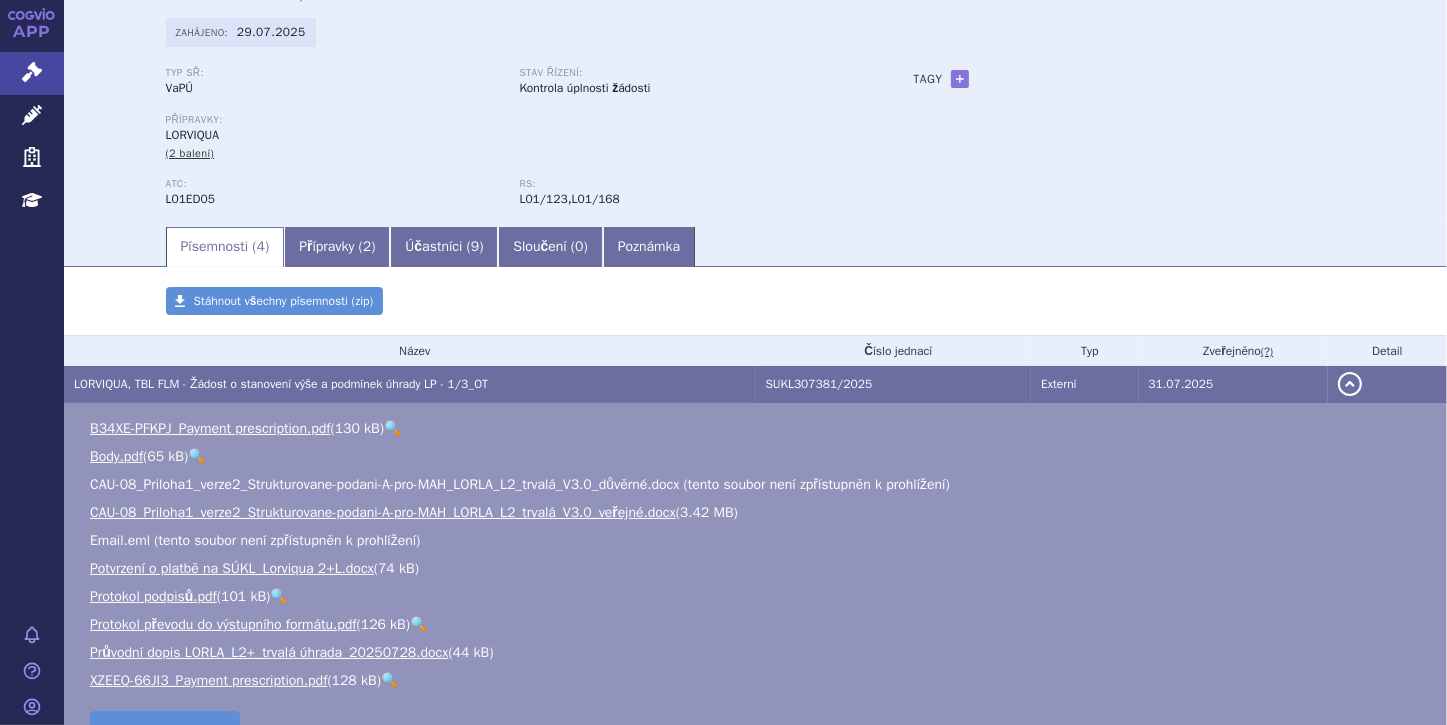 scroll, scrollTop: 0, scrollLeft: 0, axis: both 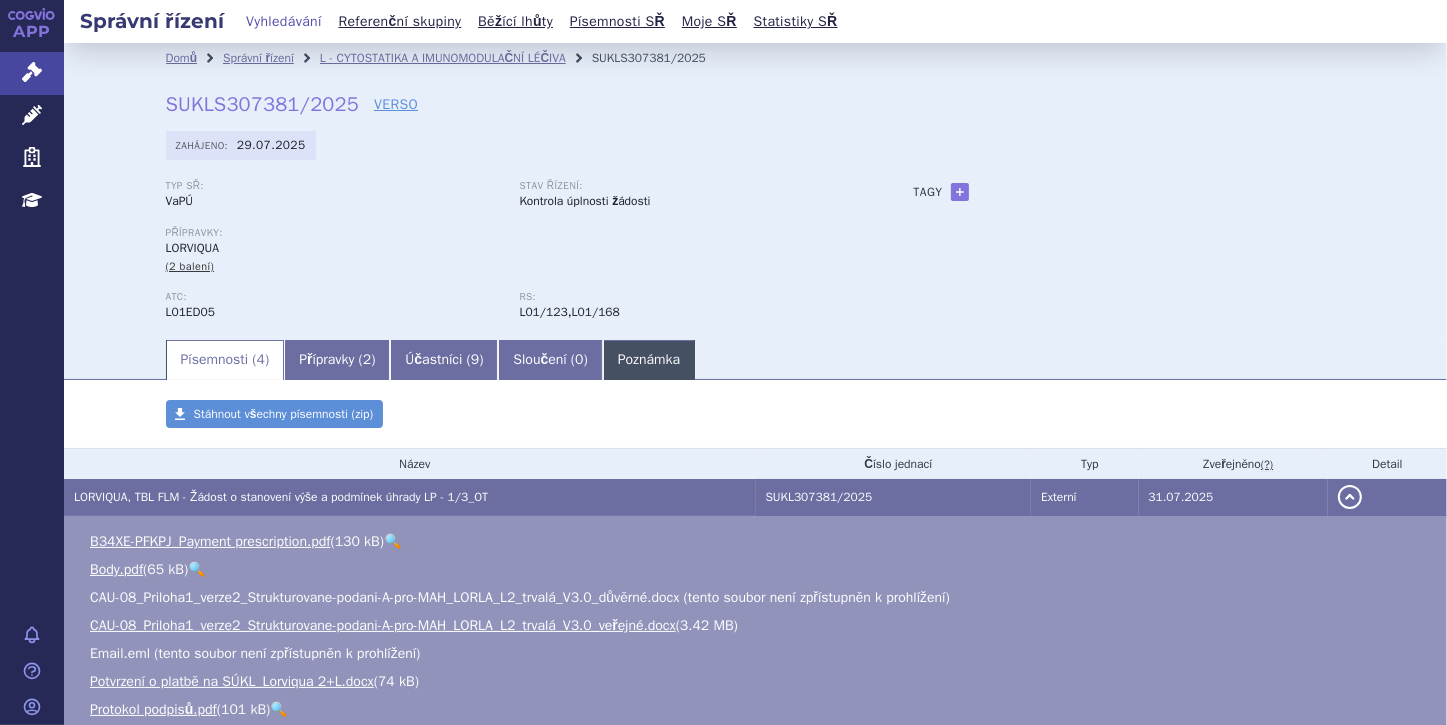 click on "Poznámka" at bounding box center (649, 360) 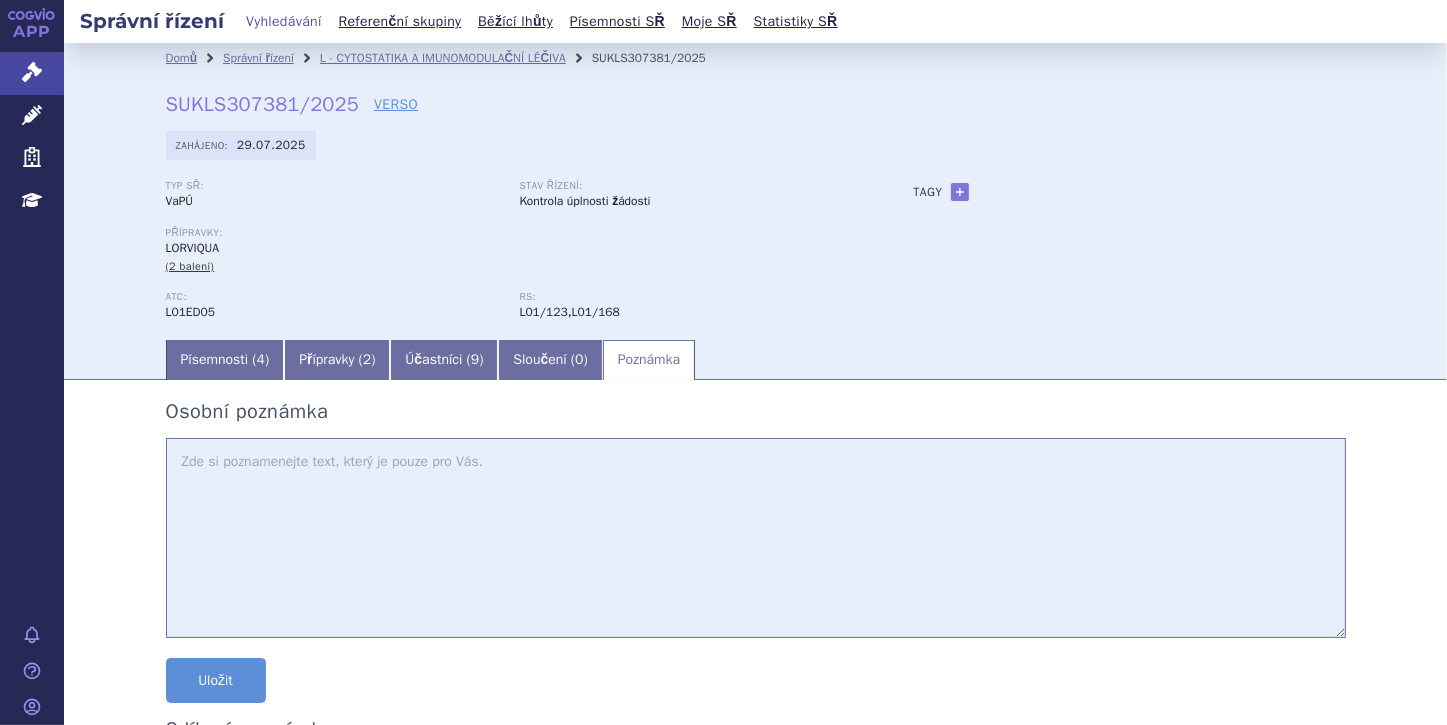 click at bounding box center [756, 538] 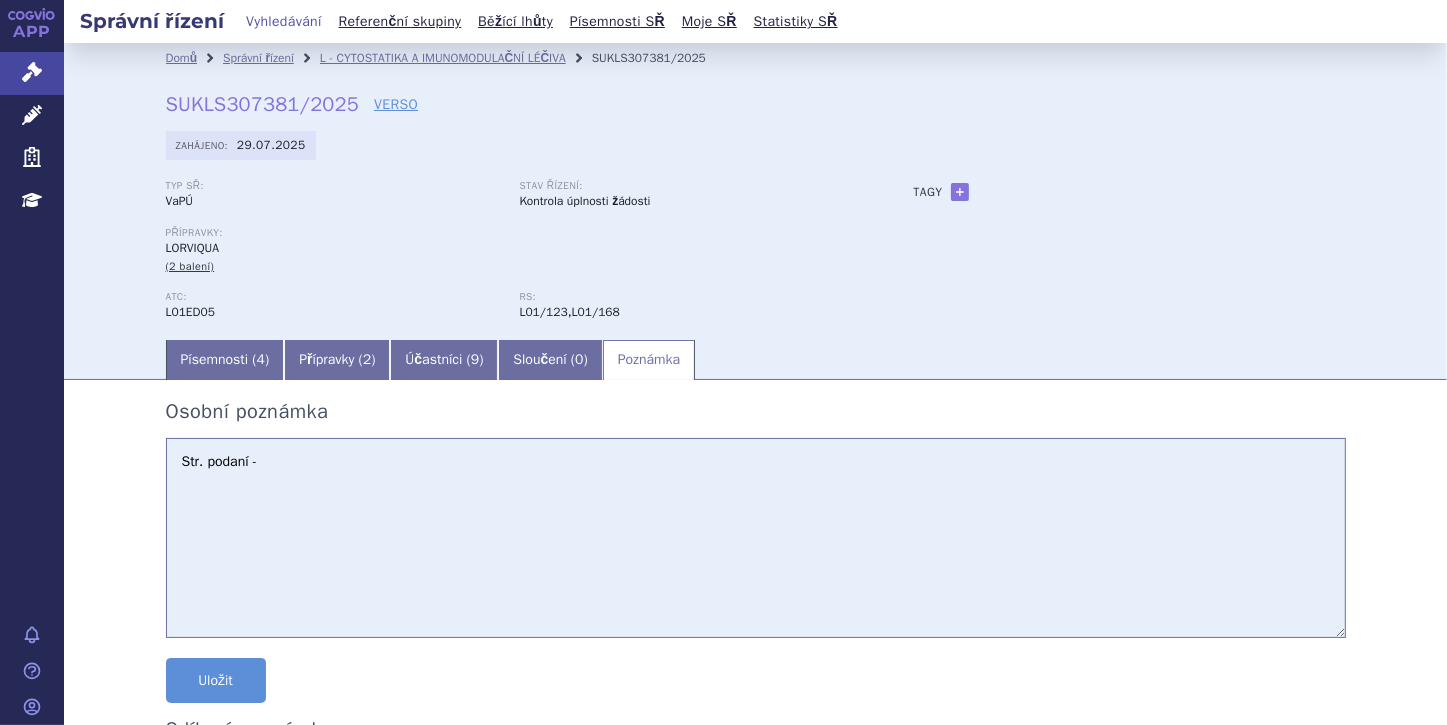 paste on "ALK+ NSCLC 2.+ linie léčby" 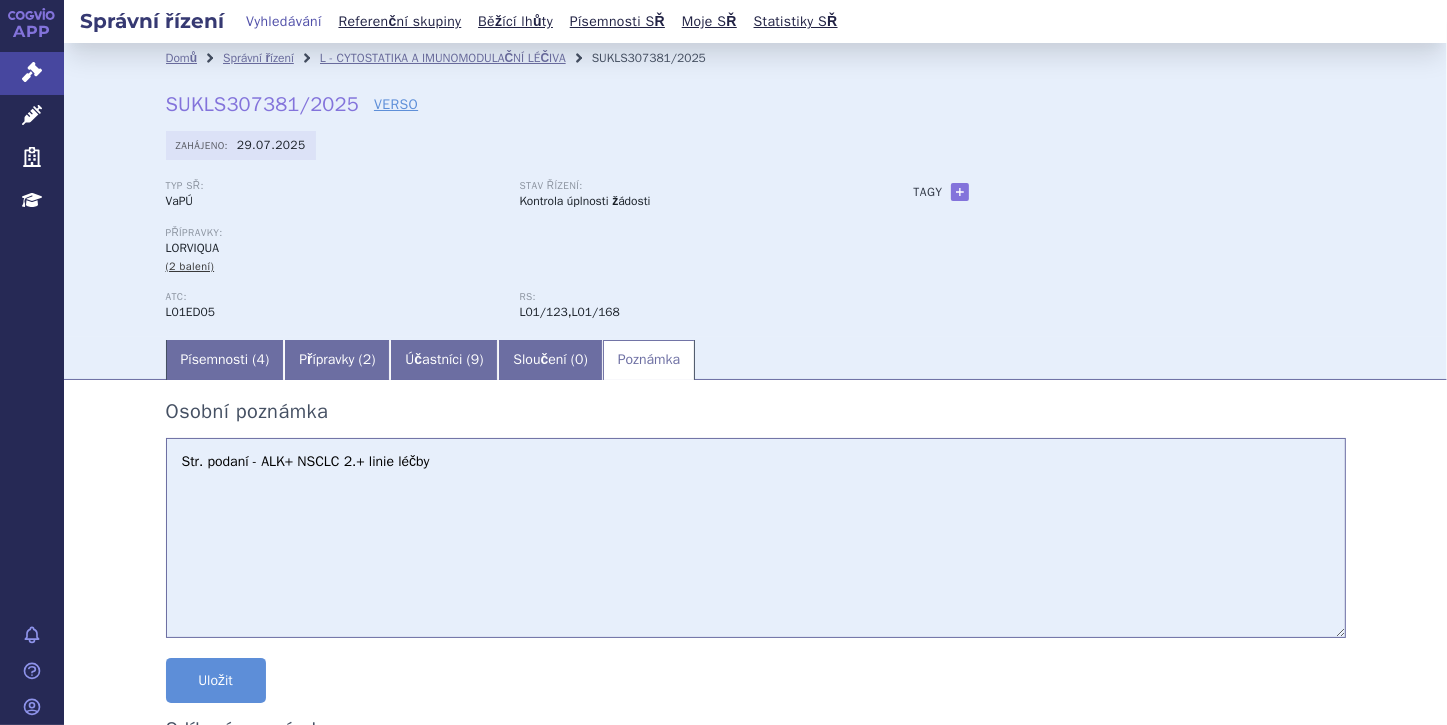 click on "Str. podaní - ALK+ NSCLC 2.+ linie léčby" at bounding box center [756, 538] 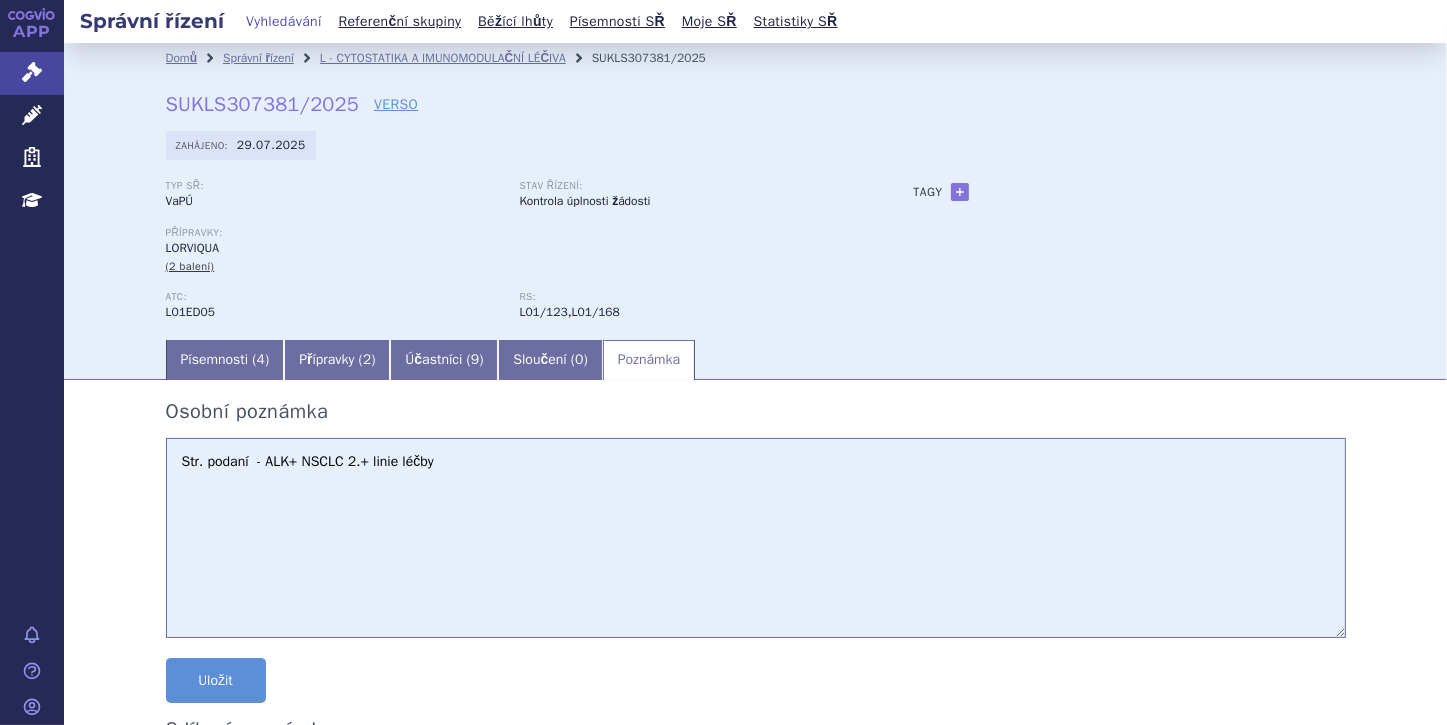 click on "Str. podaní  - ALK+ NSCLC 2.+ linie léčby" at bounding box center [756, 538] 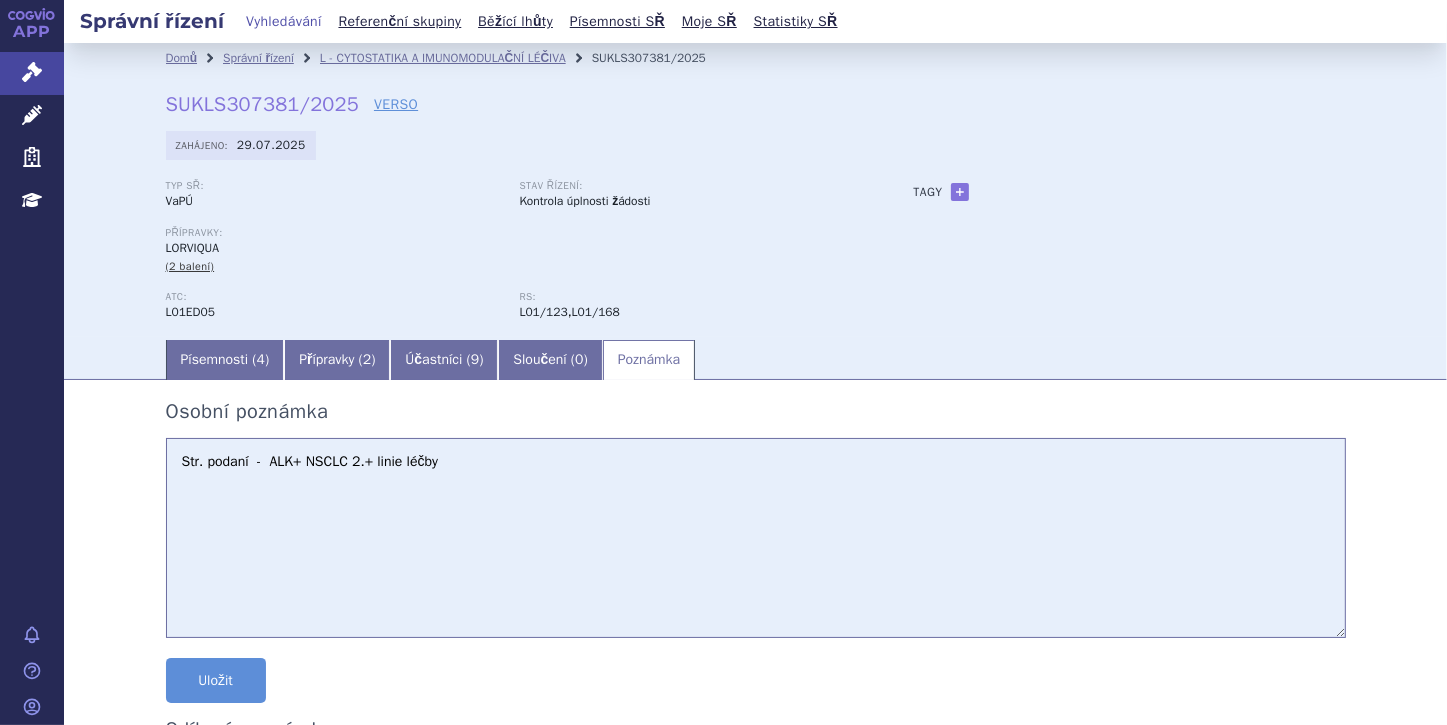 click on "Str. podaní  -  ALK+ NSCLC 2.+ linie léčby" at bounding box center [756, 538] 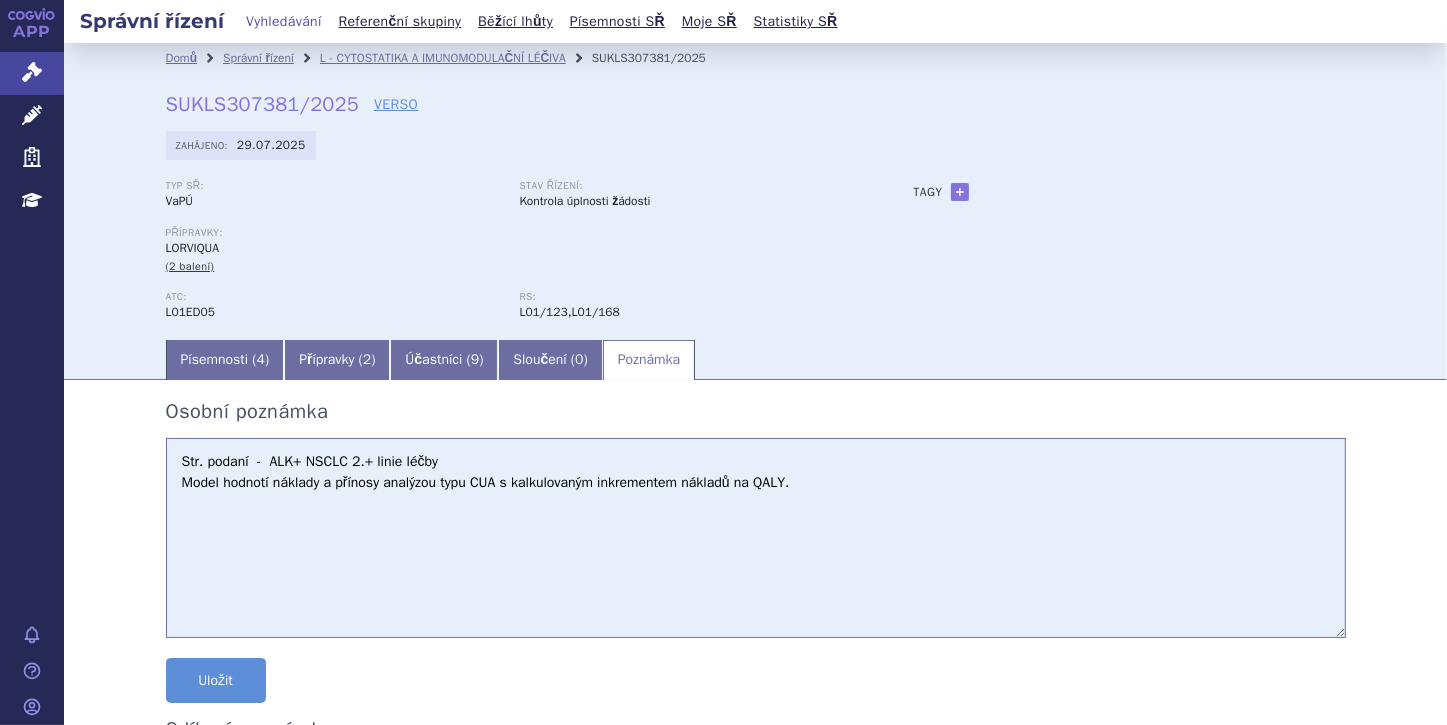 click on "Str. podaní  -  ALK+ NSCLC 2.+ linie léčby
Model hodnotí náklady a přínosy analýzou typu CUA s kalkulovaným inkrementem nákladů na QALY." at bounding box center [756, 538] 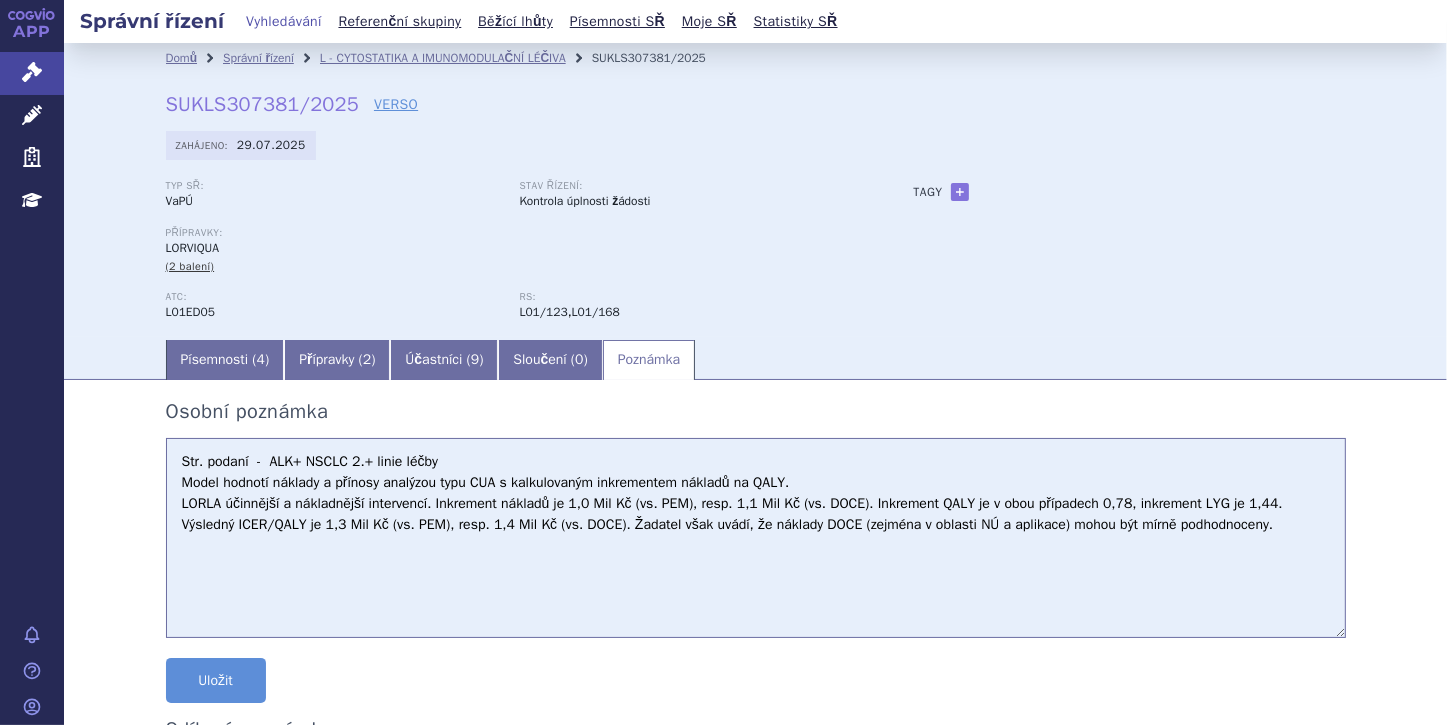 click on "Str. podaní  -  ALK+ NSCLC 2.+ linie léčby
Model hodnotí náklady a přínosy analýzou typu CUA s kalkulovaným inkrementem nákladů na QALY.
LORLA účinnější a nákladnější intervencí. Inkrement nákladů je 1,0 Mil Kč (vs. PEM), resp. 1,1 Mil Kč (vs. DOCE). Inkrement QALY je v obou případech 0,78, inkrement LYG je 1,44. Výsledný ICER/QALY je 1,3 Mil Kč (vs. PEM), resp. 1,4 Mil Kč (vs. DOCE). Žadatel však uvádí, že náklady DOCE (zejména v oblasti NÚ a aplikace) mohou být mírně podhodnoceny." at bounding box center (756, 538) 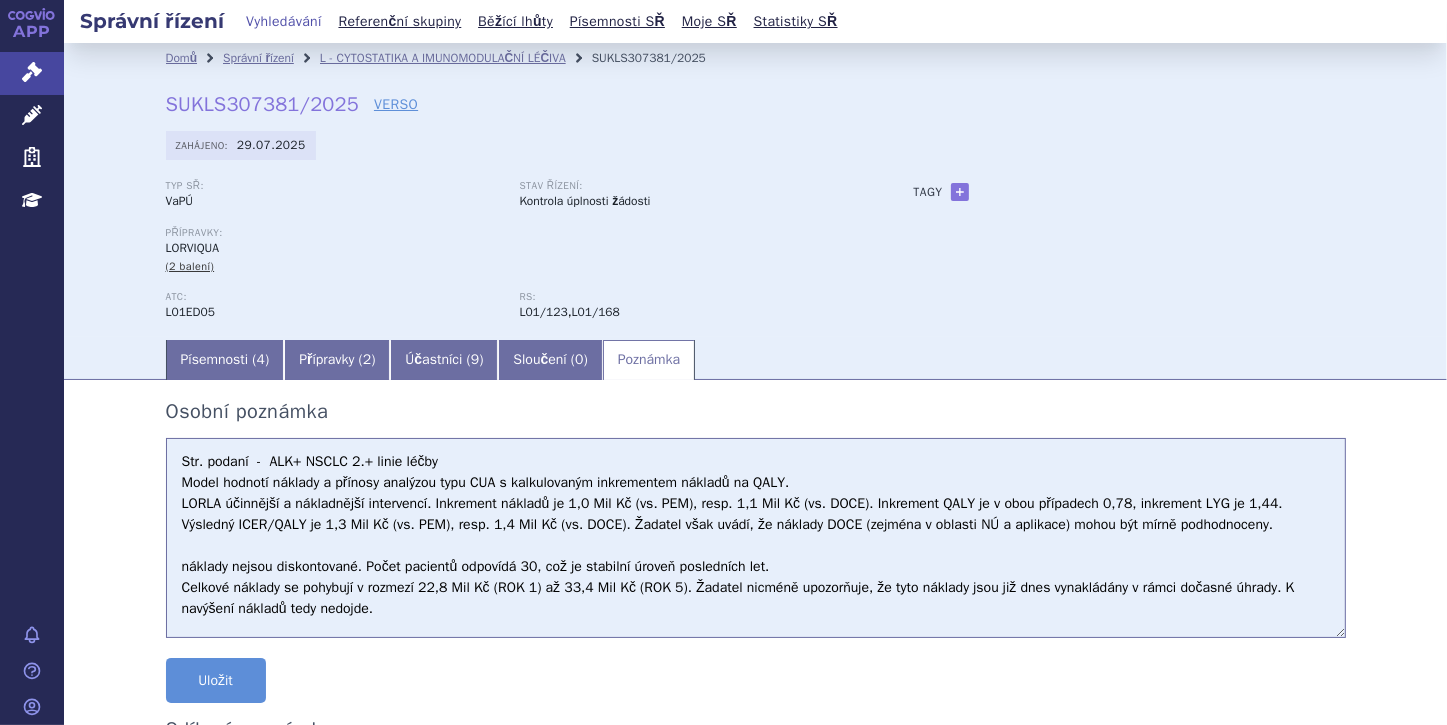 click on "Str. podaní  -  ALK+ NSCLC 2.+ linie léčby
Model hodnotí náklady a přínosy analýzou typu CUA s kalkulovaným inkrementem nákladů na QALY.
LORLA účinnější a nákladnější intervencí. Inkrement nákladů je 1,0 Mil Kč (vs. PEM), resp. 1,1 Mil Kč (vs. DOCE). Inkrement QALY je v obou případech 0,78, inkrement LYG je 1,44. Výsledný ICER/QALY je 1,3 Mil Kč (vs. PEM), resp. 1,4 Mil Kč (vs. DOCE). Žadatel však uvádí, že náklady DOCE (zejména v oblasti NÚ a aplikace) mohou být mírně podhodnoceny.
náklady nejsou diskontované. Počet pacientů odpovídá 30, což je stabilní úroveň posledních let.
Celkové náklady se pohybují v rozmezí 22,8 Mil Kč (ROK 1) až 33,4 Mil Kč (ROK 5). Žadatel nicméně upozorňuje, že tyto náklady jsou již dnes vynakládány v rámci dočasné úhrady. K navýšení nákladů tedy nedojde." at bounding box center (756, 538) 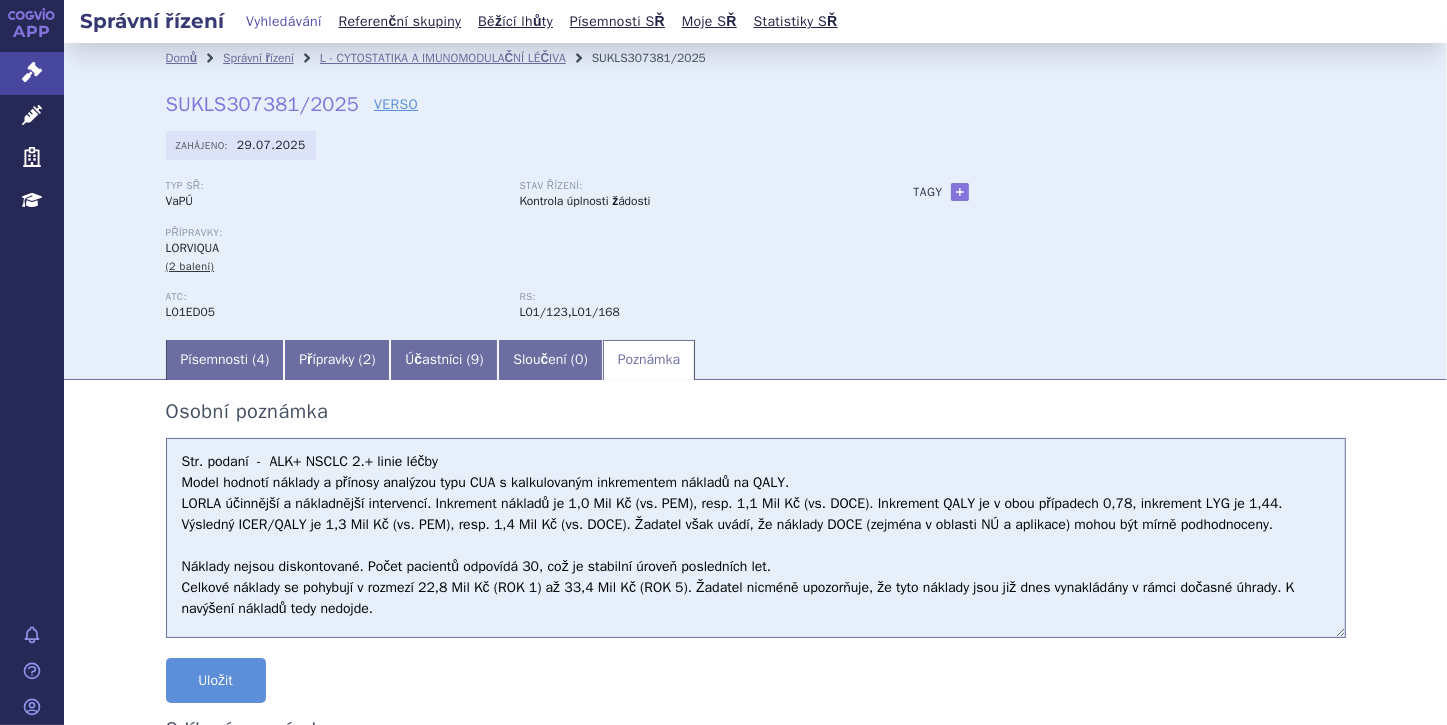 click on "Str. podaní  -  ALK+ NSCLC 2.+ linie léčby
Model hodnotí náklady a přínosy analýzou typu CUA s kalkulovaným inkrementem nákladů na QALY.
LORLA účinnější a nákladnější intervencí. Inkrement nákladů je 1,0 Mil Kč (vs. PEM), resp. 1,1 Mil Kč (vs. DOCE). Inkrement QALY je v obou případech 0,78, inkrement LYG je 1,44. Výsledný ICER/QALY je 1,3 Mil Kč (vs. PEM), resp. 1,4 Mil Kč (vs. DOCE). Žadatel však uvádí, že náklady DOCE (zejména v oblasti NÚ a aplikace) mohou být mírně podhodnoceny.
Náklady nejsou diskontované. Počet pacientů odpovídá 30, což je stabilní úroveň posledních let.
Celkové náklady se pohybují v rozmezí 22,8 Mil Kč (ROK 1) až 33,4 Mil Kč (ROK 5). Žadatel nicméně upozorňuje, že tyto náklady jsou již dnes vynakládány v rámci dočasné úhrady. K navýšení nákladů tedy nedojde." at bounding box center [756, 538] 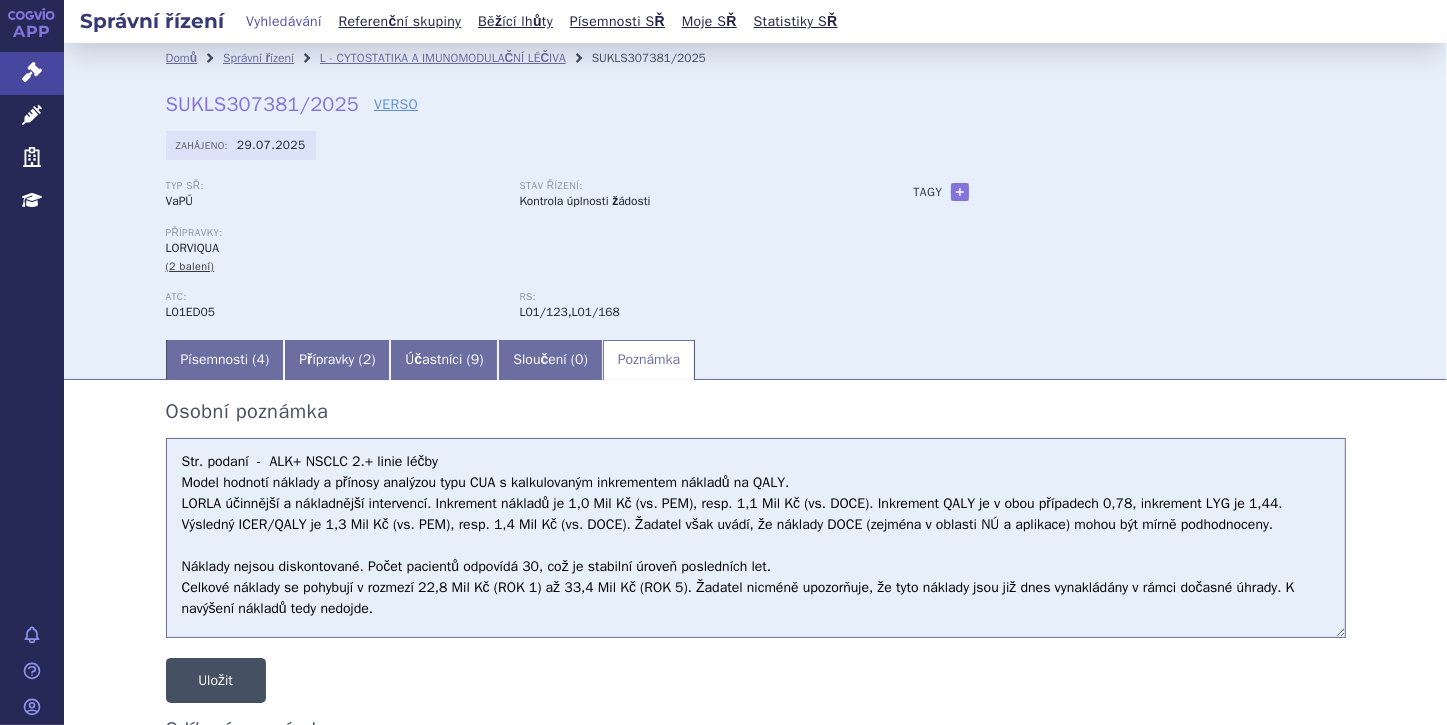 type on "Str. podaní  -  ALK+ NSCLC 2.+ linie léčby
Model hodnotí náklady a přínosy analýzou typu CUA s kalkulovaným inkrementem nákladů na QALY.
LORLA účinnější a nákladnější intervencí. Inkrement nákladů je 1,0 Mil Kč (vs. PEM), resp. 1,1 Mil Kč (vs. DOCE). Inkrement QALY je v obou případech 0,78, inkrement LYG je 1,44. Výsledný ICER/QALY je 1,3 Mil Kč (vs. PEM), resp. 1,4 Mil Kč (vs. DOCE). Žadatel však uvádí, že náklady DOCE (zejména v oblasti NÚ a aplikace) mohou být mírně podhodnoceny.
Náklady nejsou diskontované. Počet pacientů odpovídá 30, což je stabilní úroveň posledních let.
Celkové náklady se pohybují v rozmezí 22,8 Mil Kč (ROK 1) až 33,4 Mil Kč (ROK 5). Žadatel nicméně upozorňuje, že tyto náklady jsou již dnes vynakládány v rámci dočasné úhrady. K navýšení nákladů tedy nedojde." 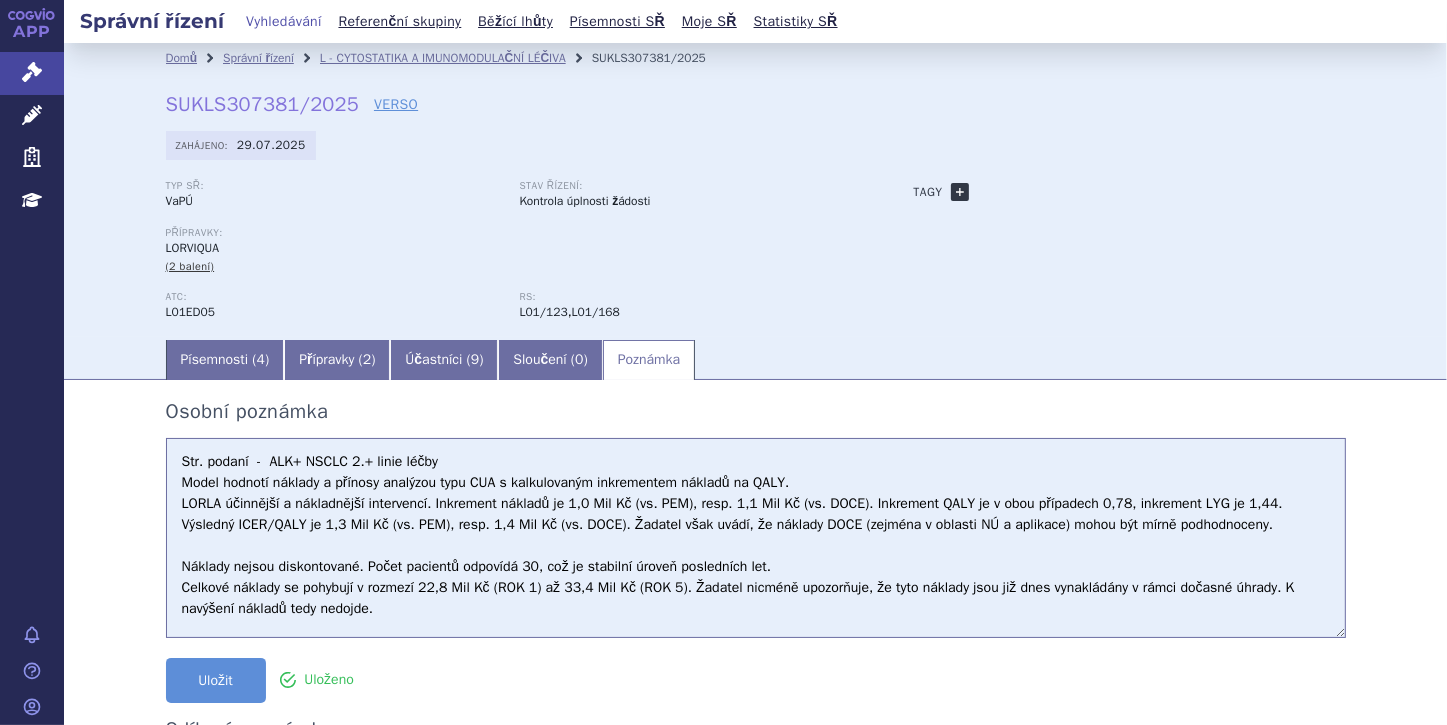 click on "+" at bounding box center [960, 192] 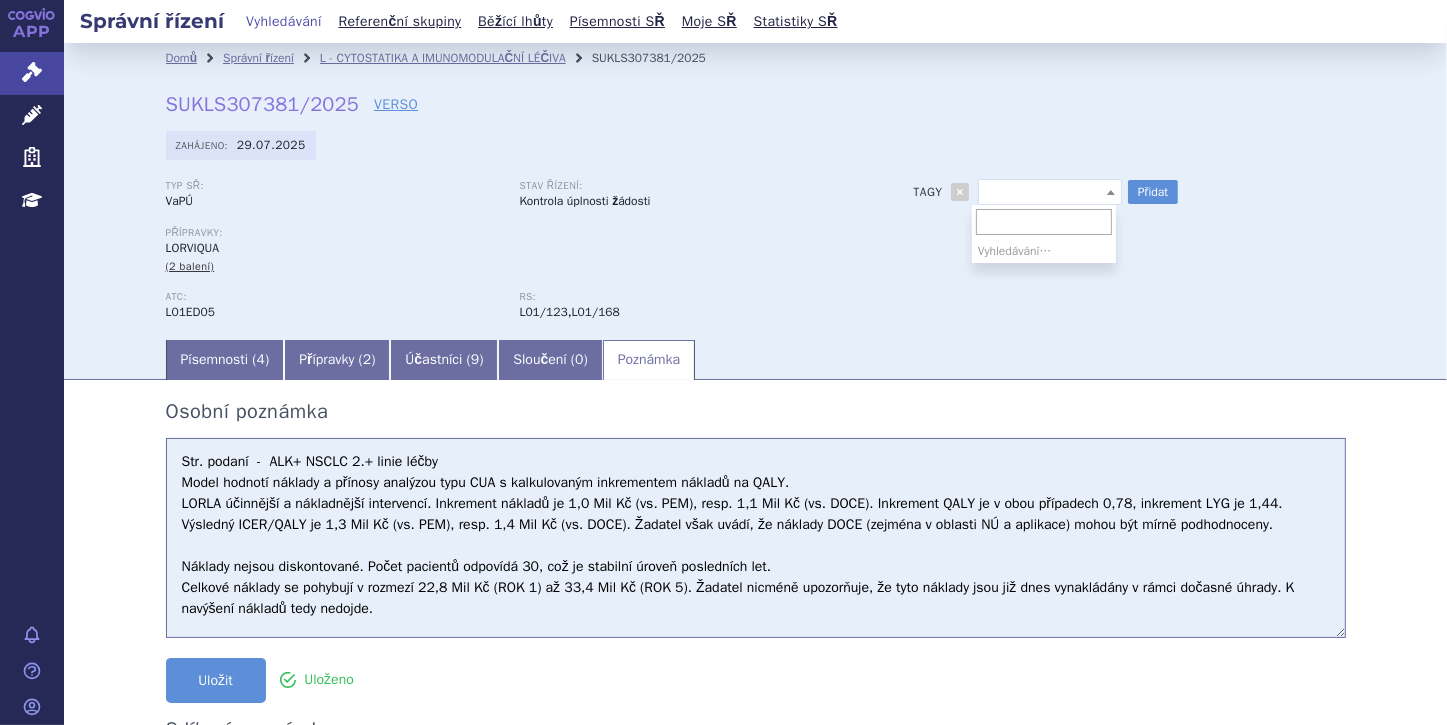 click at bounding box center [1111, 192] 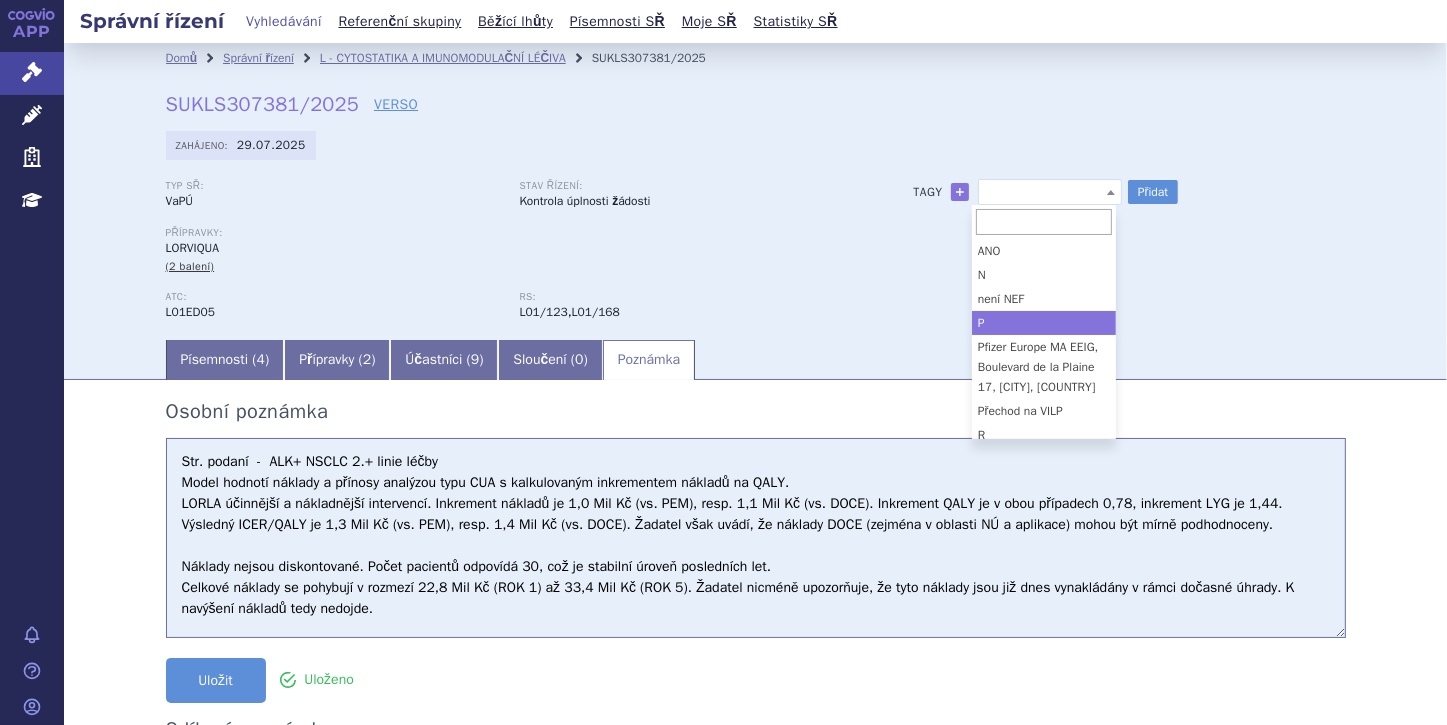 select on "P" 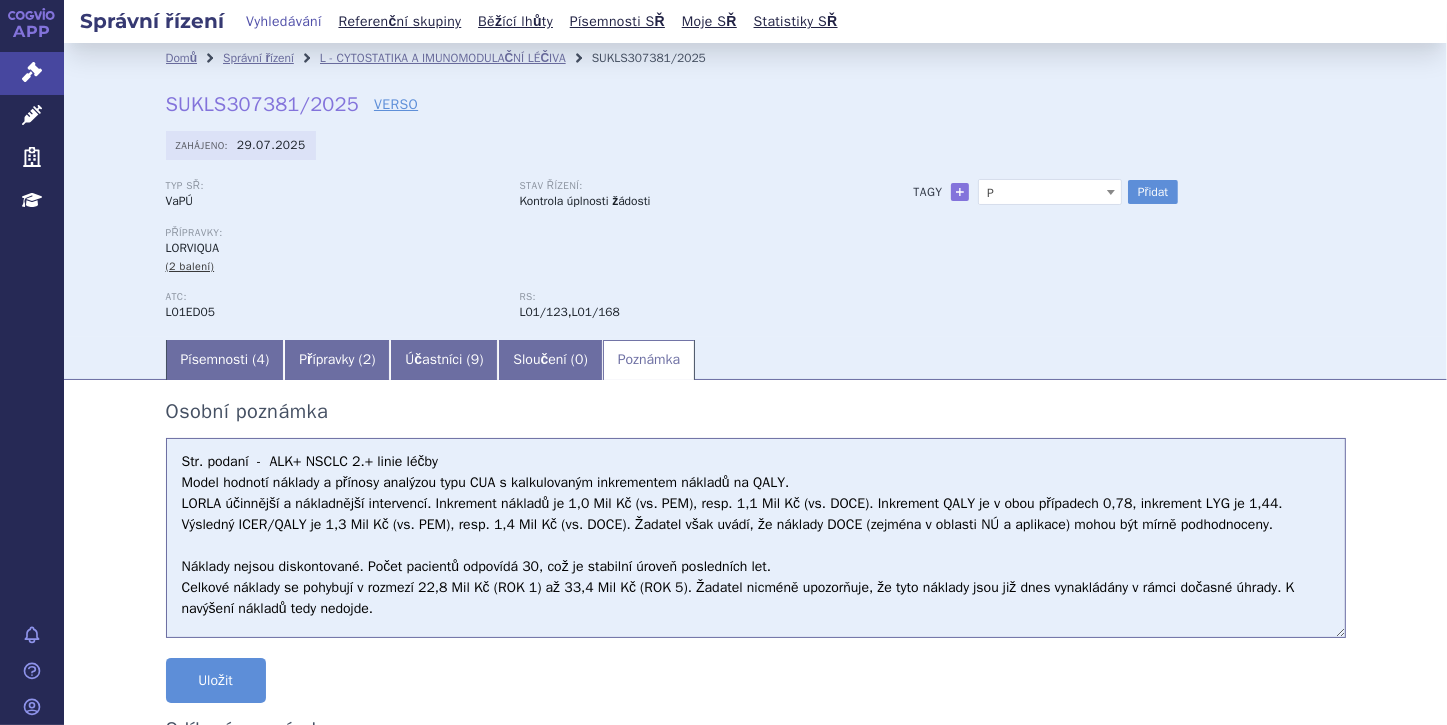click on "Str. podaní  -  ALK+ NSCLC 2.+ linie léčby
Model hodnotí náklady a přínosy analýzou typu CUA s kalkulovaným inkrementem nákladů na QALY.
LORLA účinnější a nákladnější intervencí. Inkrement nákladů je 1,0 Mil Kč (vs. PEM), resp. 1,1 Mil Kč (vs. DOCE). Inkrement QALY je v obou případech 0,78, inkrement LYG je 1,44. Výsledný ICER/QALY je 1,3 Mil Kč (vs. PEM), resp. 1,4 Mil Kč (vs. DOCE). Žadatel však uvádí, že náklady DOCE (zejména v oblasti NÚ a aplikace) mohou být mírně podhodnoceny.
Náklady nejsou diskontované. Počet pacientů odpovídá 30, což je stabilní úroveň posledních let.
Celkové náklady se pohybují v rozmezí 22,8 Mil Kč (ROK 1) až 33,4 Mil Kč (ROK 5). Žadatel nicméně upozorňuje, že tyto náklady jsou již dnes vynakládány v rámci dočasné úhrady. K navýšení nákladů tedy nedojde." at bounding box center (756, 538) 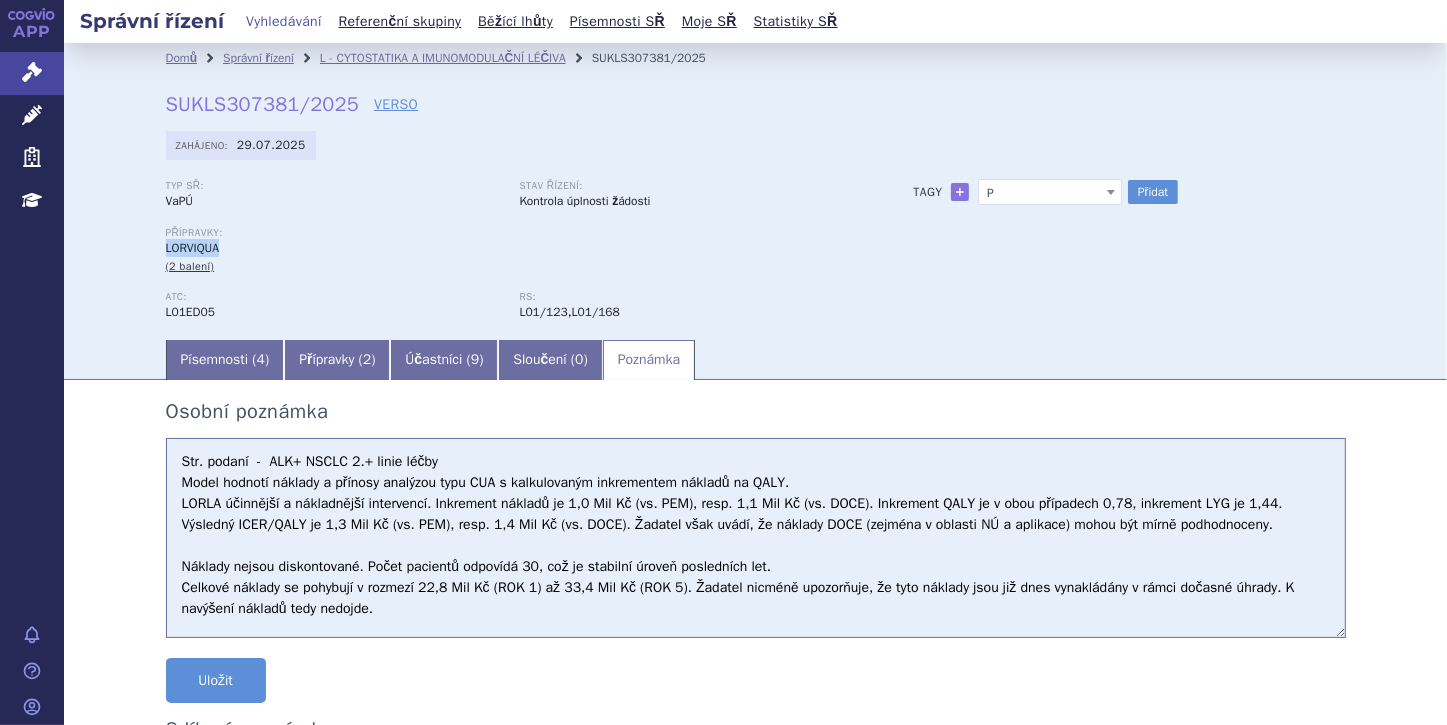 drag, startPoint x: 155, startPoint y: 251, endPoint x: 219, endPoint y: 245, distance: 64.28063 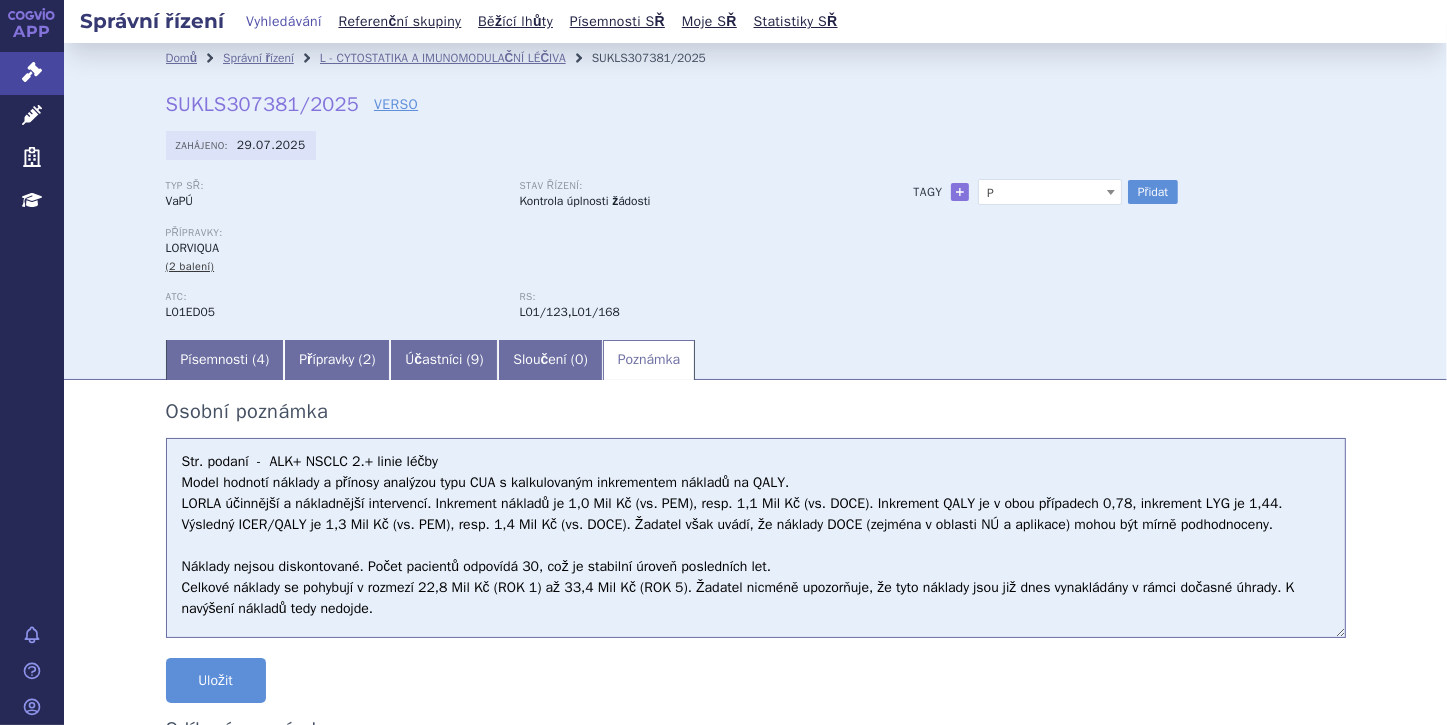 click on "Str. podaní  -  ALK+ NSCLC 2.+ linie léčby
Model hodnotí náklady a přínosy analýzou typu CUA s kalkulovaným inkrementem nákladů na QALY.
LORLA účinnější a nákladnější intervencí. Inkrement nákladů je 1,0 Mil Kč (vs. PEM), resp. 1,1 Mil Kč (vs. DOCE). Inkrement QALY je v obou případech 0,78, inkrement LYG je 1,44. Výsledný ICER/QALY je 1,3 Mil Kč (vs. PEM), resp. 1,4 Mil Kč (vs. DOCE). Žadatel však uvádí, že náklady DOCE (zejména v oblasti NÚ a aplikace) mohou být mírně podhodnoceny.
Náklady nejsou diskontované. Počet pacientů odpovídá 30, což je stabilní úroveň posledních let.
Celkové náklady se pohybují v rozmezí 22,8 Mil Kč (ROK 1) až 33,4 Mil Kč (ROK 5). Žadatel nicméně upozorňuje, že tyto náklady jsou již dnes vynakládány v rámci dočasné úhrady. K navýšení nákladů tedy nedojde." at bounding box center [756, 538] 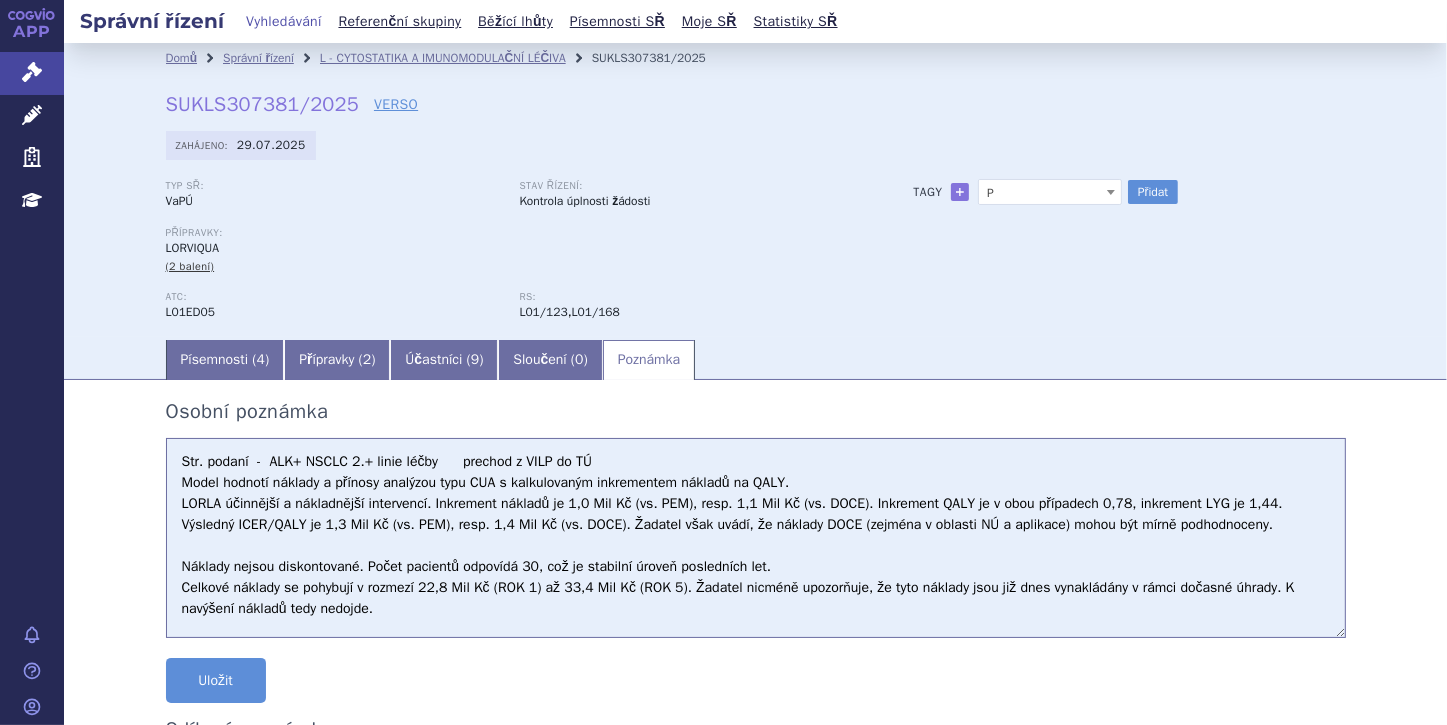 click on "Str. podaní  -  ALK+ NSCLC 2.+ linie léčby      prechod z VILP do TÚ
Model hodnotí náklady a přínosy analýzou typu CUA s kalkulovaným inkrementem nákladů na QALY.
LORLA účinnější a nákladnější intervencí. Inkrement nákladů je 1,0 Mil Kč (vs. PEM), resp. 1,1 Mil Kč (vs. DOCE). Inkrement QALY je v obou případech 0,78, inkrement LYG je 1,44. Výsledný ICER/QALY je 1,3 Mil Kč (vs. PEM), resp. 1,4 Mil Kč (vs. DOCE). Žadatel však uvádí, že náklady DOCE (zejména v oblasti NÚ a aplikace) mohou být mírně podhodnoceny.
Náklady nejsou diskontované. Počet pacientů odpovídá 30, což je stabilní úroveň posledních let.
Celkové náklady se pohybují v rozmezí 22,8 Mil Kč (ROK 1) až 33,4 Mil Kč (ROK 5). Žadatel nicméně upozorňuje, že tyto náklady jsou již dnes vynakládány v rámci dočasné úhrady. K navýšení nákladů tedy nedojde." at bounding box center [756, 538] 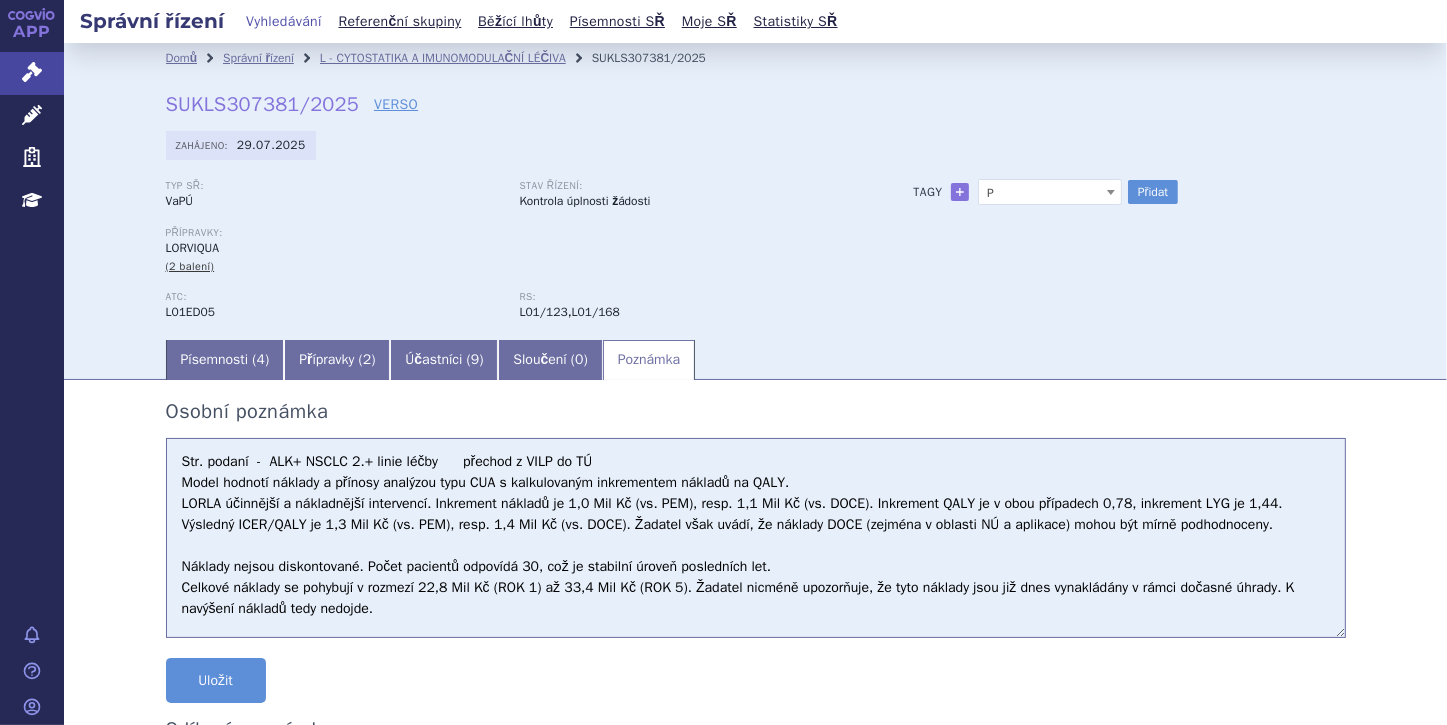 click on "Str. podaní  -  ALK+ NSCLC 2.+ linie léčby      přechod z VILP do TÚ
Model hodnotí náklady a přínosy analýzou typu CUA s kalkulovaným inkrementem nákladů na QALY.
LORLA účinnější a nákladnější intervencí. Inkrement nákladů je 1,0 Mil Kč (vs. PEM), resp. 1,1 Mil Kč (vs. DOCE). Inkrement QALY je v obou případech 0,78, inkrement LYG je 1,44. Výsledný ICER/QALY je 1,3 Mil Kč (vs. PEM), resp. 1,4 Mil Kč (vs. DOCE). Žadatel však uvádí, že náklady DOCE (zejména v oblasti NÚ a aplikace) mohou být mírně podhodnoceny.
Náklady nejsou diskontované. Počet pacientů odpovídá 30, což je stabilní úroveň posledních let.
Celkové náklady se pohybují v rozmezí 22,8 Mil Kč (ROK 1) až 33,4 Mil Kč (ROK 5). Žadatel nicméně upozorňuje, že tyto náklady jsou již dnes vynakládány v rámci dočasné úhrady. K navýšení nákladů tedy nedojde." at bounding box center (756, 538) 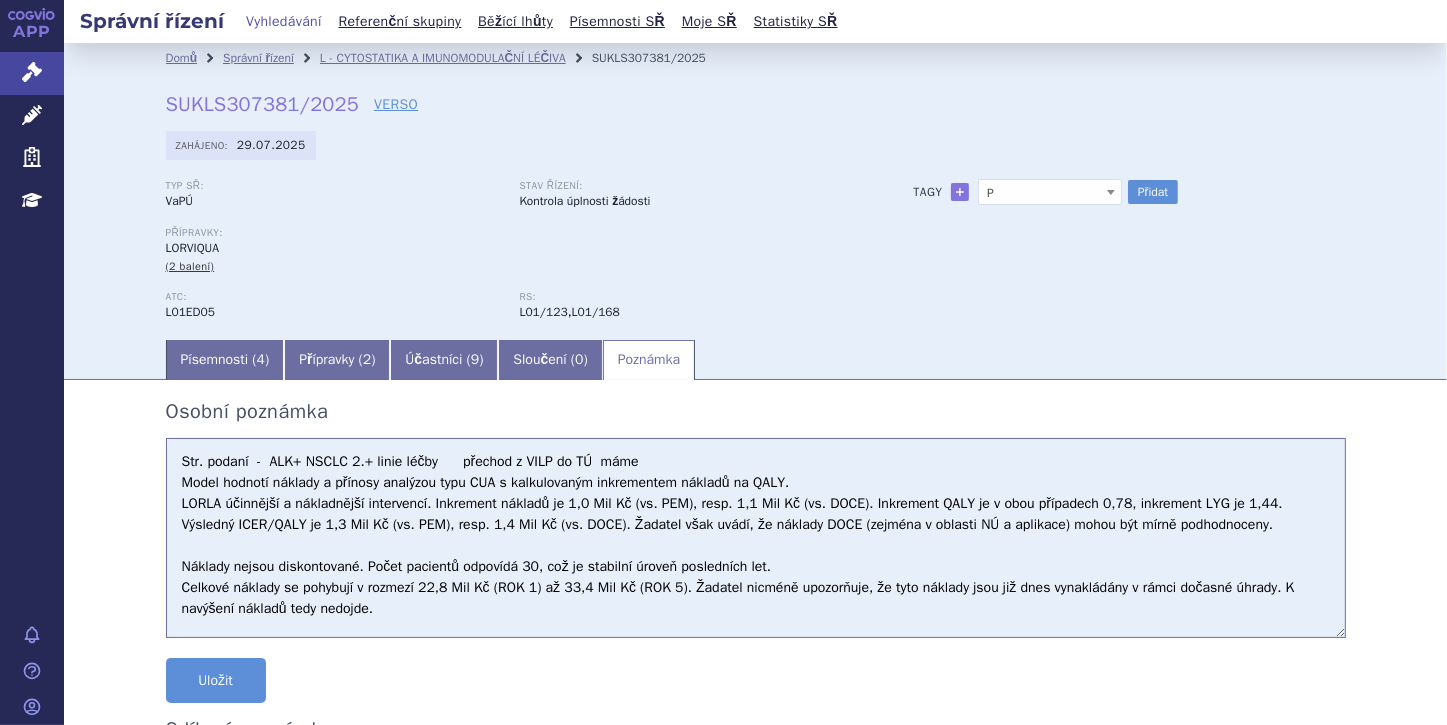 type on "Str. podaní  -  ALK+ NSCLC 2.+ linie léčby      přechod z VILP do TÚ  máme
Model hodnotí náklady a přínosy analýzou typu CUA s kalkulovaným inkrementem nákladů na QALY.
LORLA účinnější a nákladnější intervencí. Inkrement nákladů je 1,0 Mil Kč (vs. PEM), resp. 1,1 Mil Kč (vs. DOCE). Inkrement QALY je v obou případech 0,78, inkrement LYG je 1,44. Výsledný ICER/QALY je 1,3 Mil Kč (vs. PEM), resp. 1,4 Mil Kč (vs. DOCE). Žadatel však uvádí, že náklady DOCE (zejména v oblasti NÚ a aplikace) mohou být mírně podhodnoceny.
Náklady nejsou diskontované. Počet pacientů odpovídá 30, což je stabilní úroveň posledních let.
Celkové náklady se pohybují v rozmezí 22,8 Mil Kč (ROK 1) až 33,4 Mil Kč (ROK 5). Žadatel nicméně upozorňuje, že tyto náklady jsou již dnes vynakládány v rámci dočasné úhrady. K navýšení nákladů tedy nedojde." 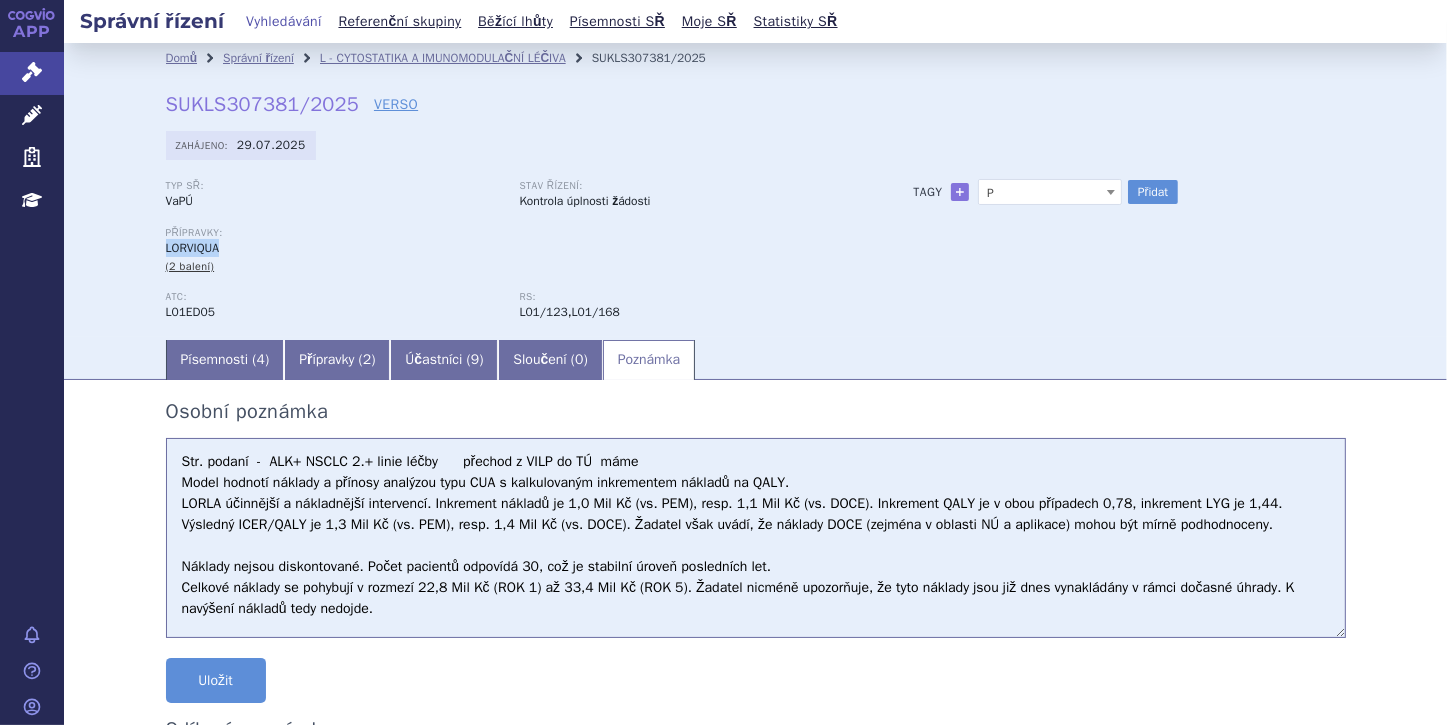 drag, startPoint x: 160, startPoint y: 245, endPoint x: 218, endPoint y: 242, distance: 58.077534 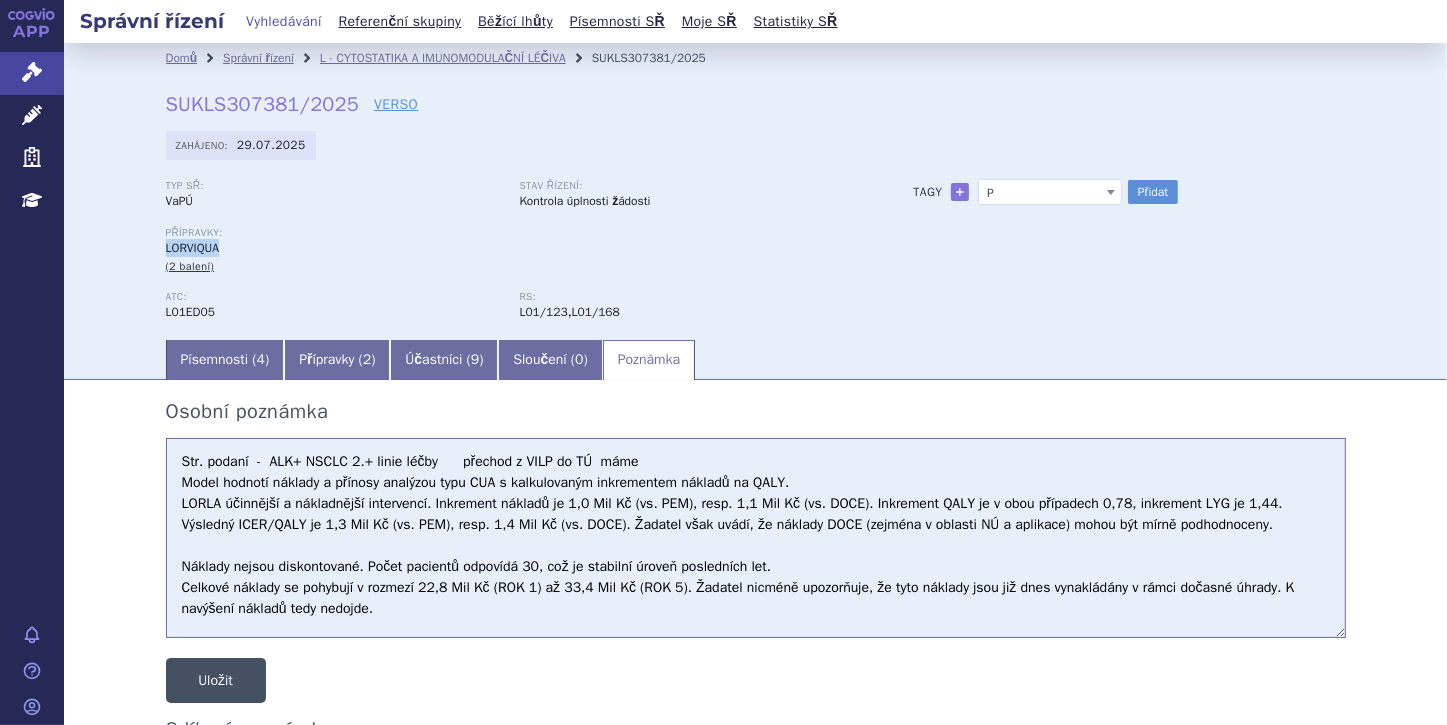 click on "Uložit" at bounding box center [216, 680] 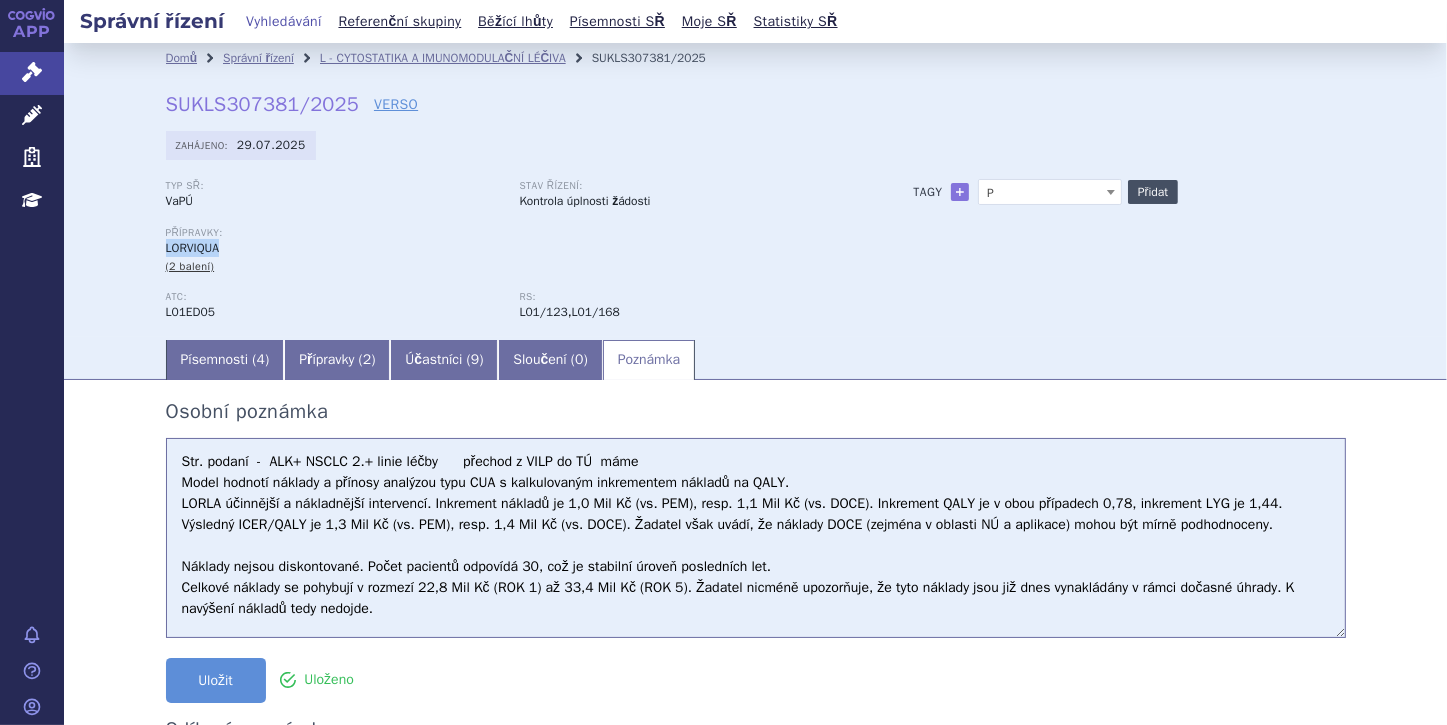 click on "Přidat" at bounding box center [1153, 192] 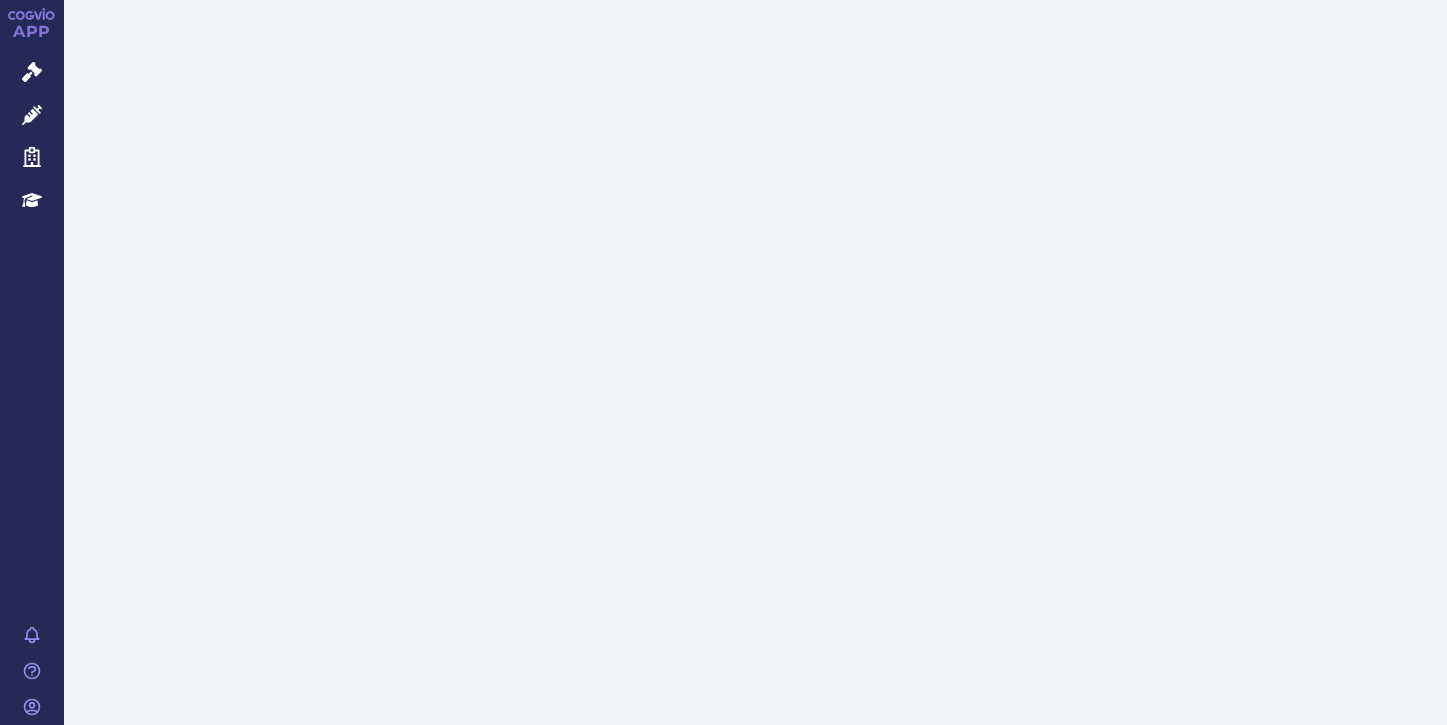 scroll, scrollTop: 0, scrollLeft: 0, axis: both 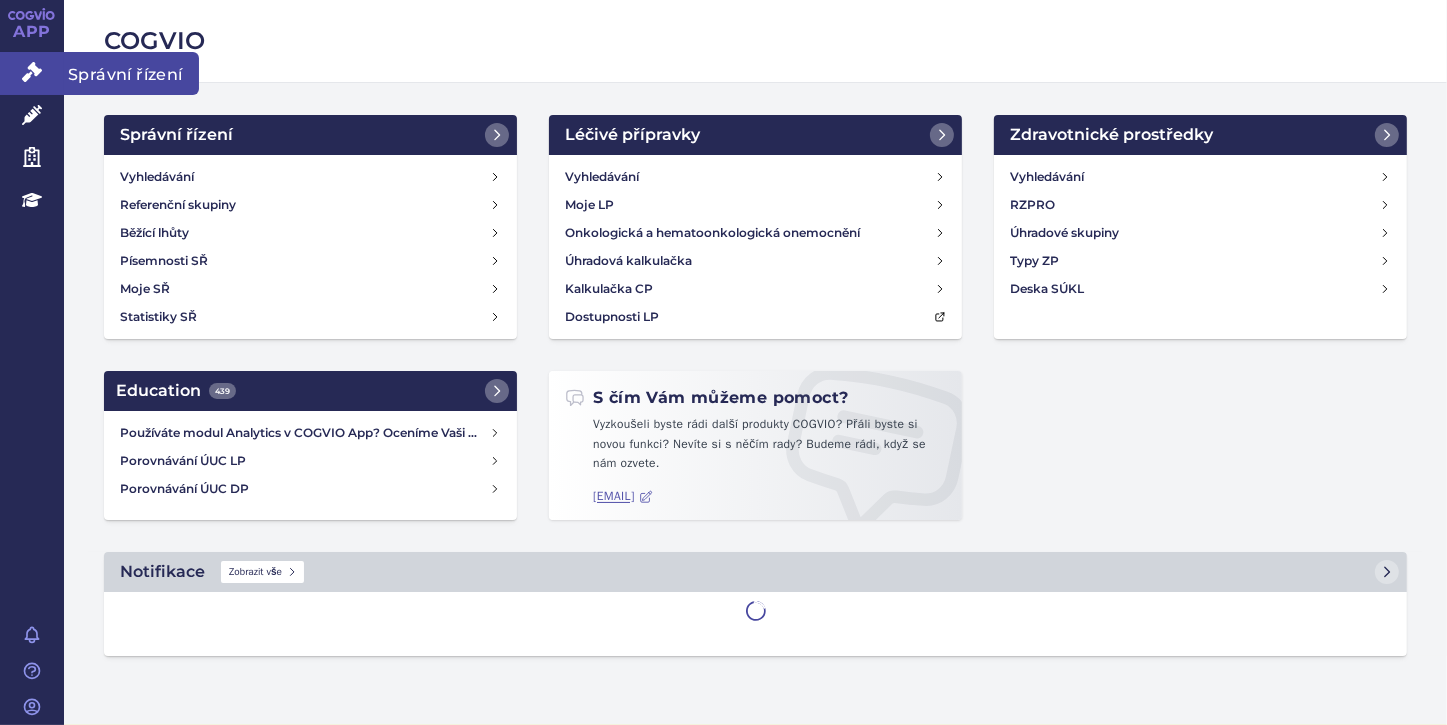 click 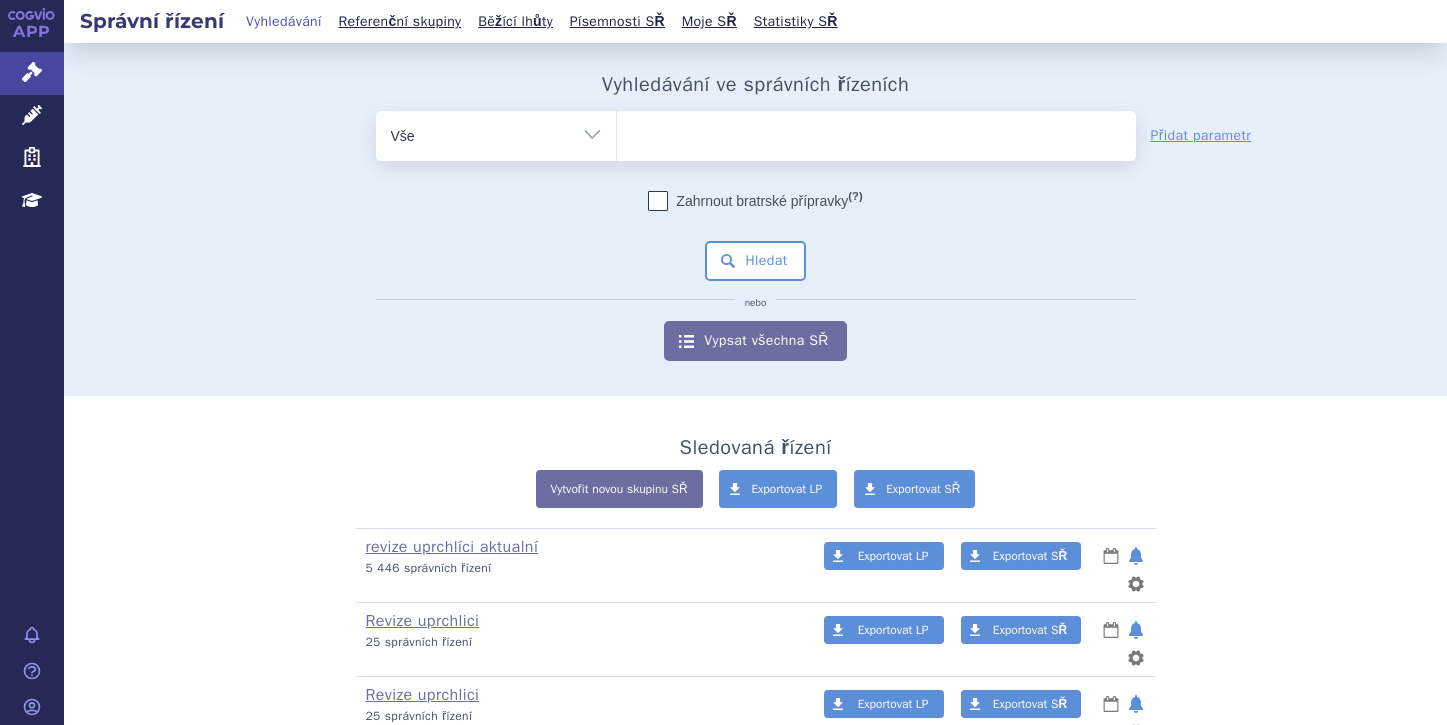 scroll, scrollTop: 0, scrollLeft: 0, axis: both 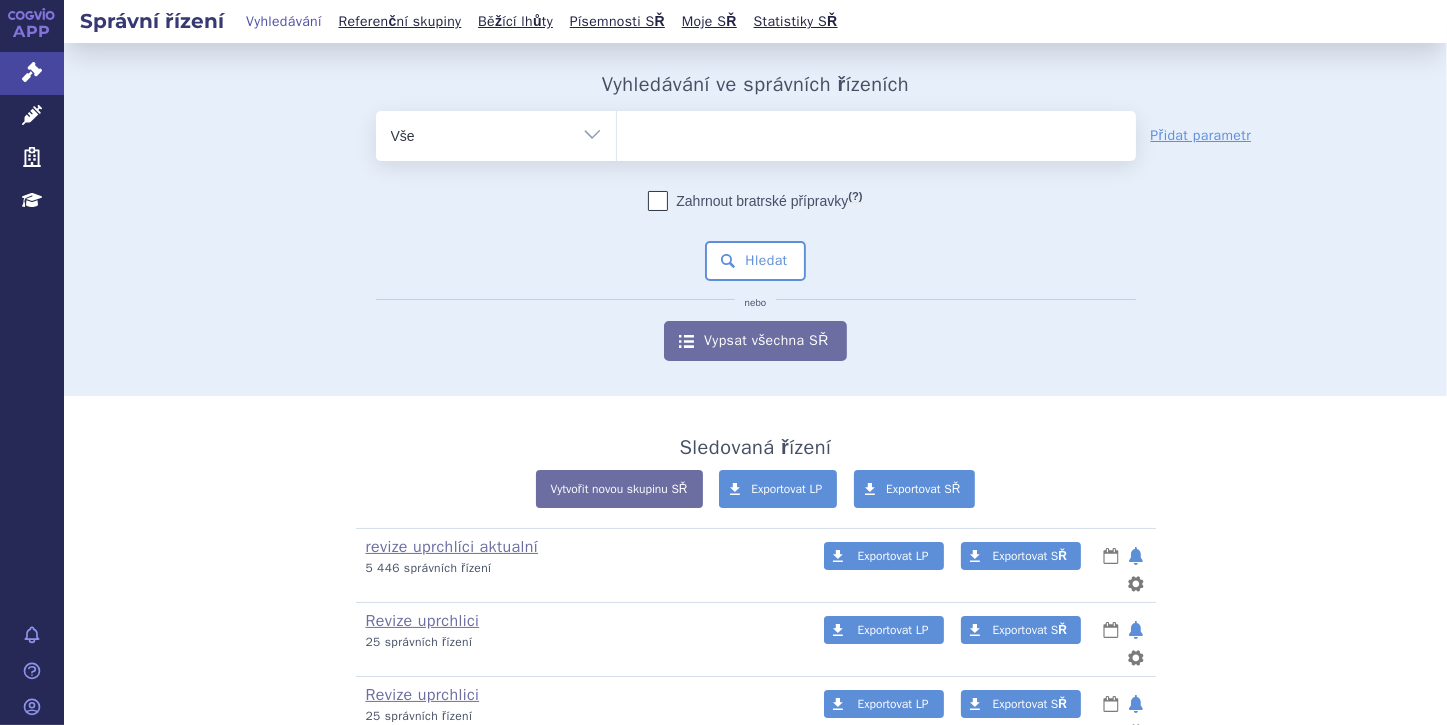 click at bounding box center [876, 132] 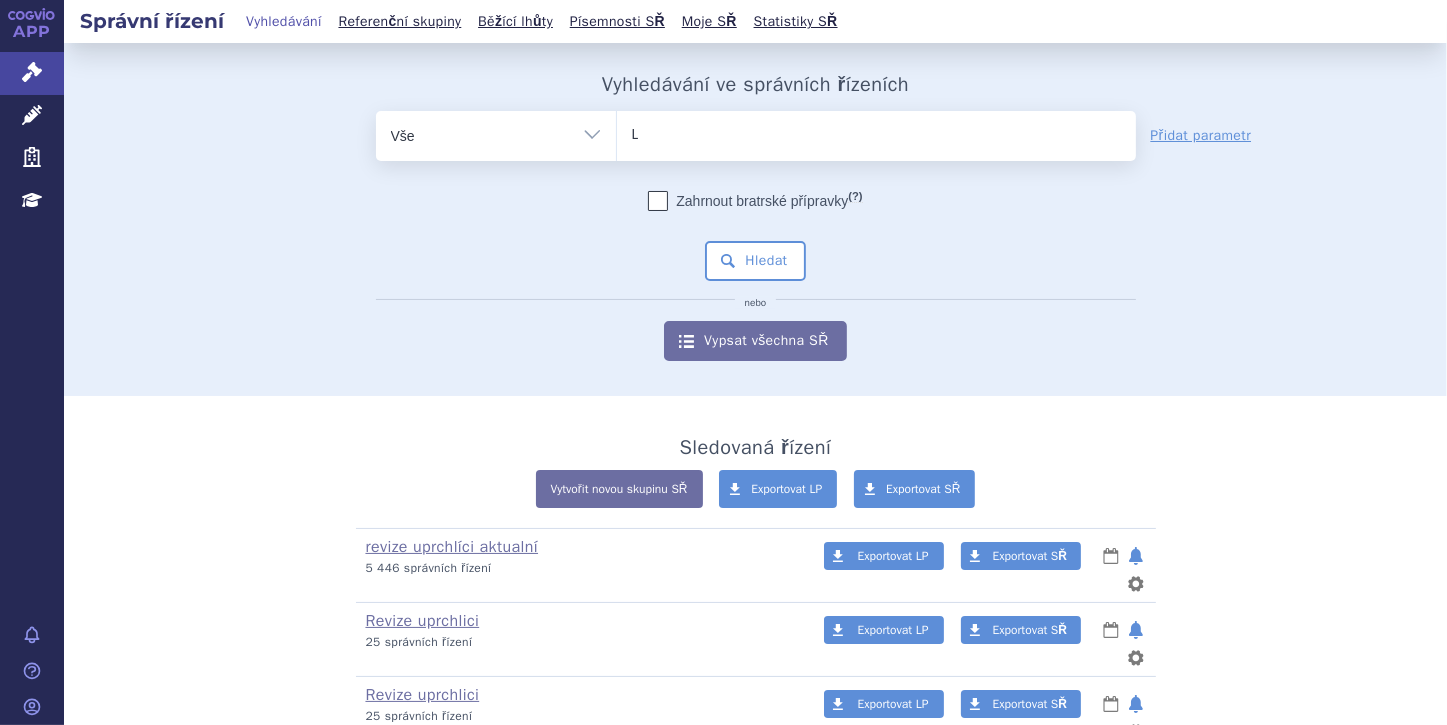 type 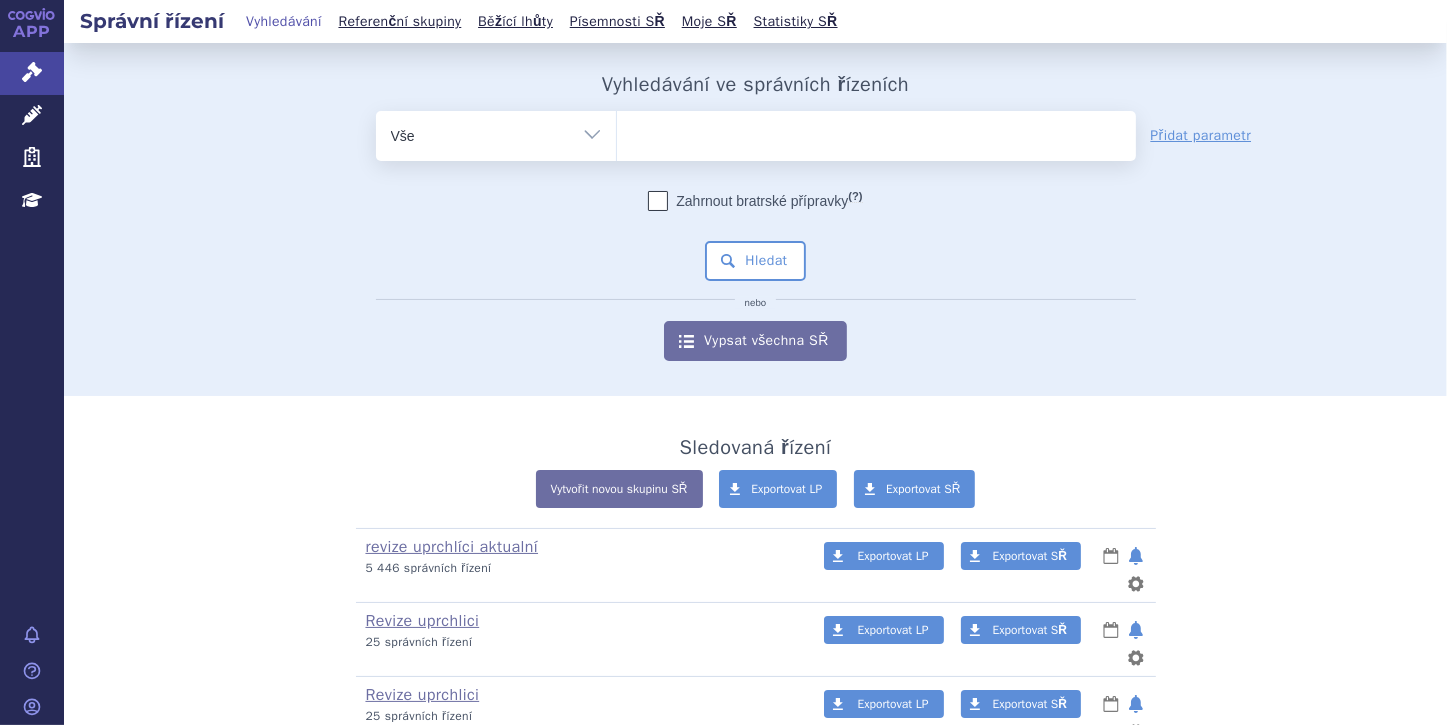 select on "LORVIQUA" 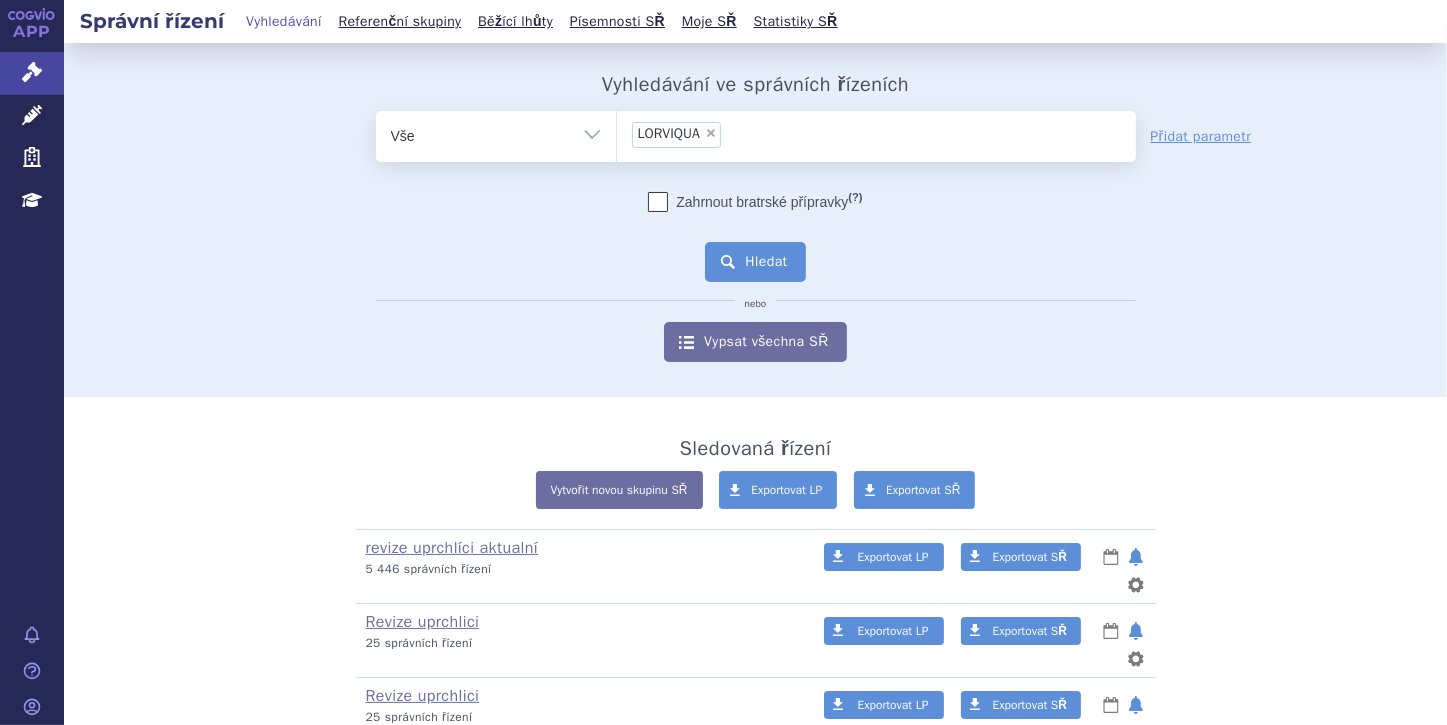 click on "Hledat" at bounding box center [755, 262] 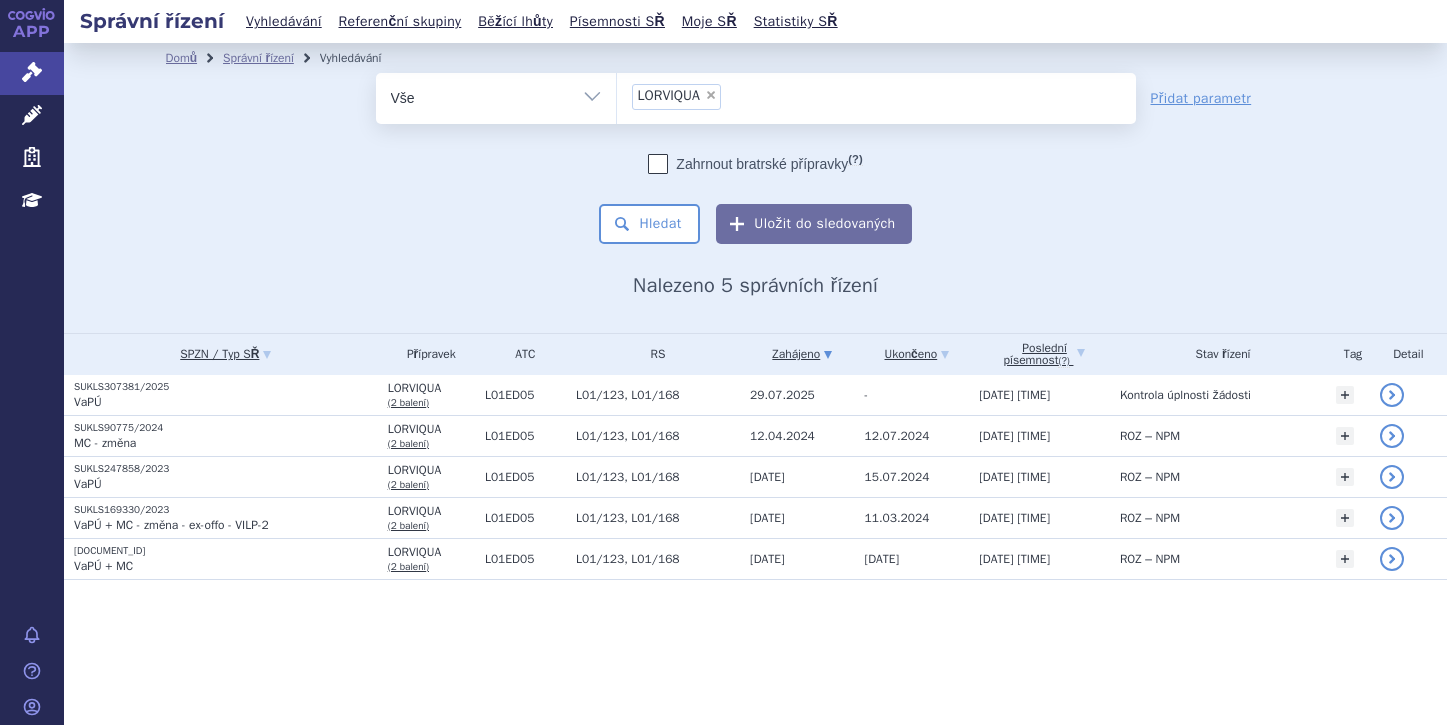 scroll, scrollTop: 0, scrollLeft: 0, axis: both 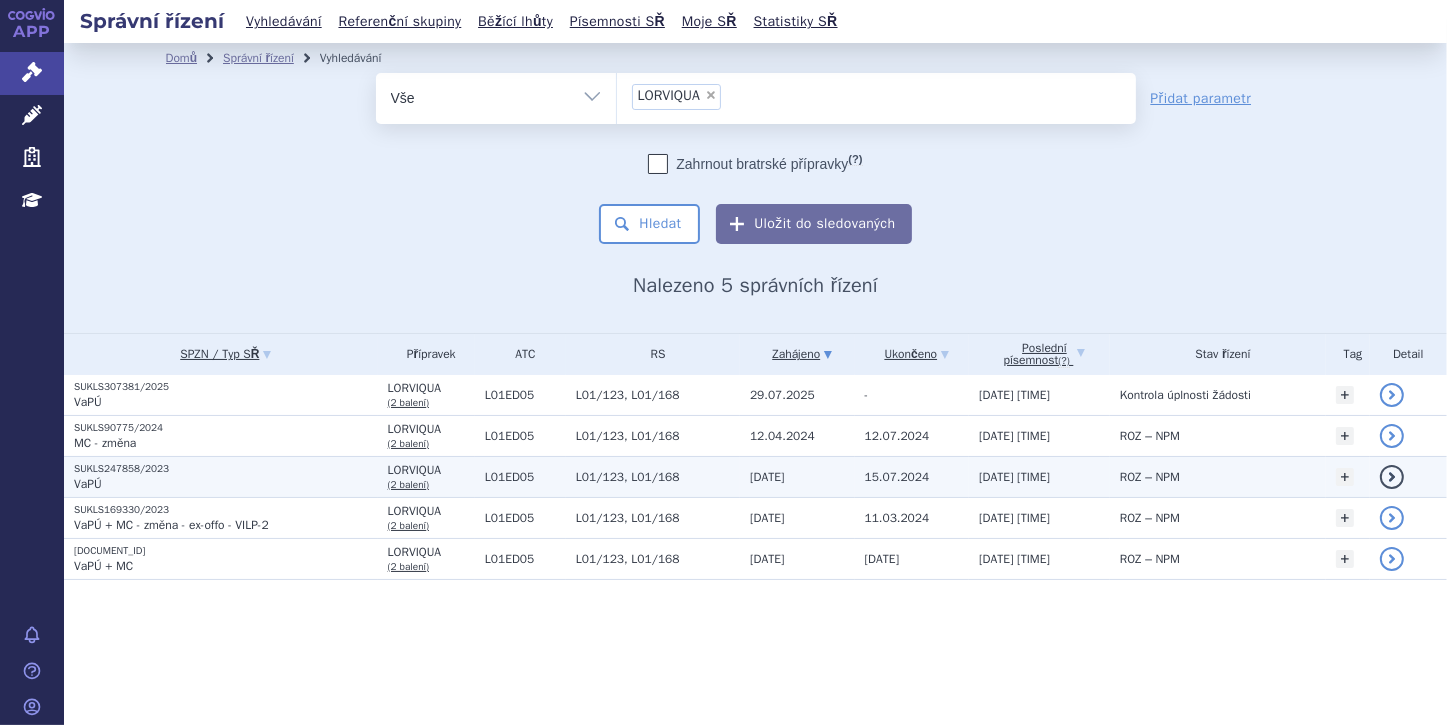 click on "detail" at bounding box center [1392, 477] 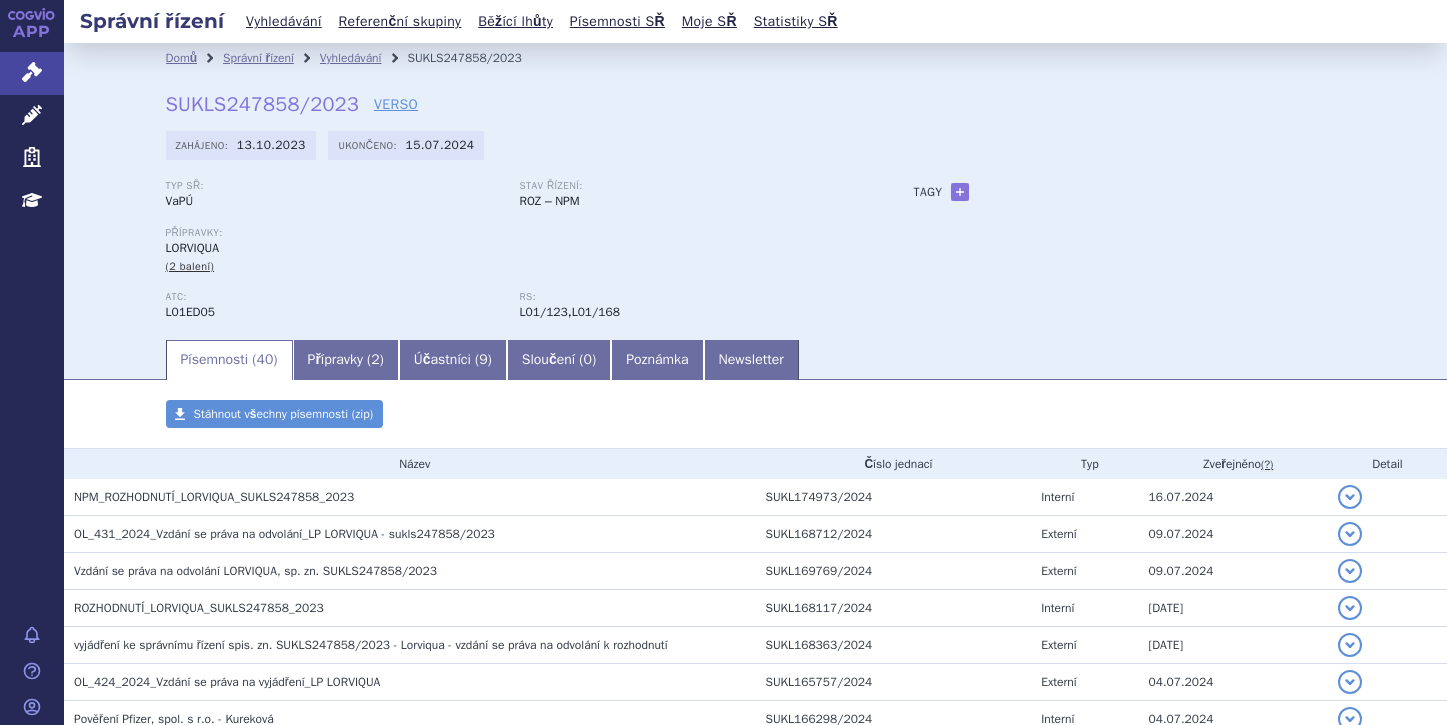 scroll, scrollTop: 0, scrollLeft: 0, axis: both 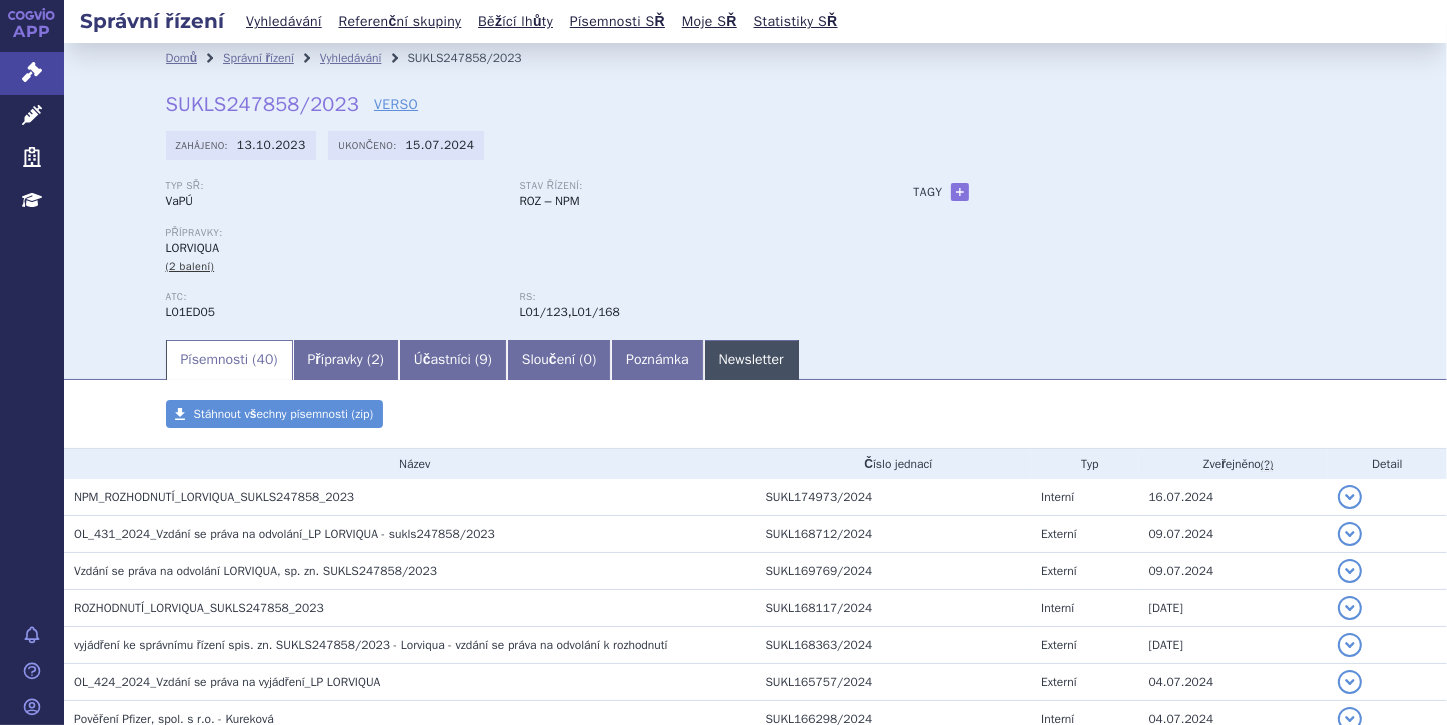 click on "Newsletter" at bounding box center (751, 360) 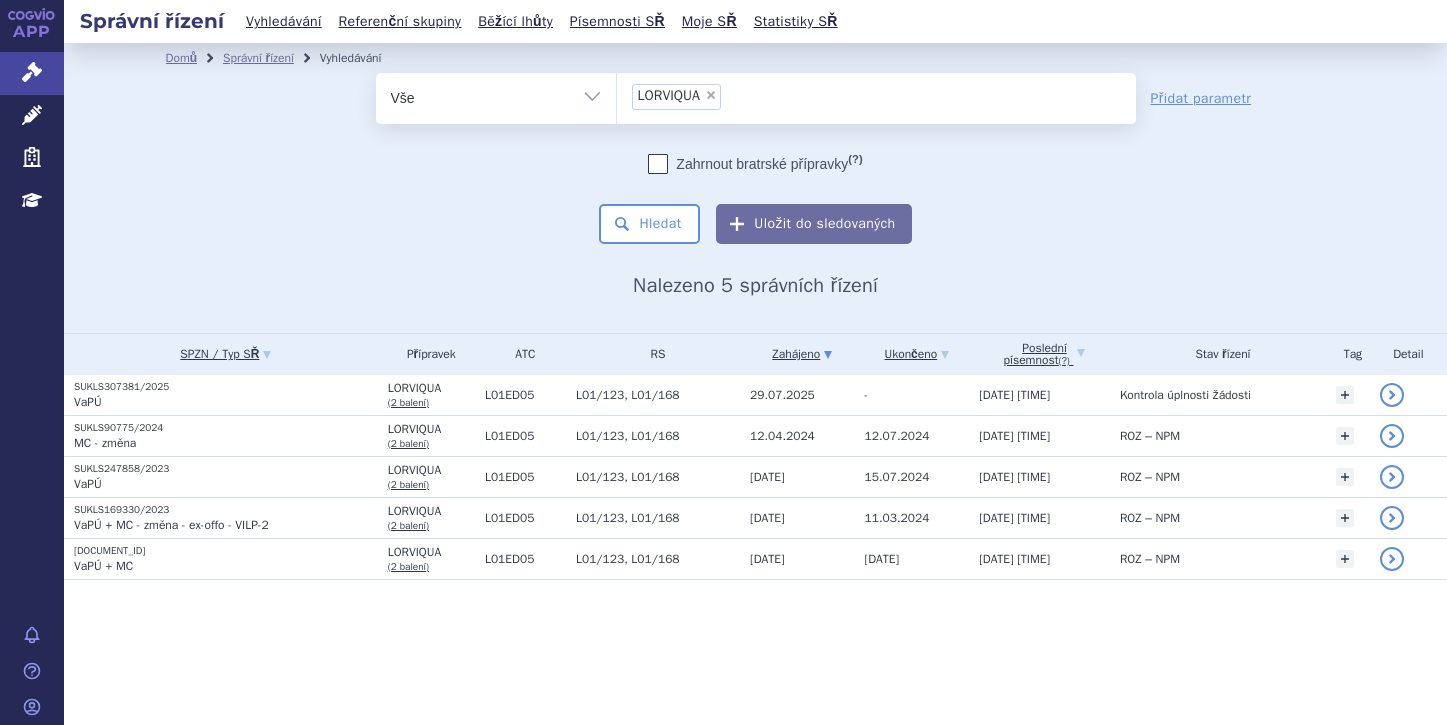 scroll, scrollTop: 0, scrollLeft: 0, axis: both 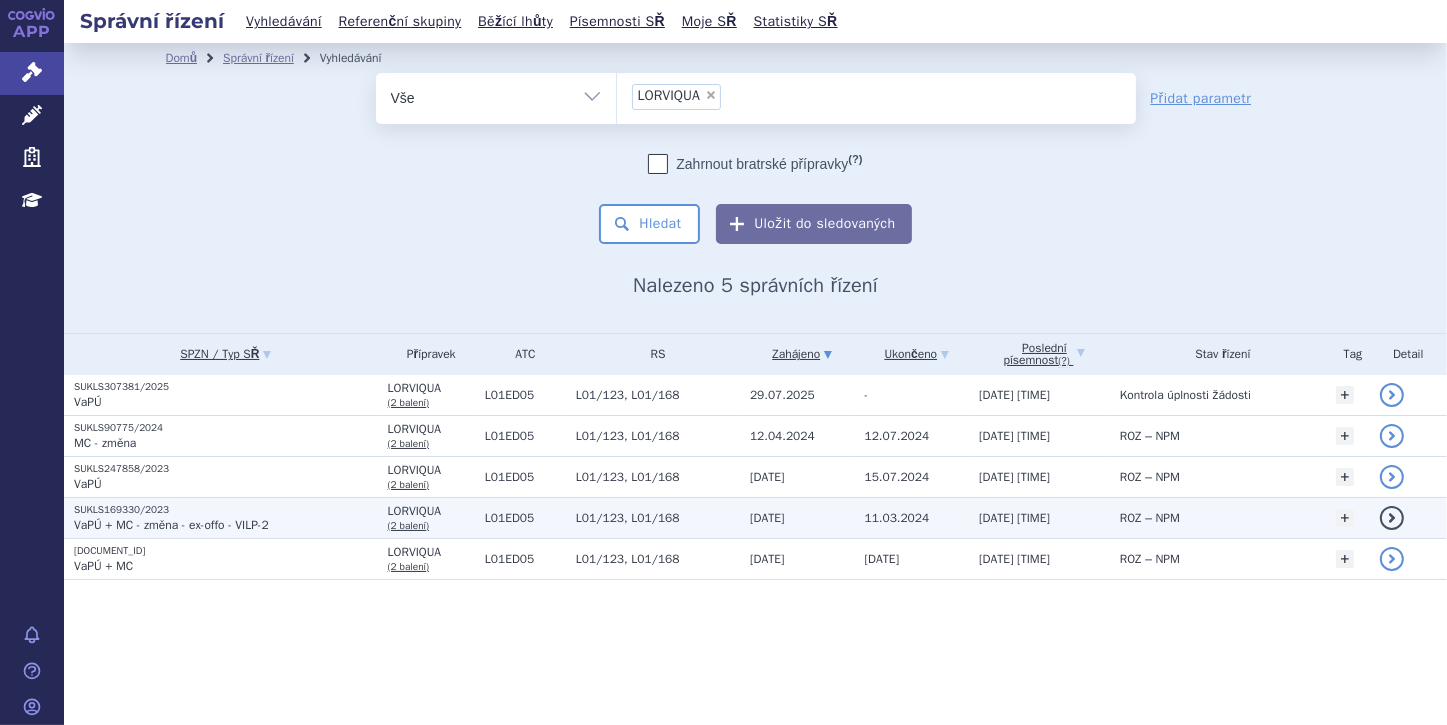 click on "detail" at bounding box center (1392, 518) 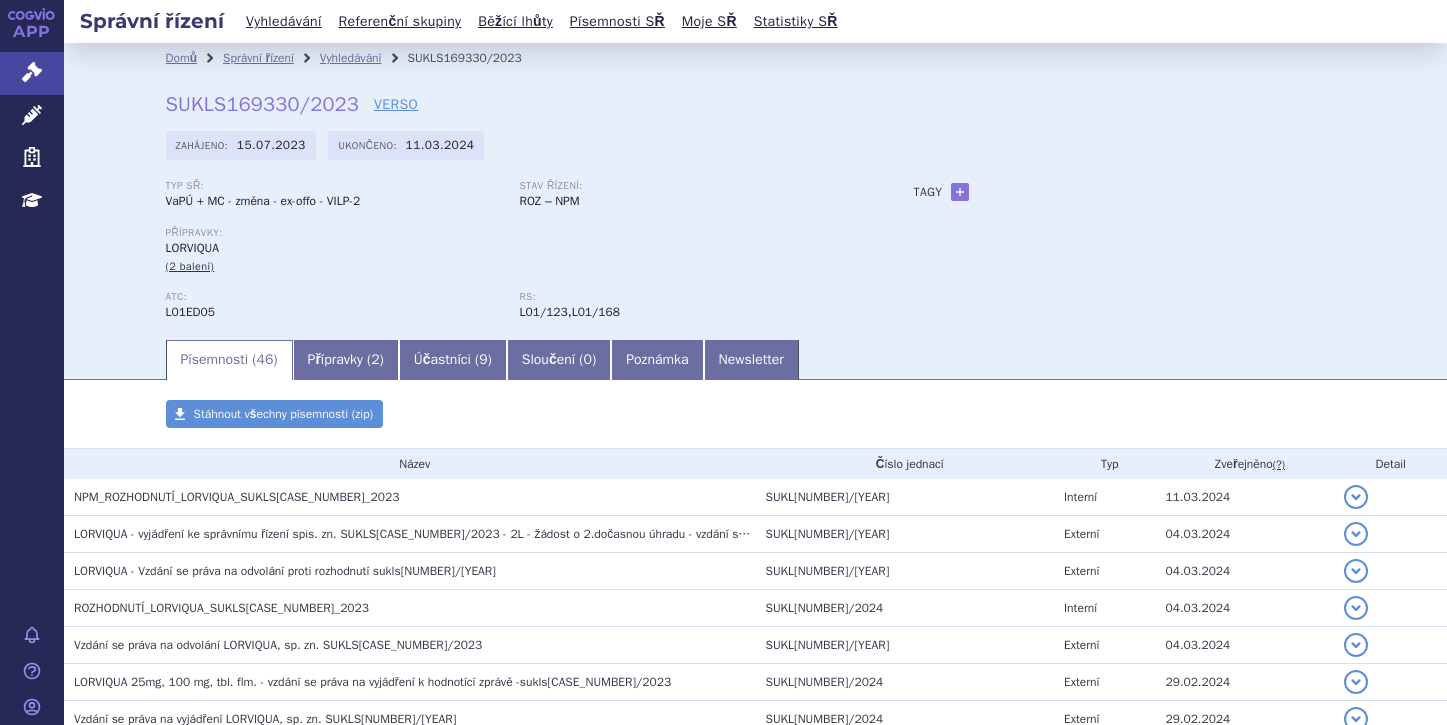 scroll, scrollTop: 0, scrollLeft: 0, axis: both 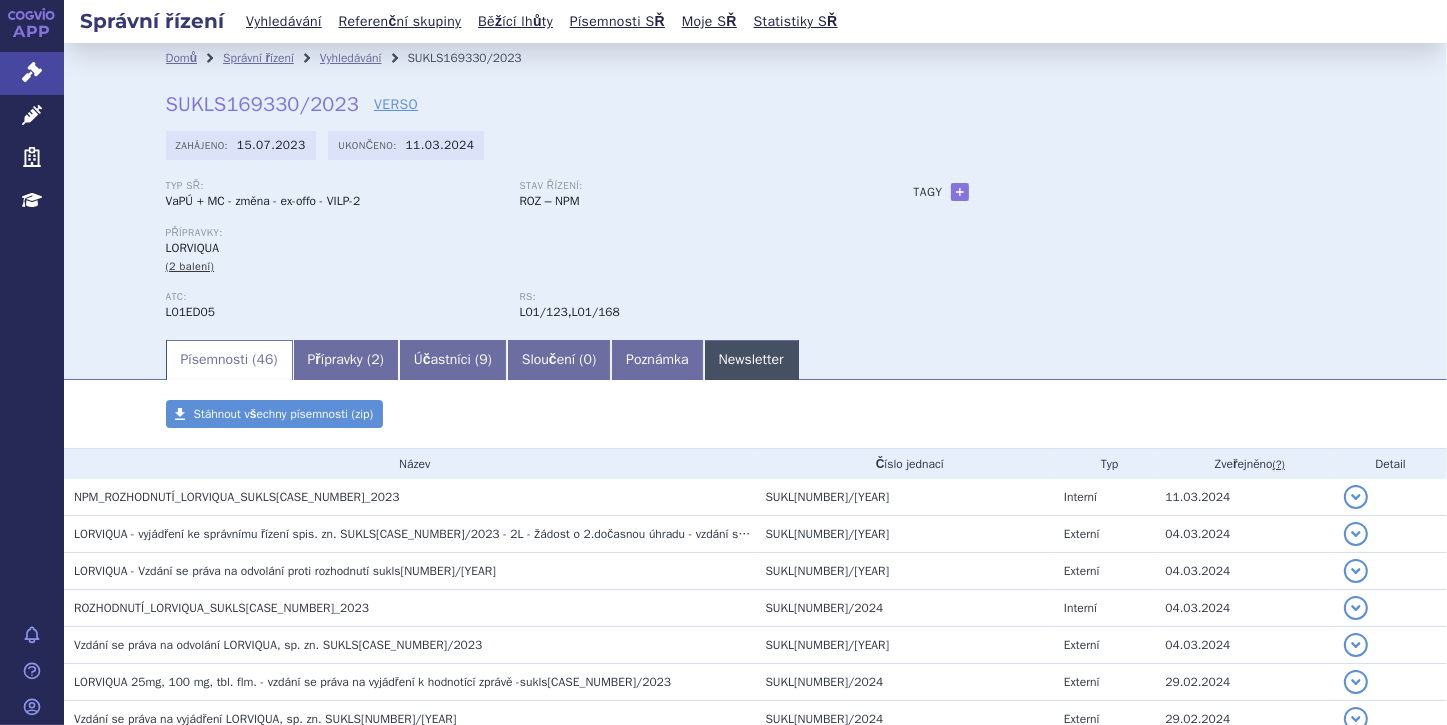 click on "Newsletter" at bounding box center [751, 360] 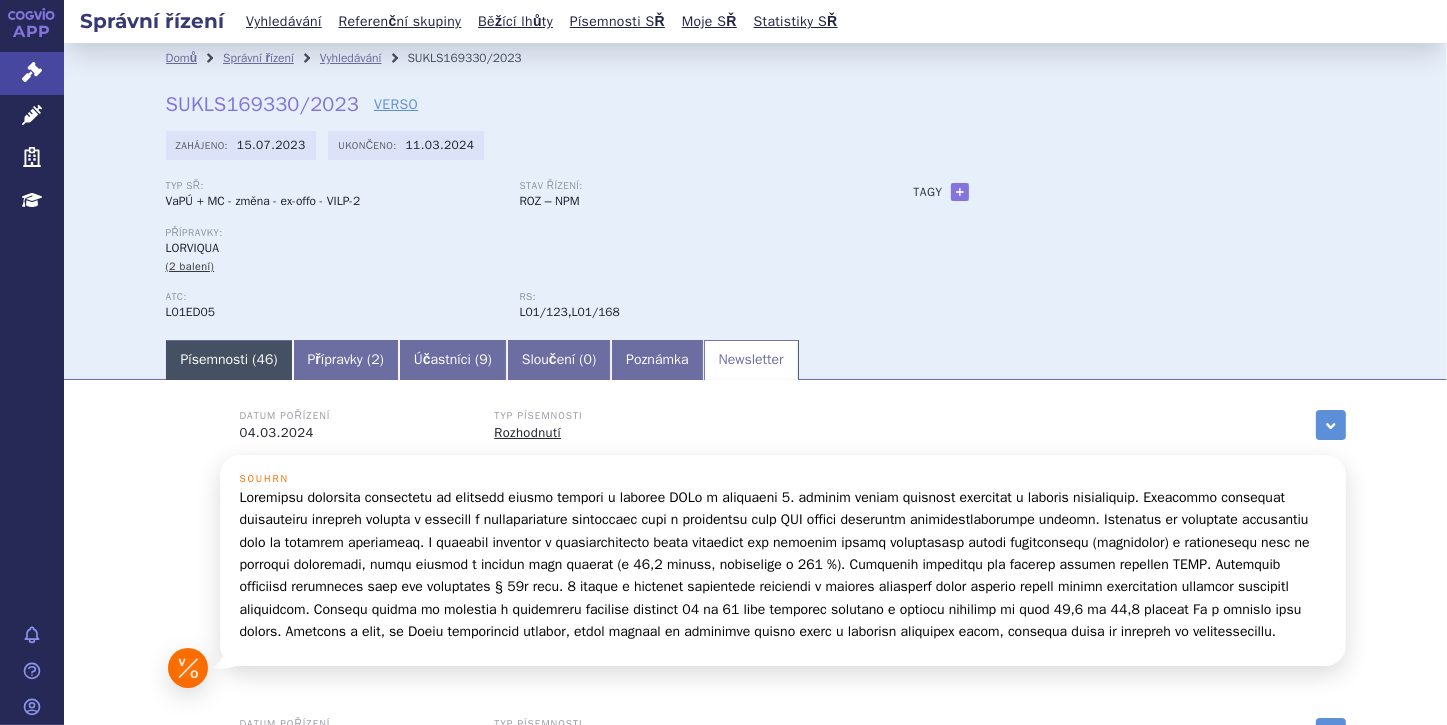 click on "Písemnosti ( 46 )" at bounding box center [229, 360] 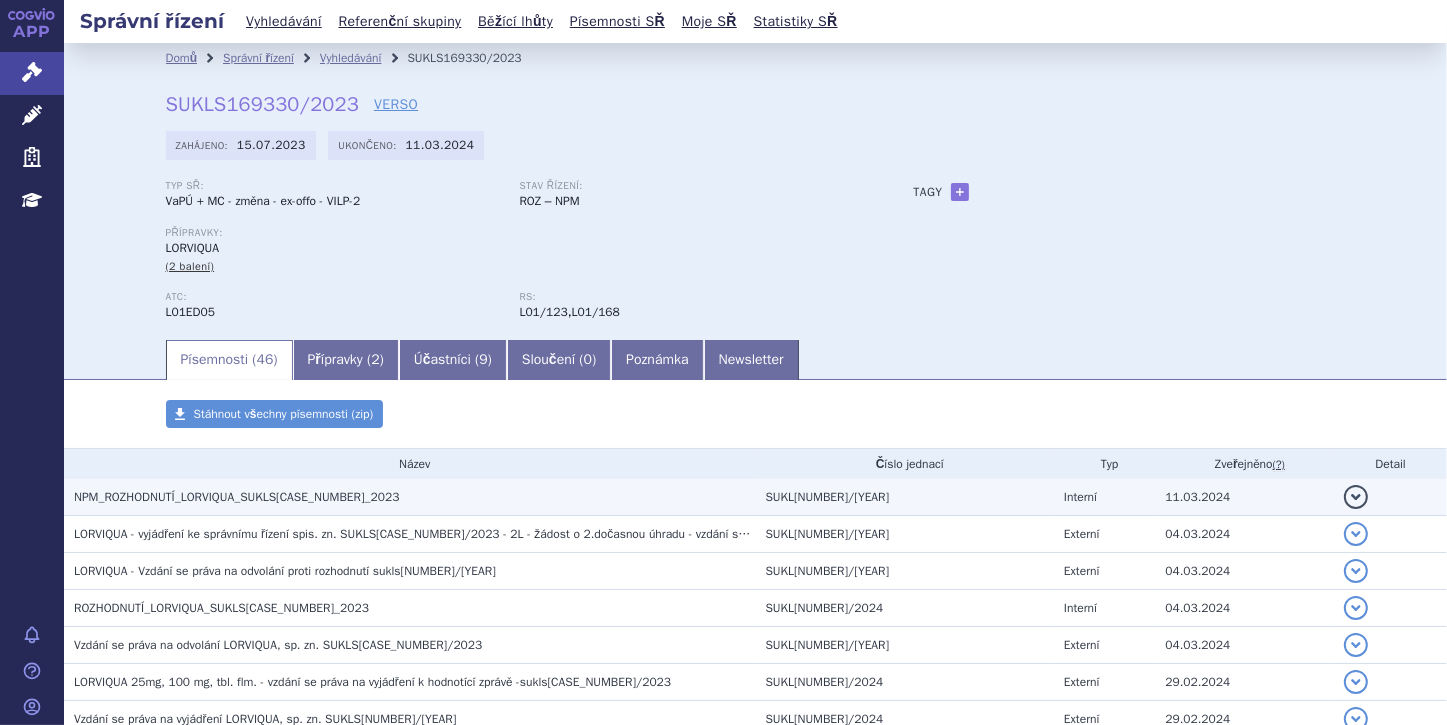 click on "NPM_ROZHODNUTÍ_LORVIQUA_SUKLS[CASE_NUMBER]_2023" at bounding box center (236, 497) 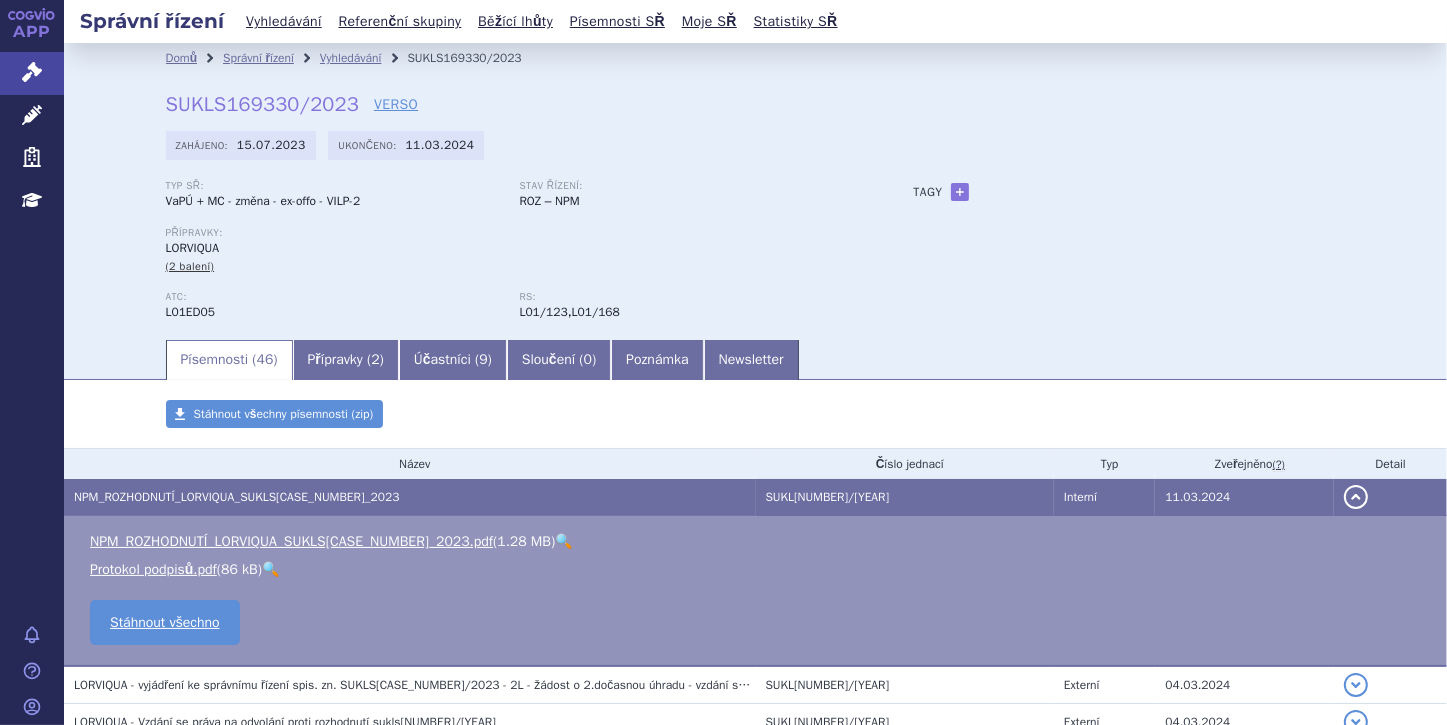 click on "🔍" at bounding box center [563, 541] 